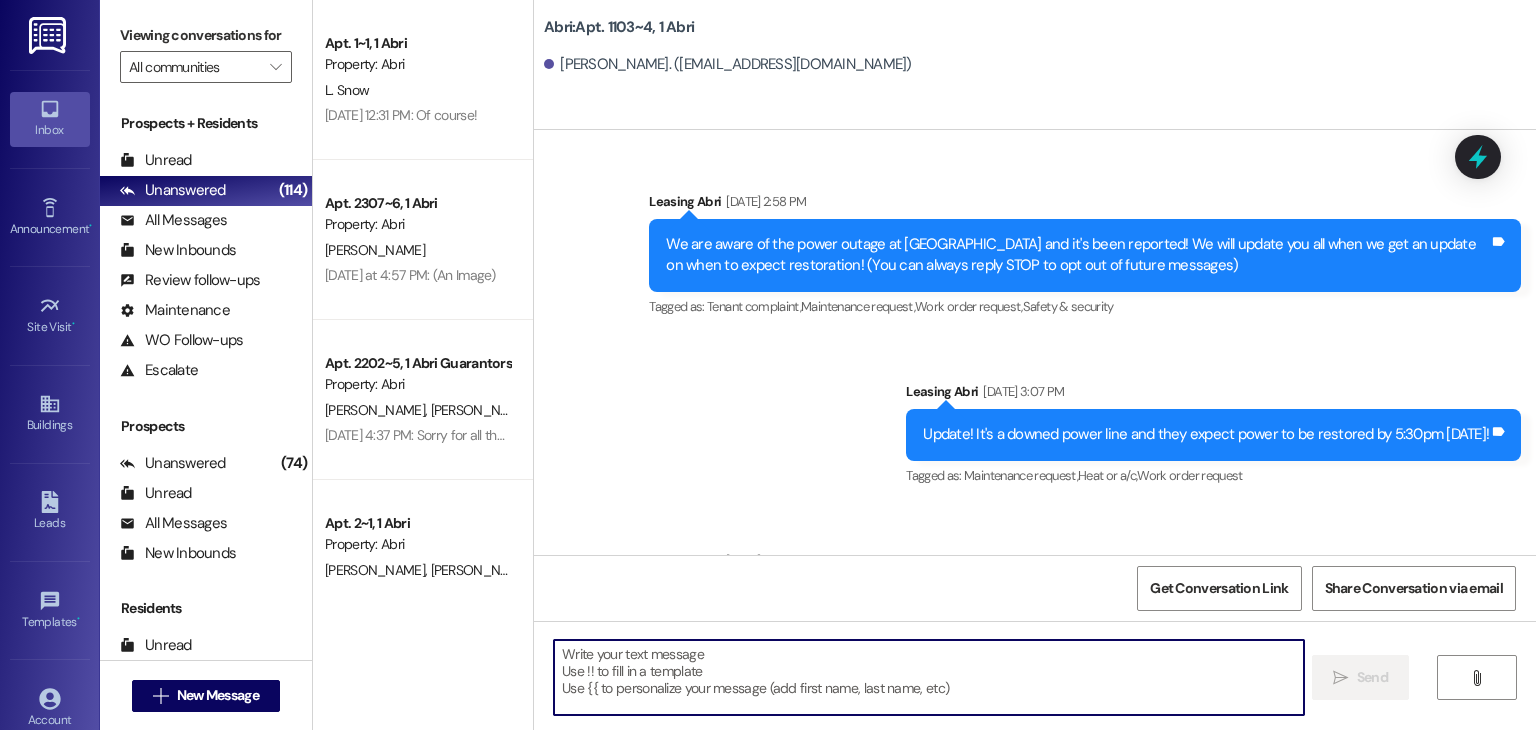 scroll, scrollTop: 0, scrollLeft: 0, axis: both 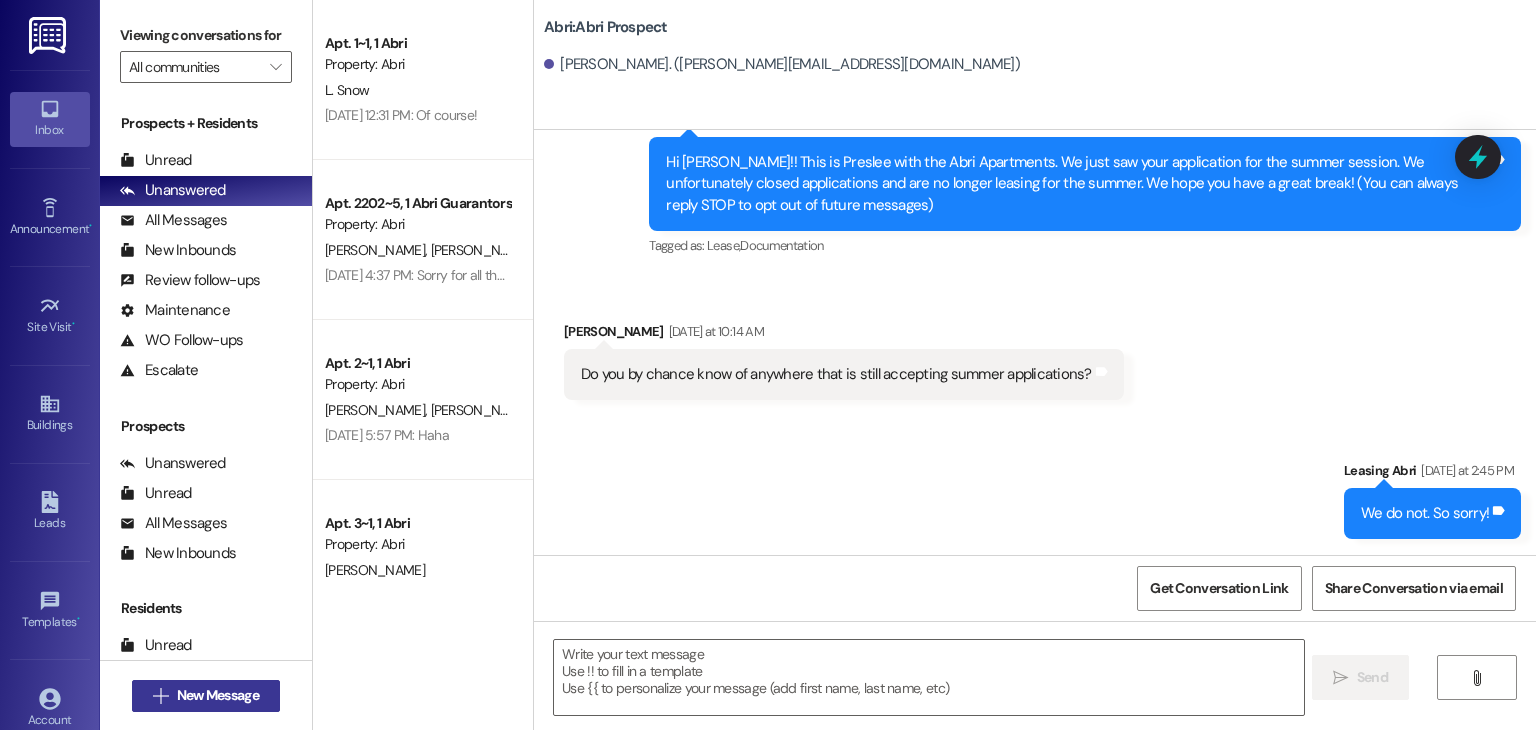 click on "New Message" at bounding box center (218, 695) 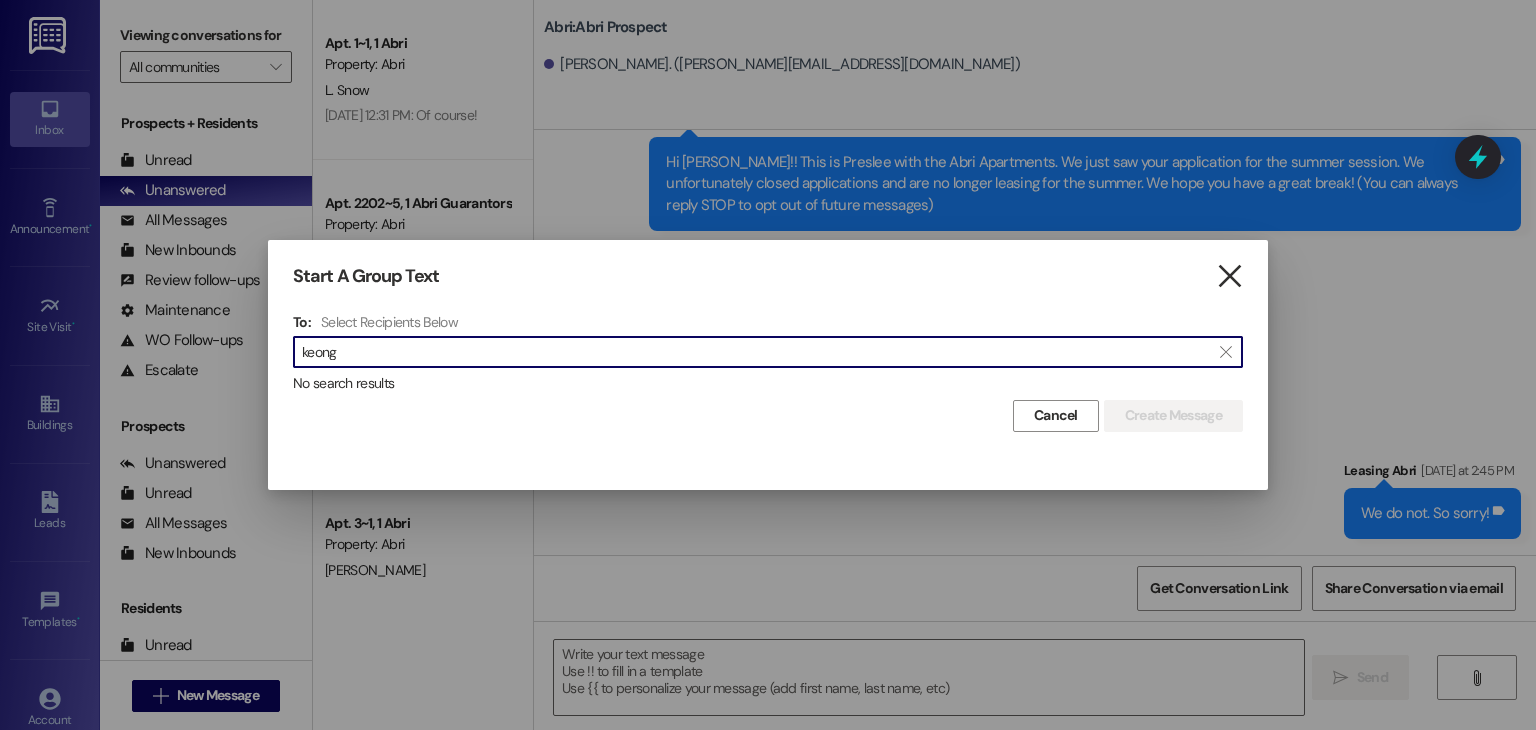 type on "keong" 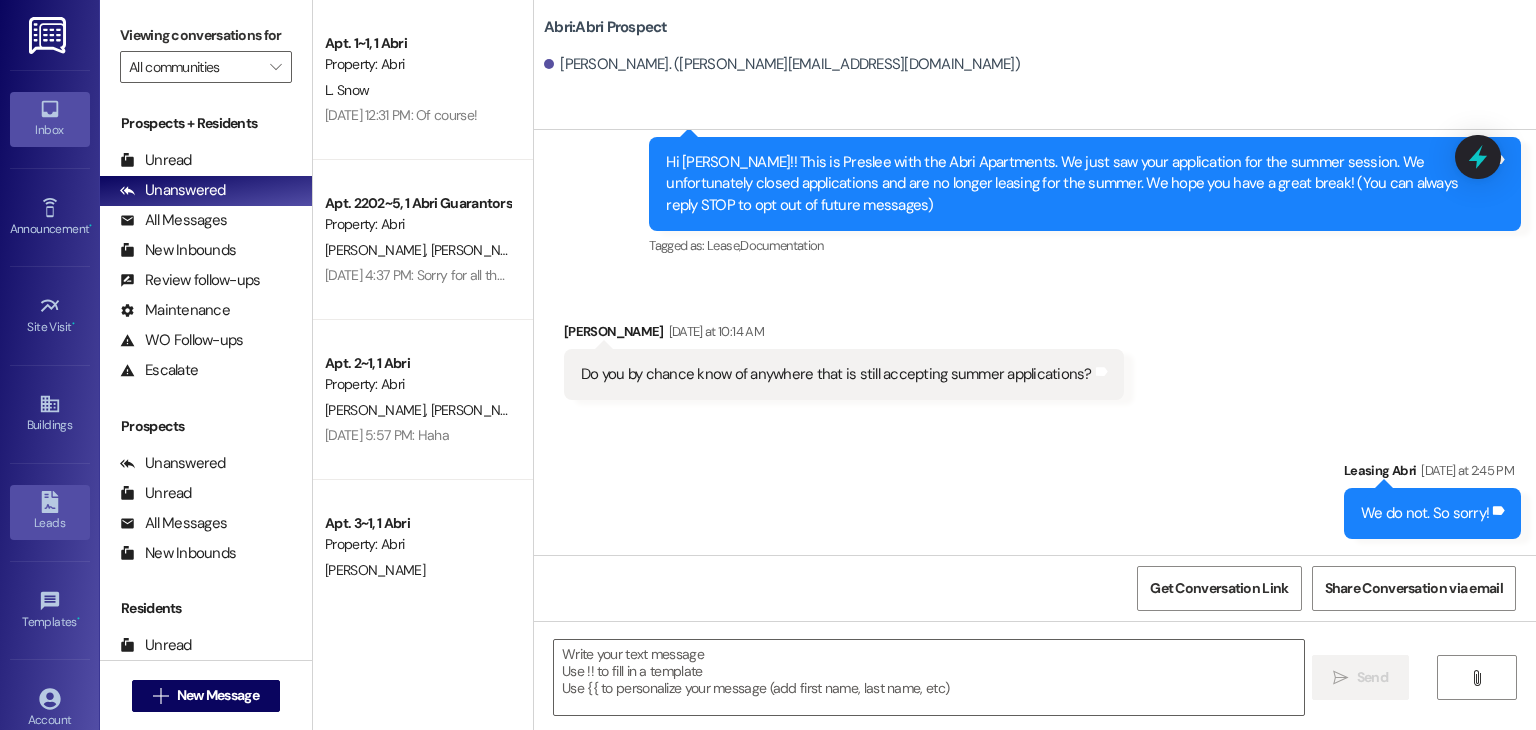 click on "Leads" at bounding box center [50, 523] 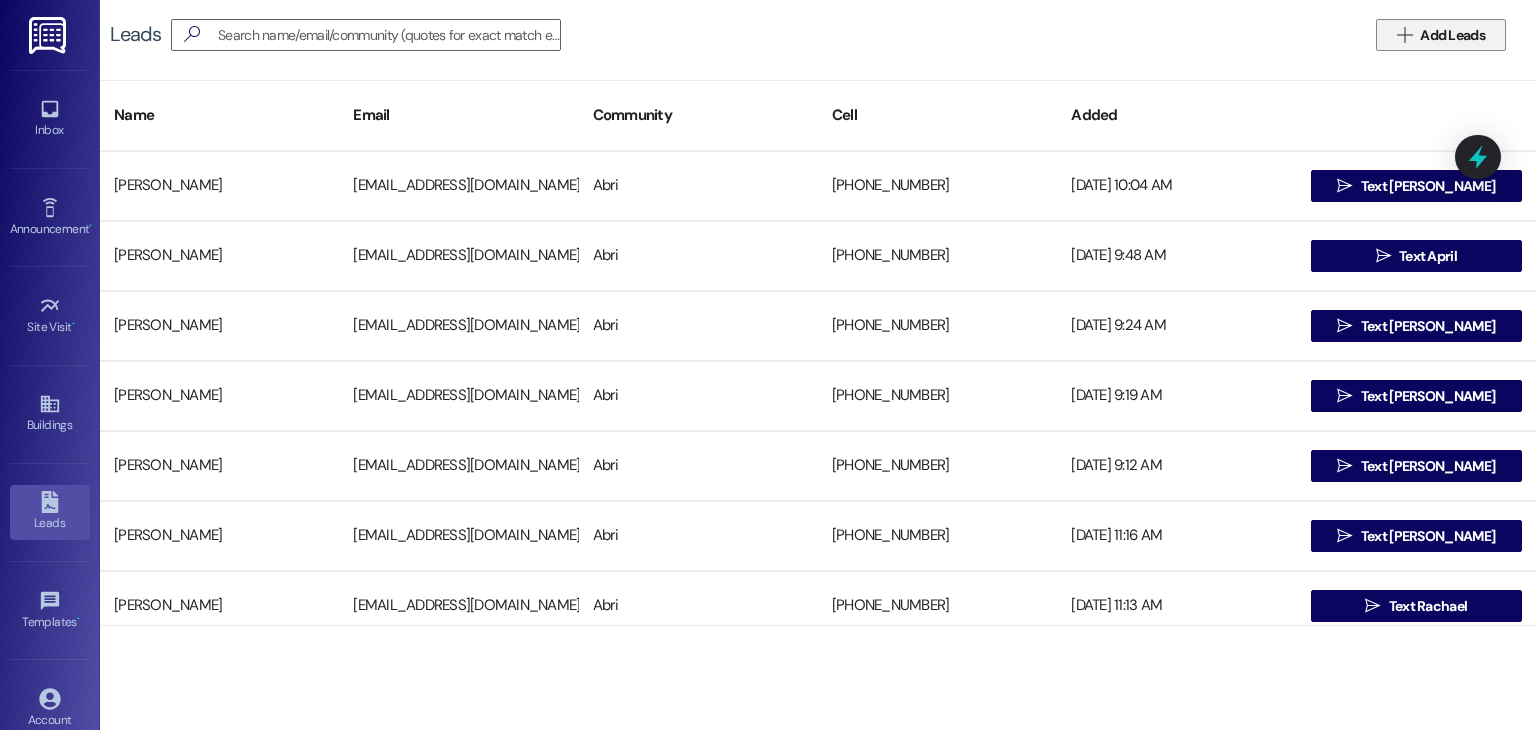 click on " Add Leads" at bounding box center [1441, 35] 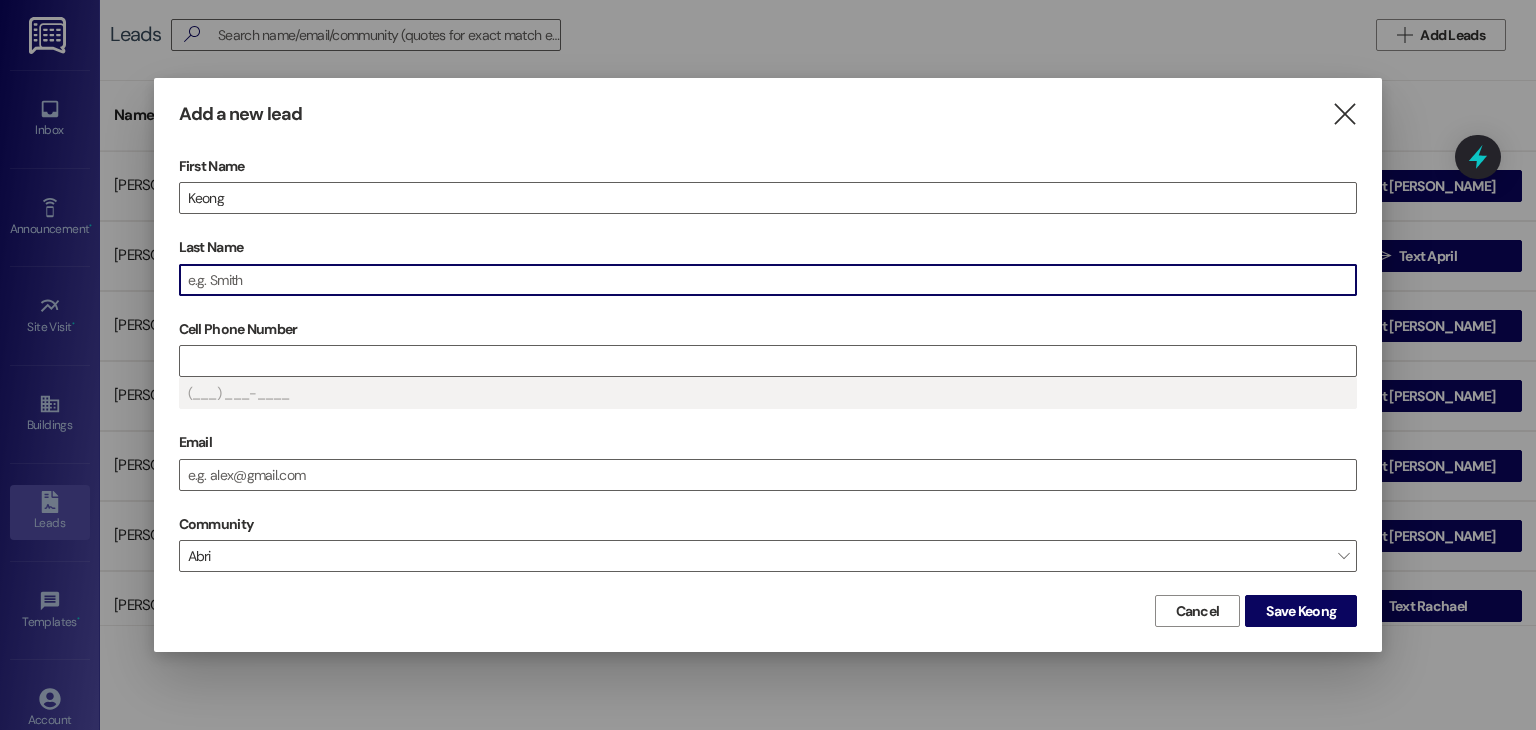 click on "Last Name" at bounding box center (768, 280) 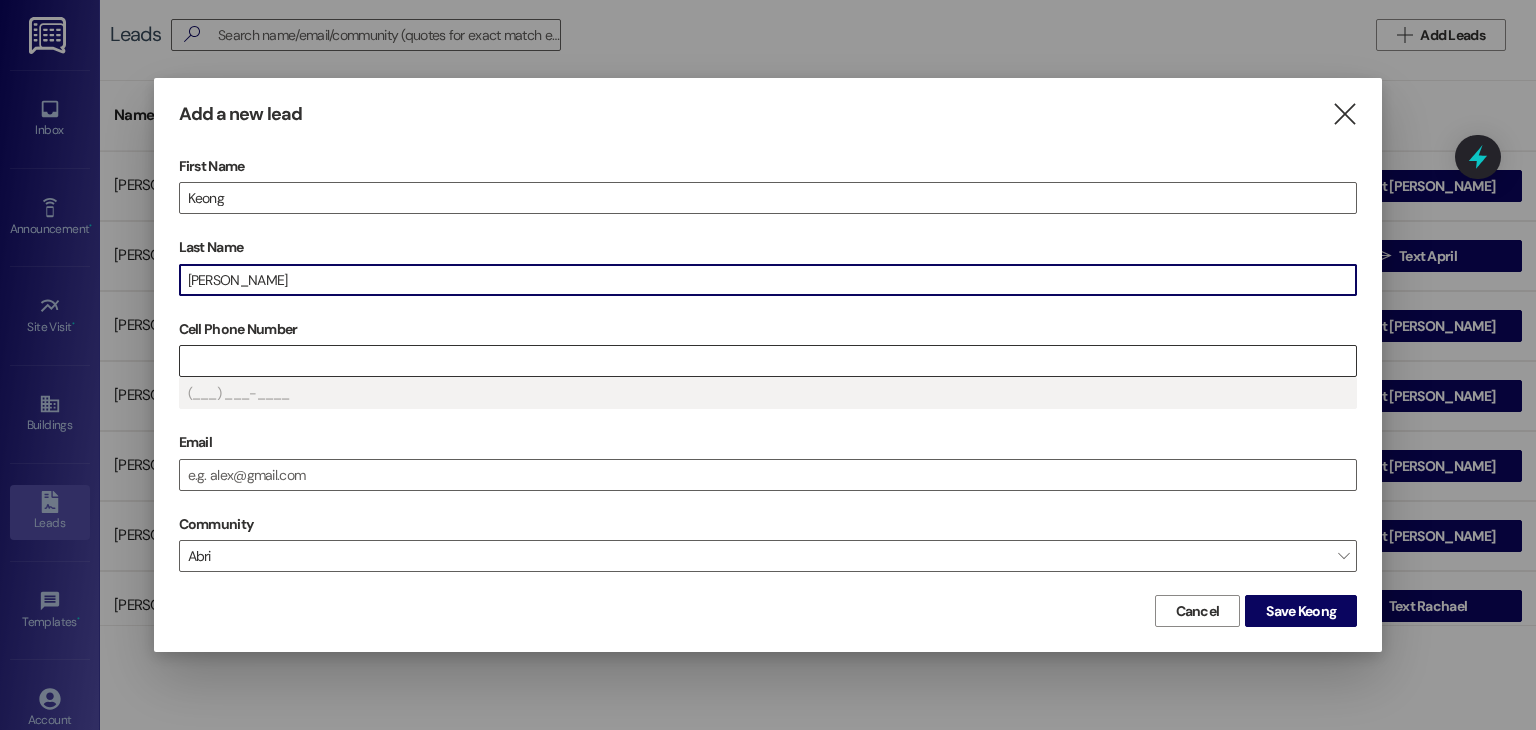click on "Cell Phone Number" at bounding box center [768, 361] 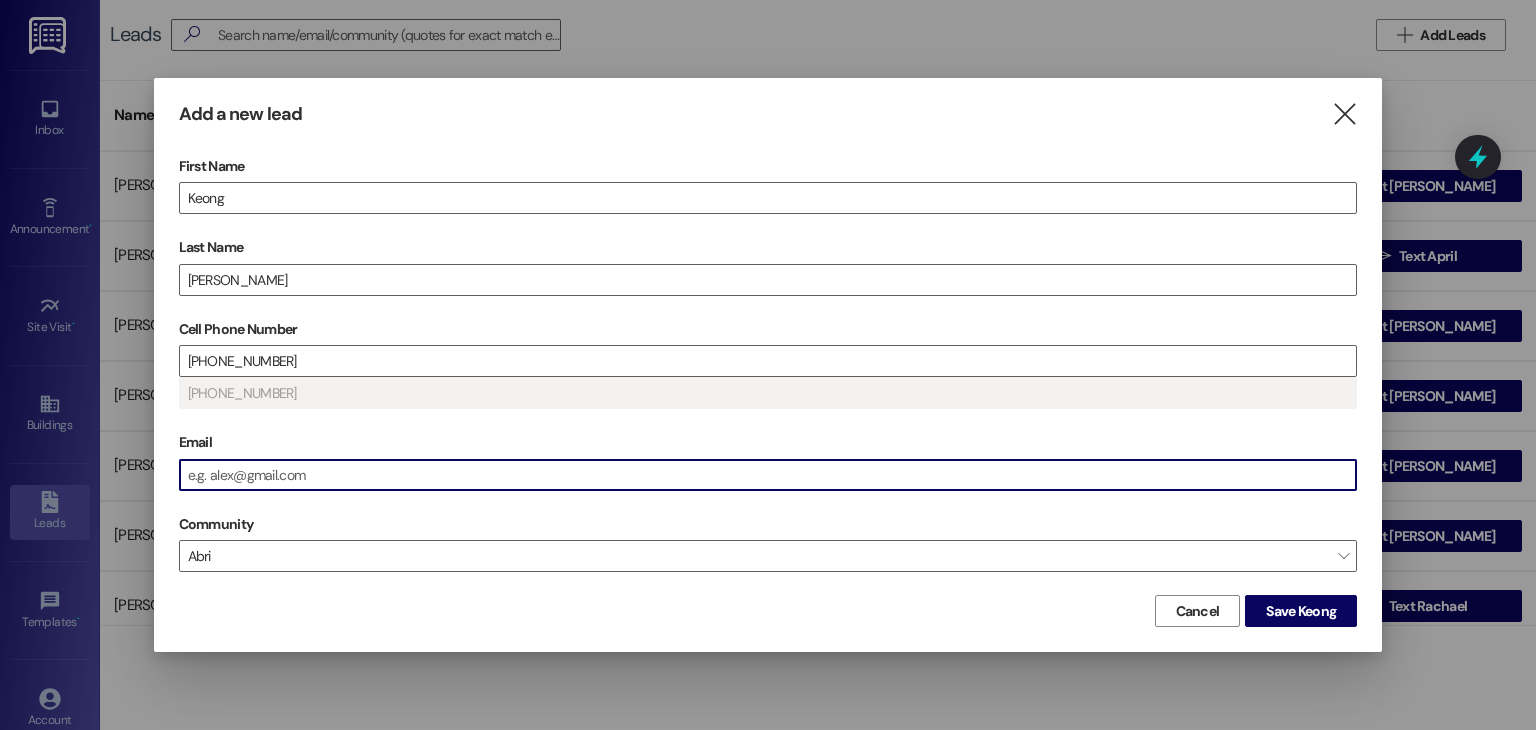 click on "Email" at bounding box center (768, 475) 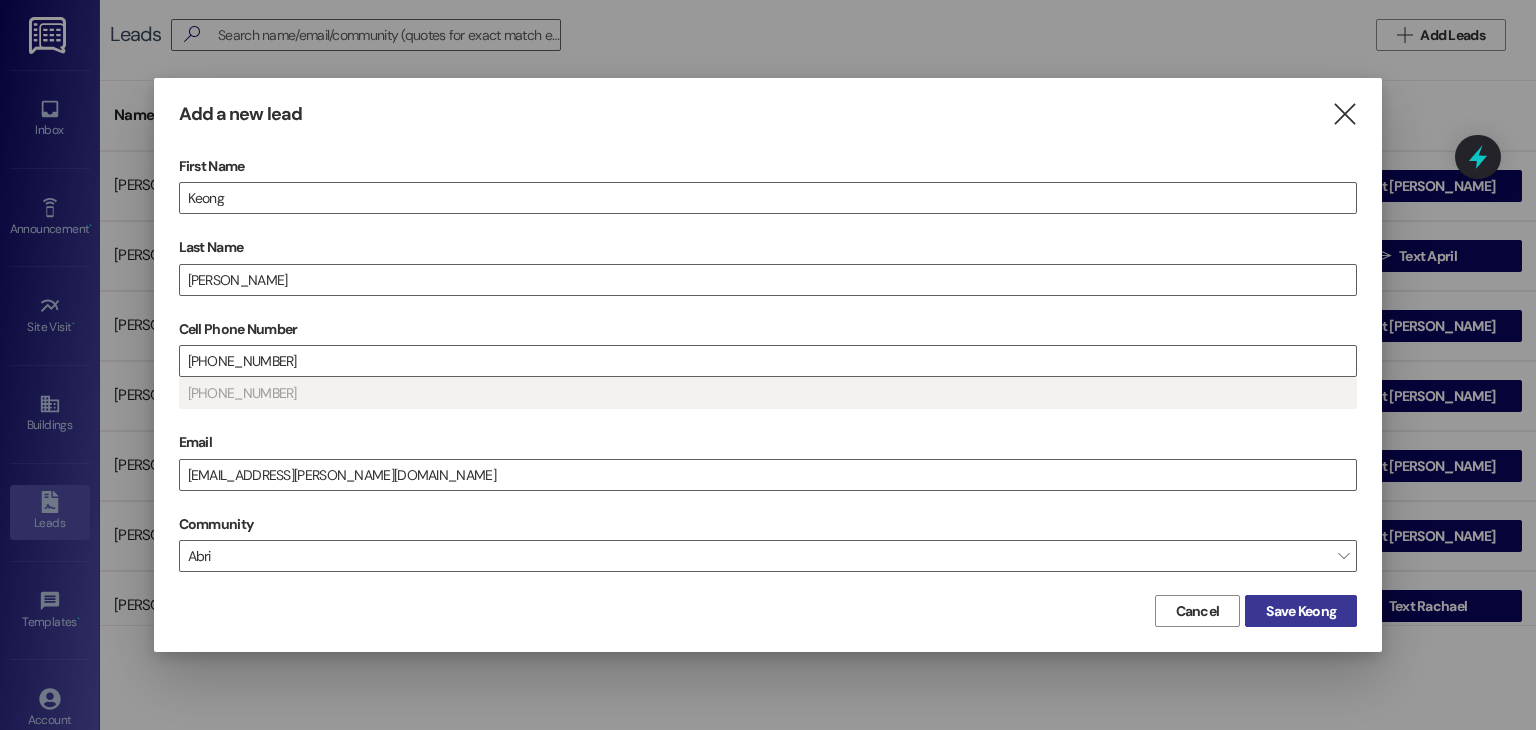 click on "Save Keong" at bounding box center (1301, 611) 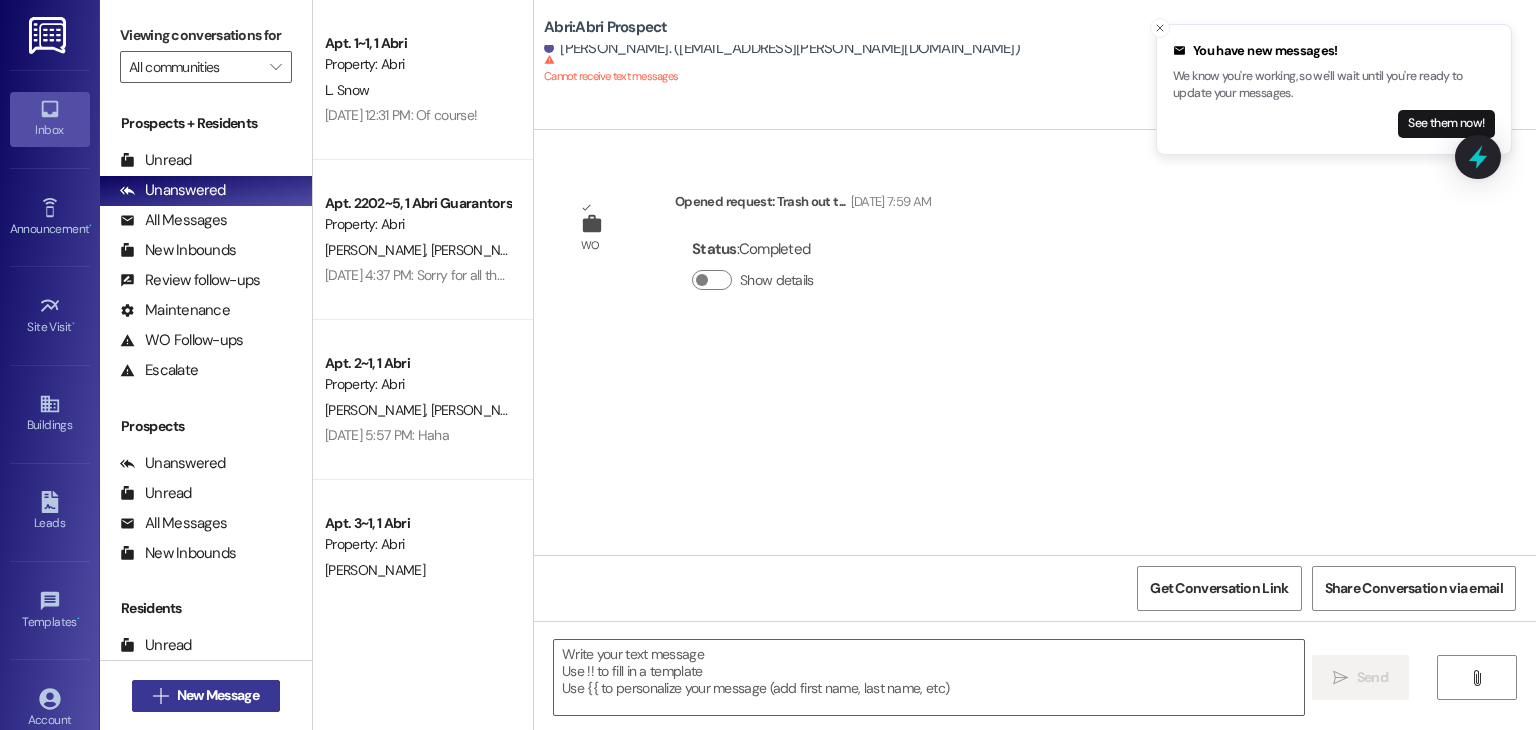 click on " New Message" at bounding box center (206, 696) 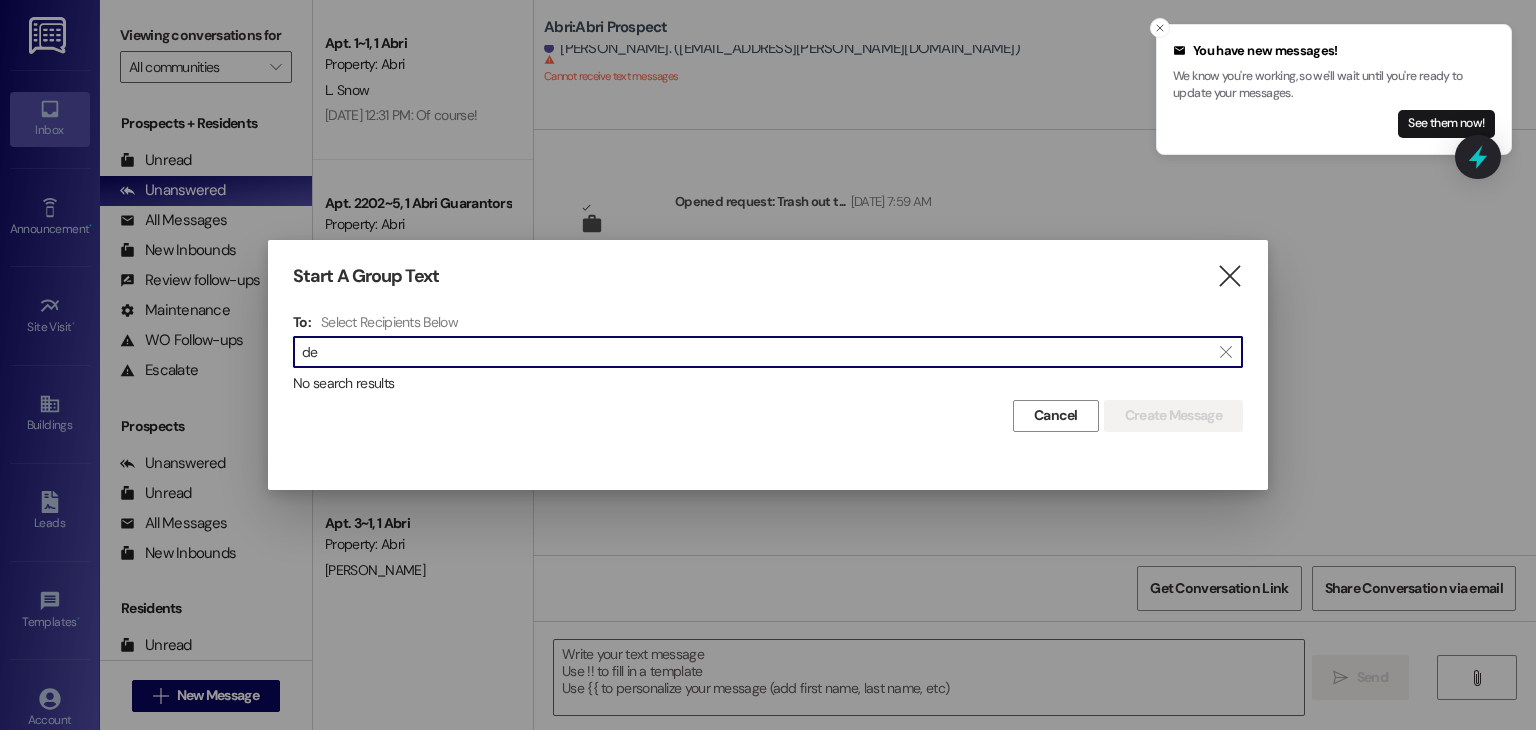 type on "d" 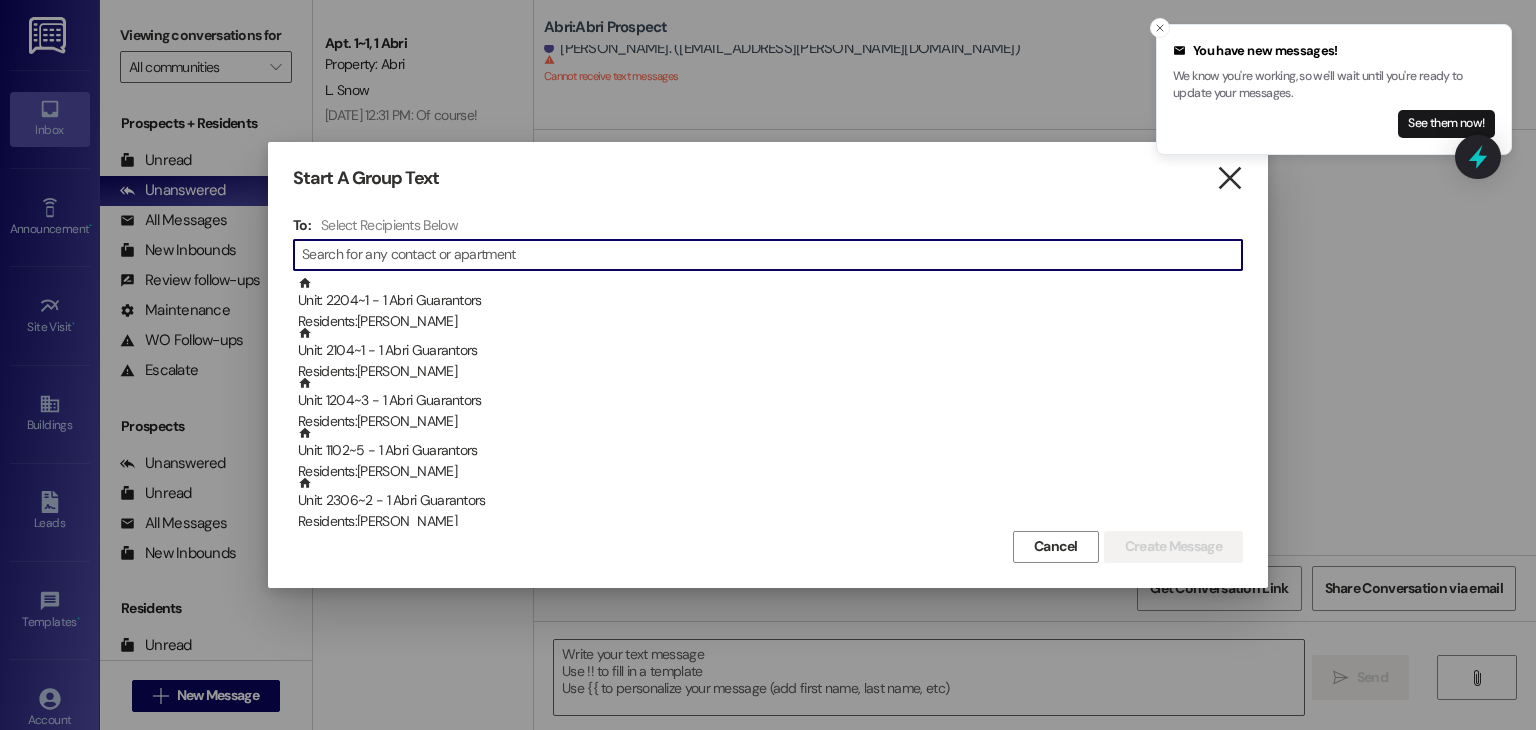 type 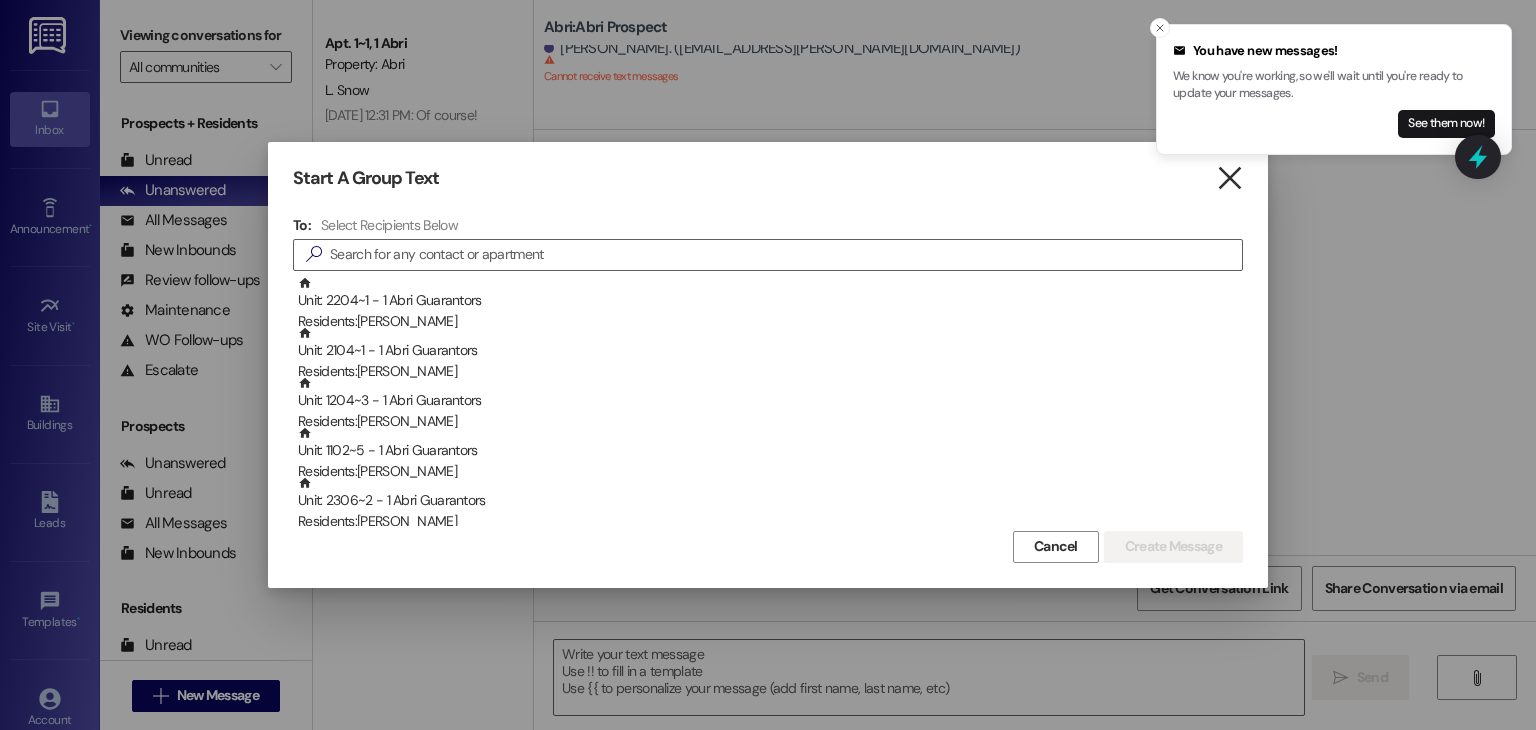 click on "" at bounding box center [1229, 178] 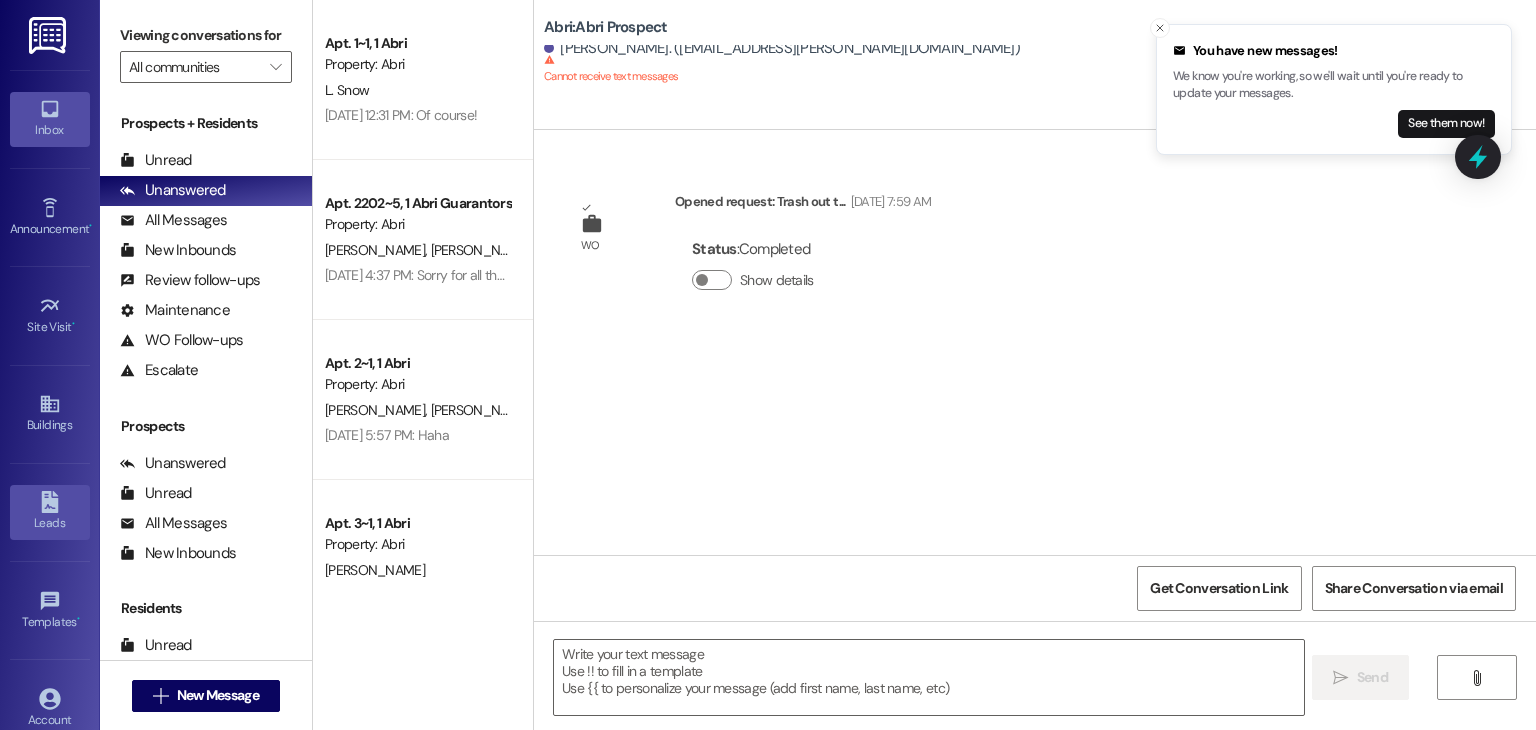 click on "Leads" at bounding box center [50, 512] 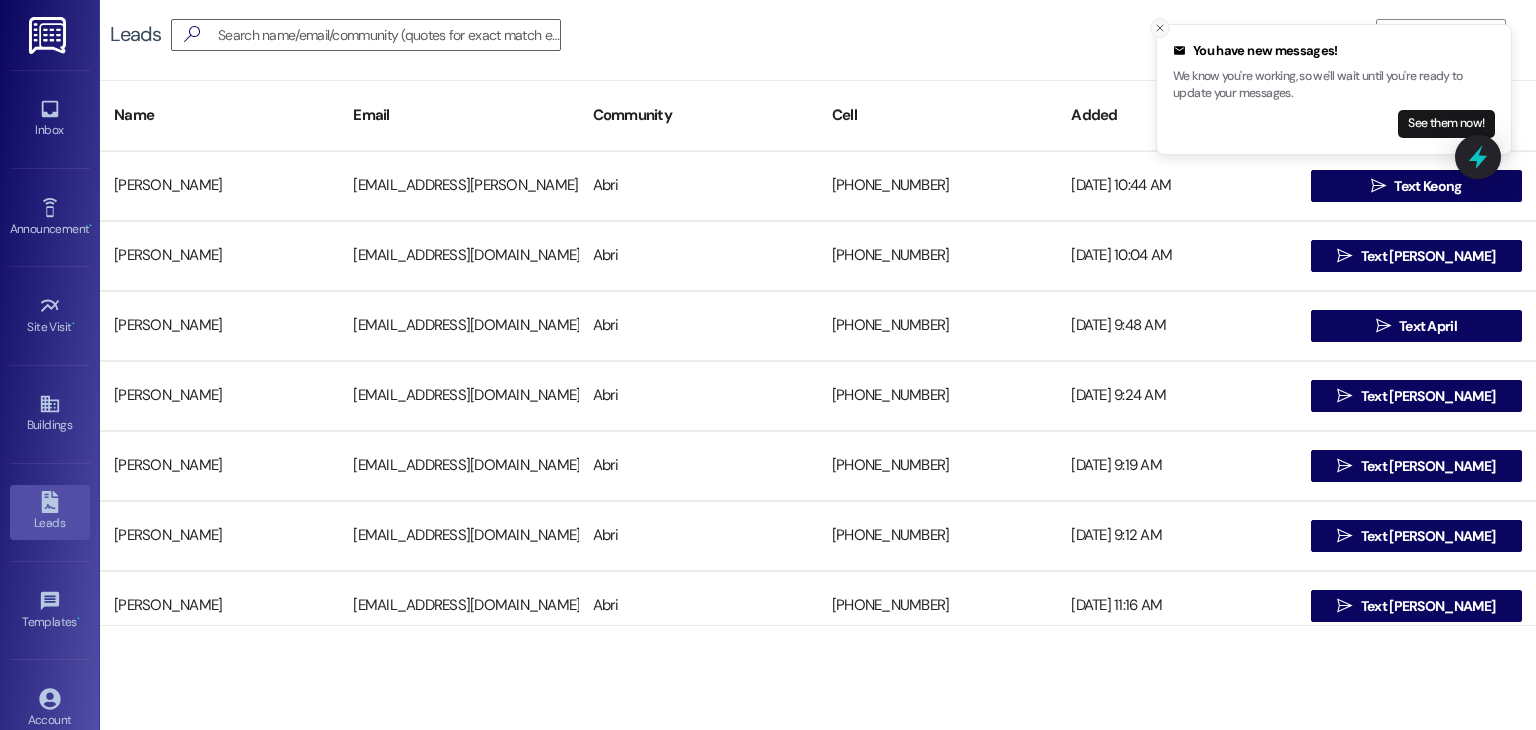 click 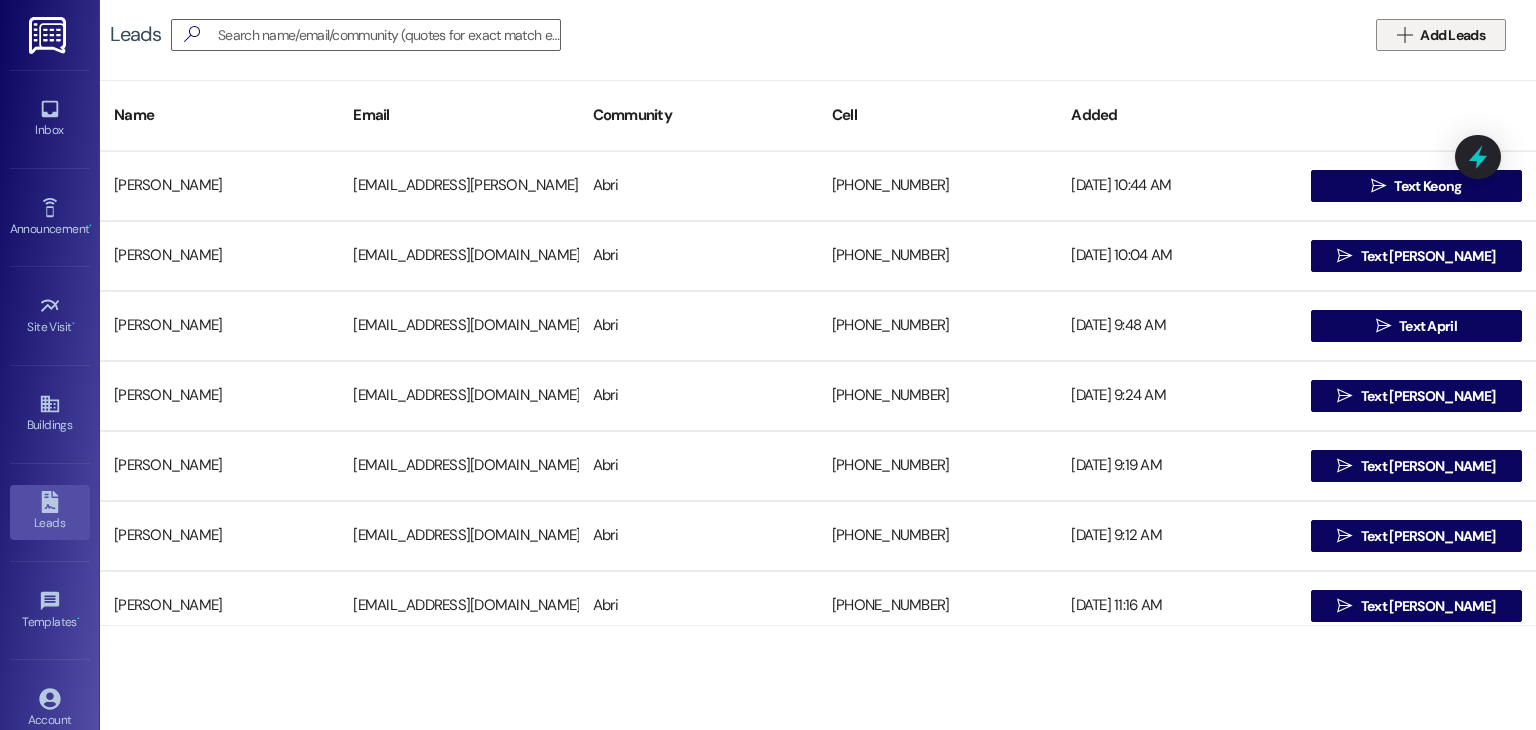 click on "" at bounding box center (1404, 35) 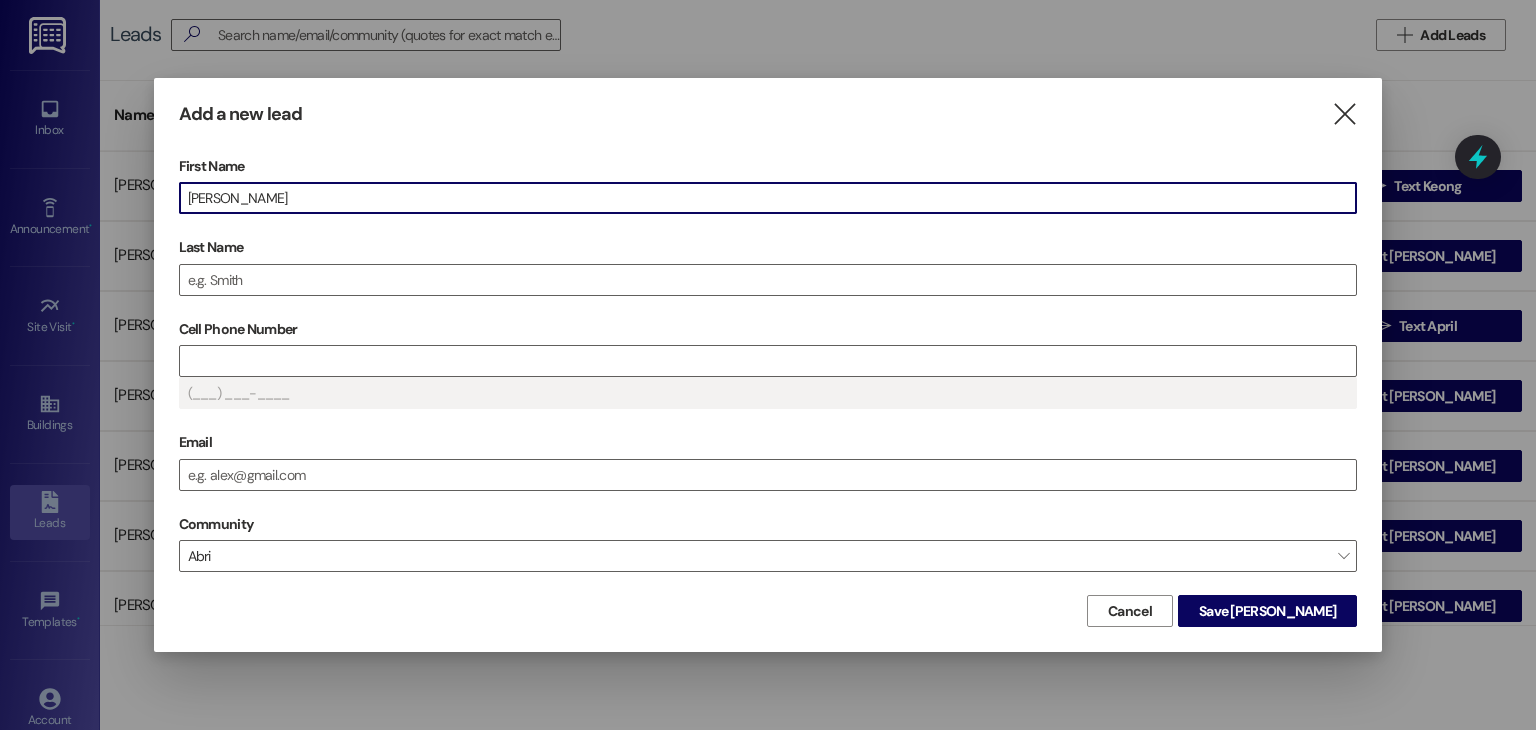 click on "[PERSON_NAME]" at bounding box center (768, 198) 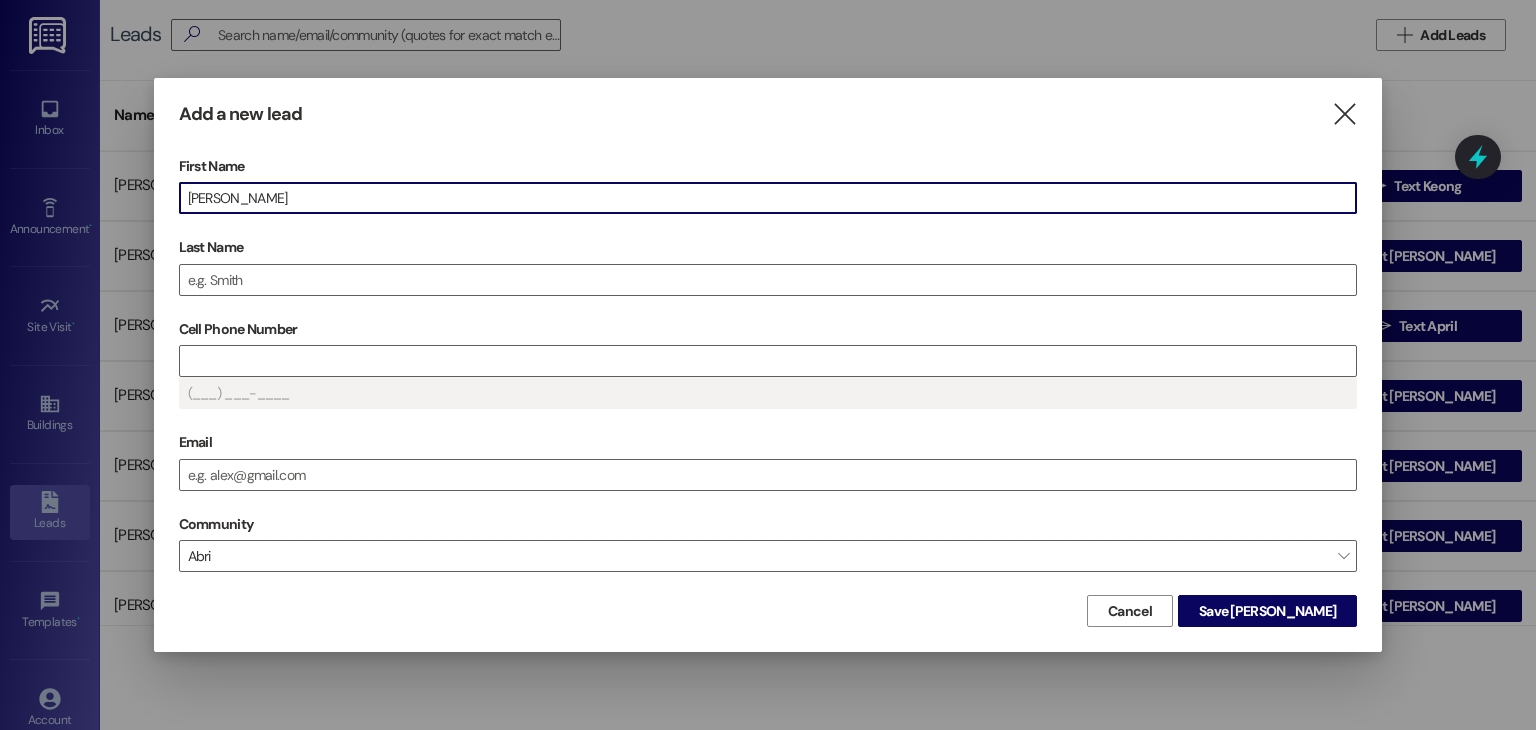 click on "[PERSON_NAME]" at bounding box center (768, 198) 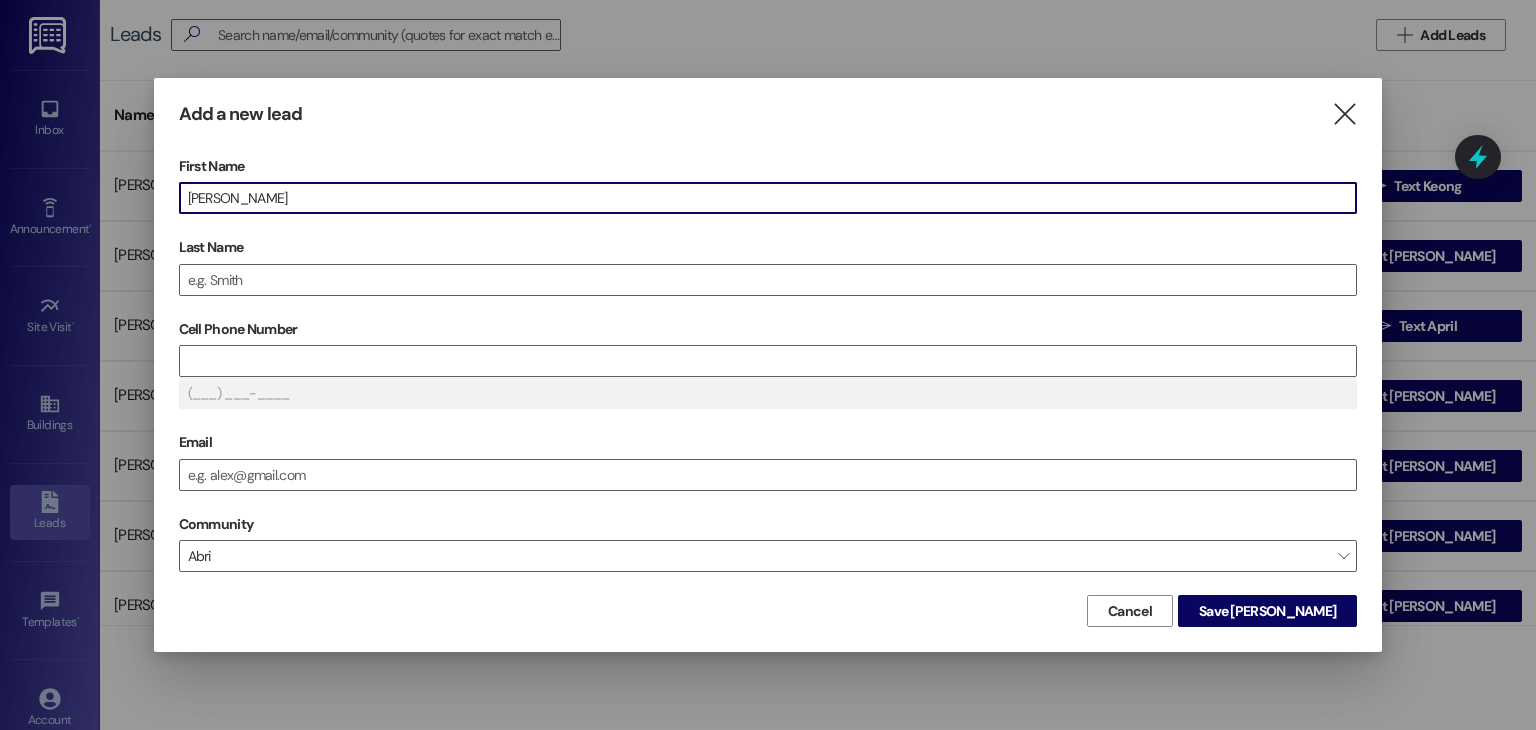click on "[PERSON_NAME]" at bounding box center [768, 198] 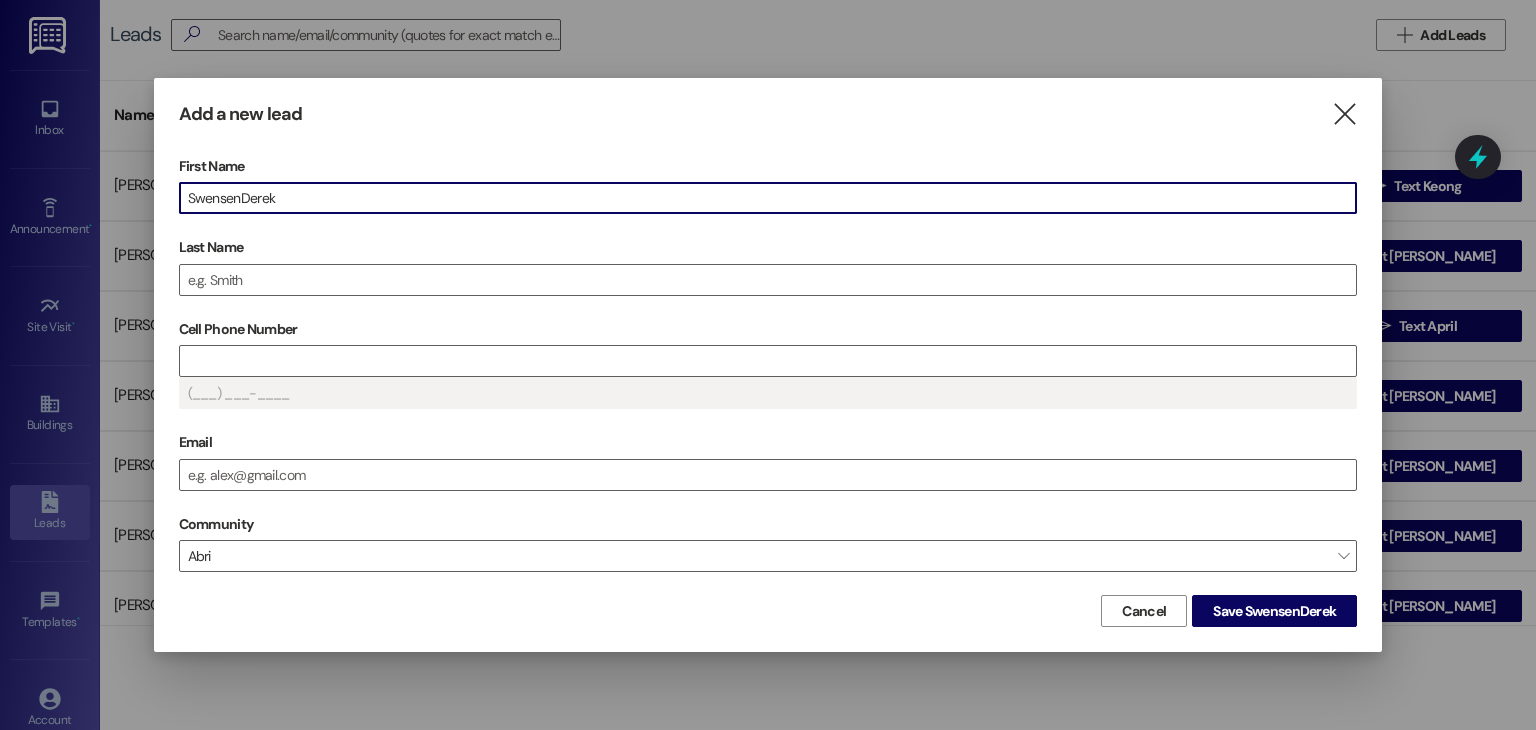 drag, startPoint x: 239, startPoint y: 198, endPoint x: 144, endPoint y: 202, distance: 95.084175 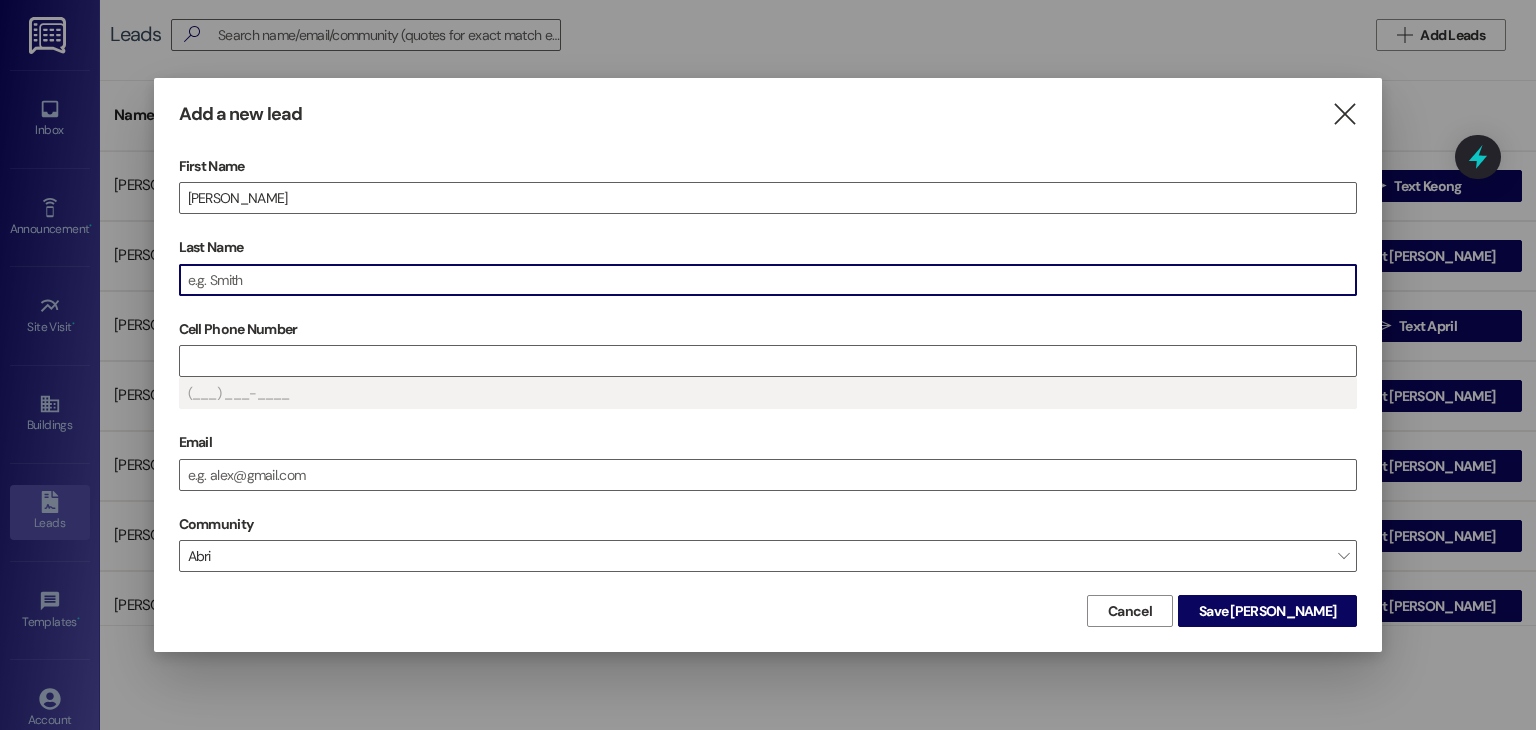 click on "Last Name" at bounding box center [768, 280] 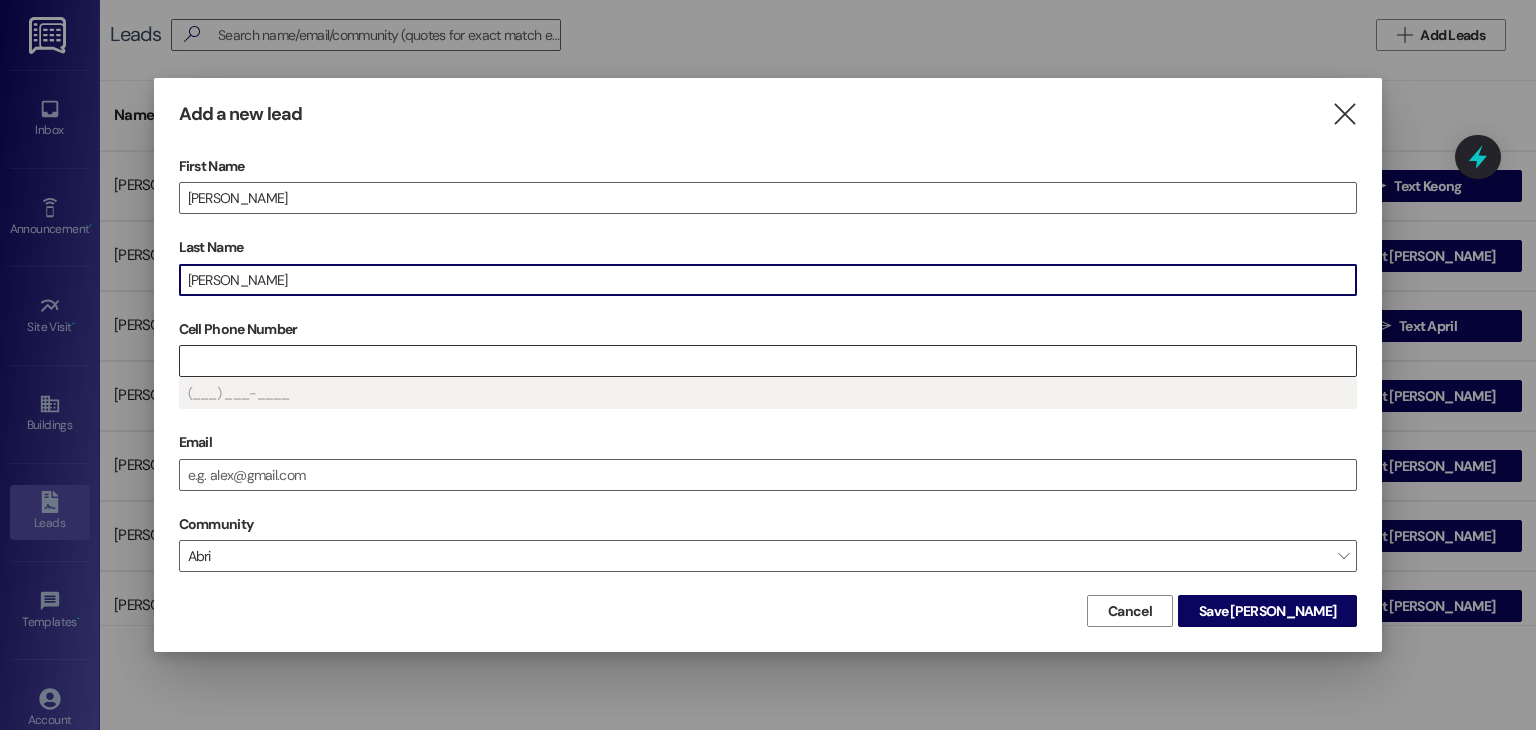 click on "Cell Phone Number" at bounding box center [768, 361] 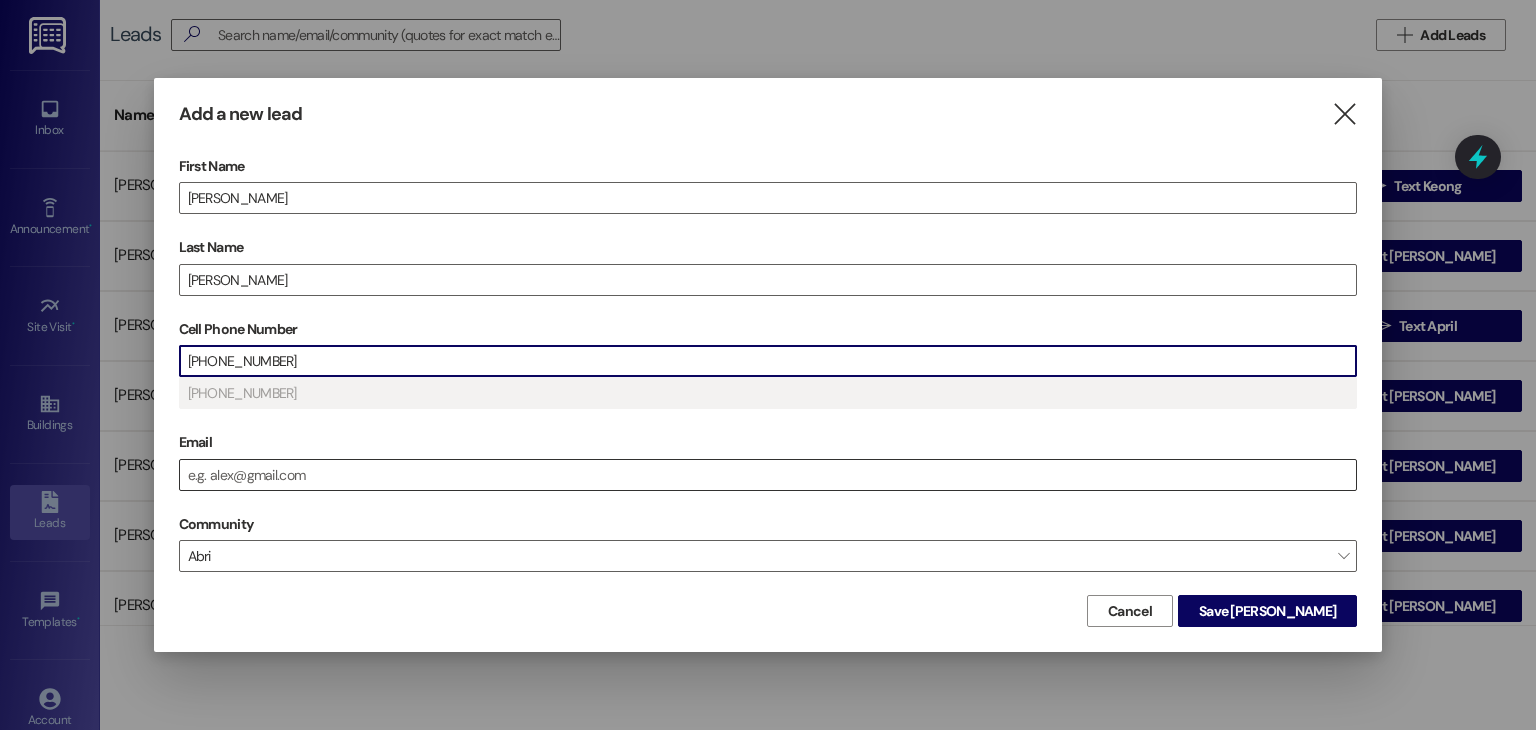 click on "Email" at bounding box center [768, 475] 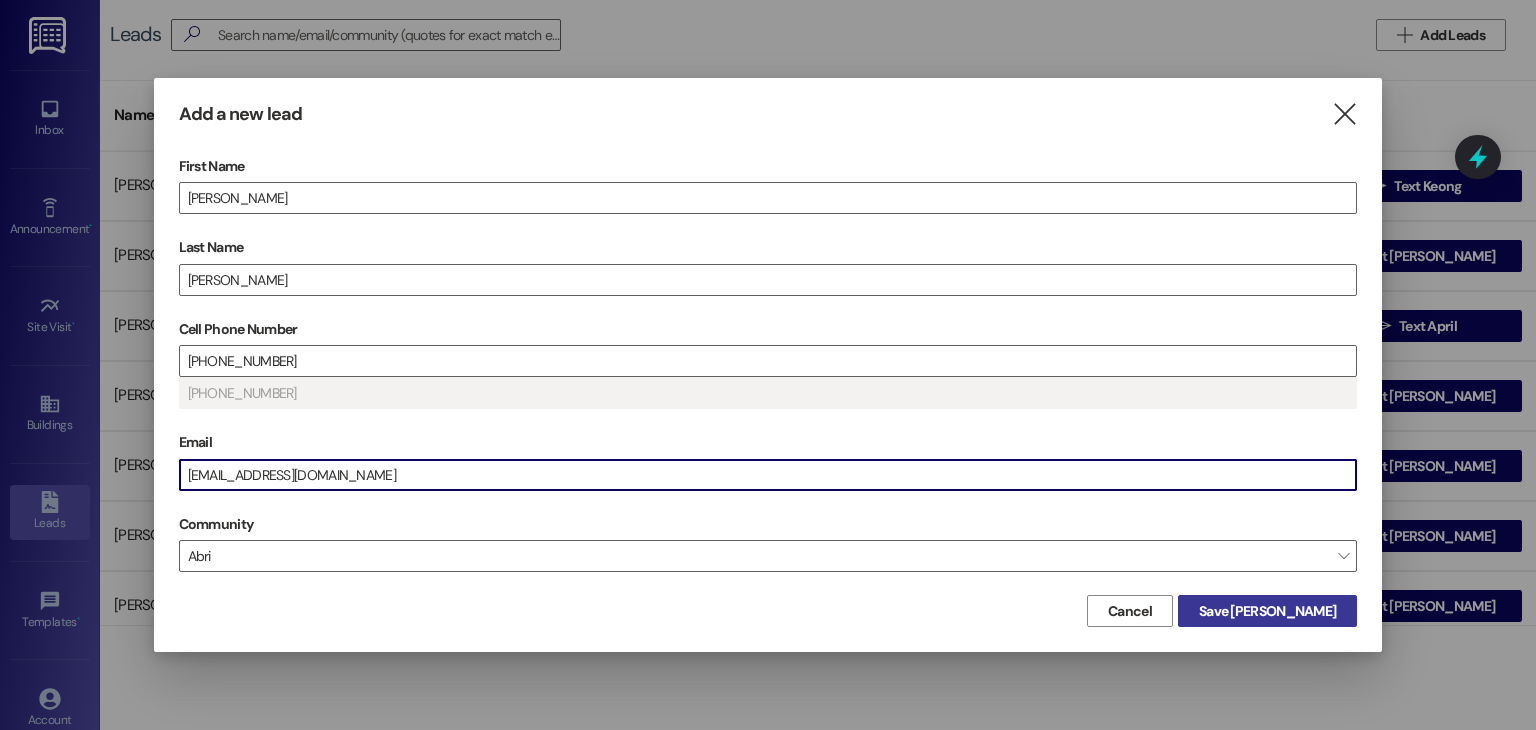 click on "Save [PERSON_NAME]" at bounding box center (1267, 611) 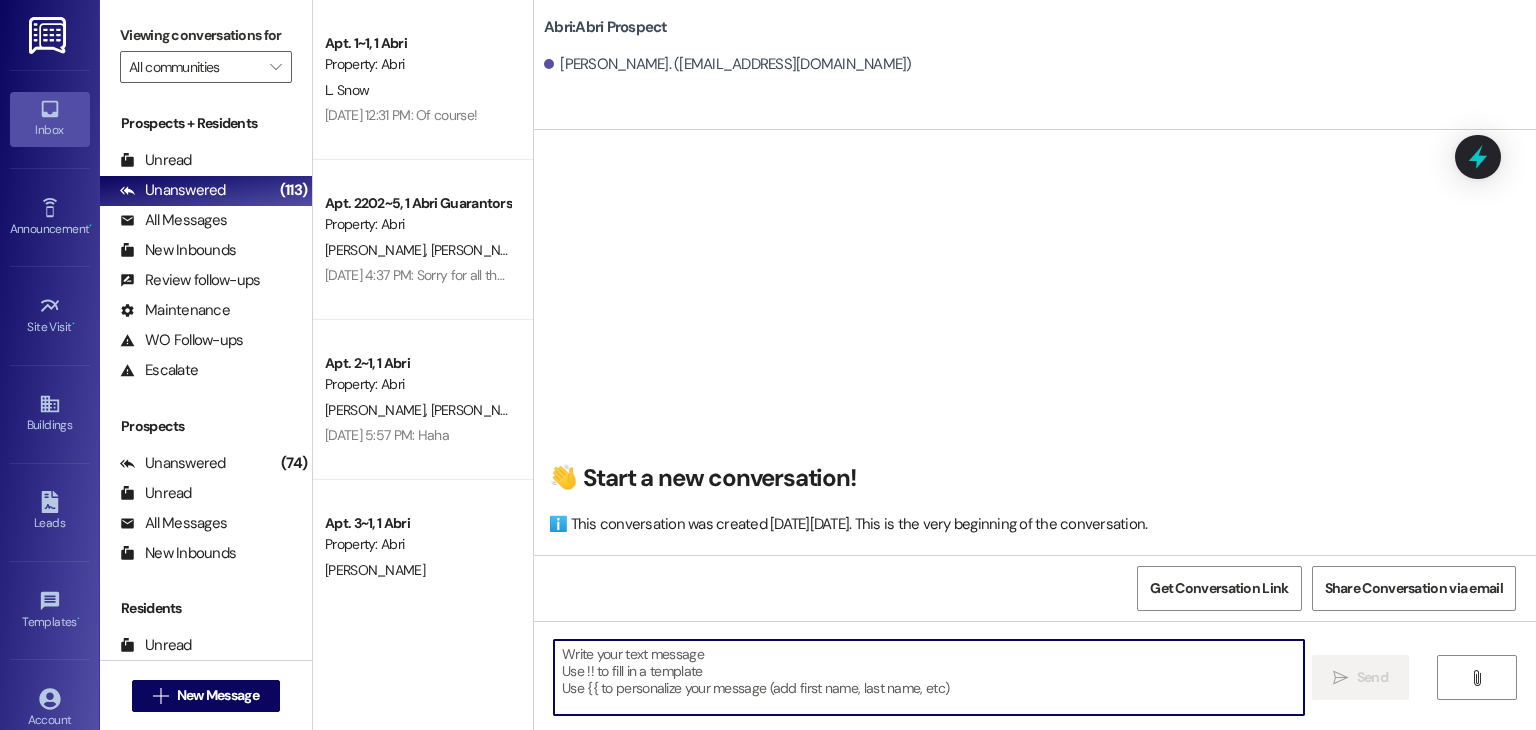 click at bounding box center [928, 677] 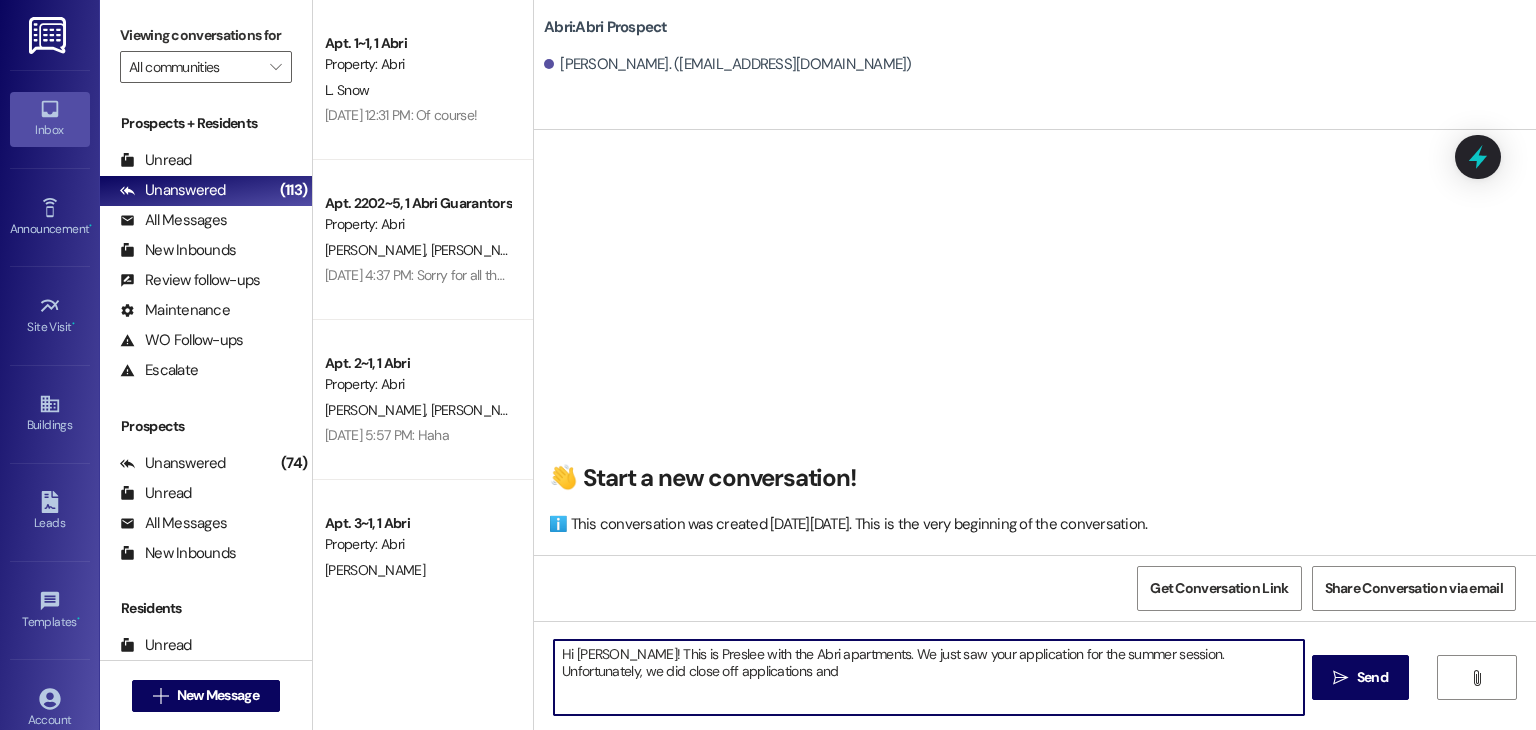 click on "Hi [PERSON_NAME]! This is Preslee with the Abri apartments. We just saw your application for the summer session. Unfortunately, we did close off applications and" at bounding box center (928, 677) 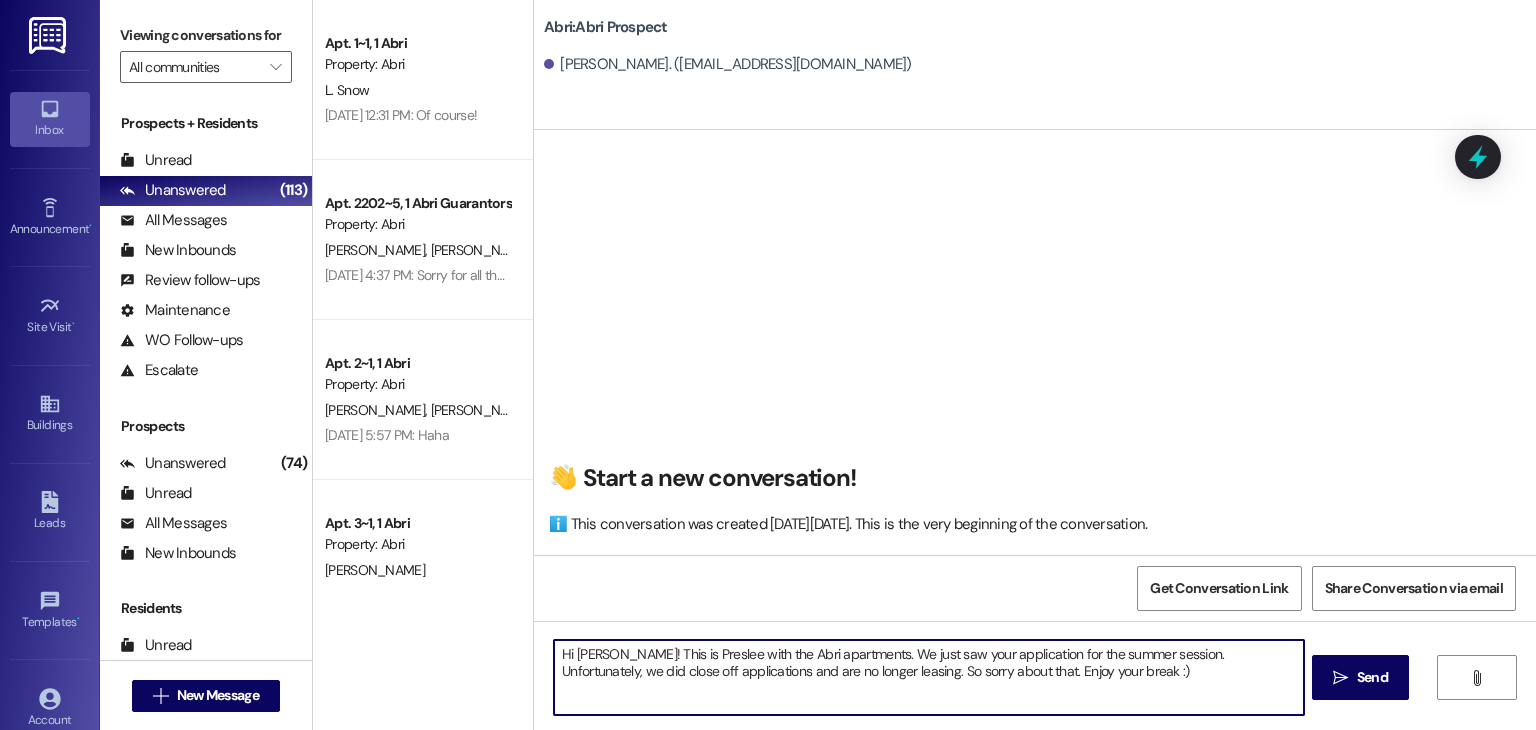 click on "Hi [PERSON_NAME]! This is Preslee with the Abri apartments. We just saw your application for the summer session. Unfortunately, we did close off applications and are no longer leasing. So sorry about that. Enjoy your break :)" at bounding box center [928, 677] 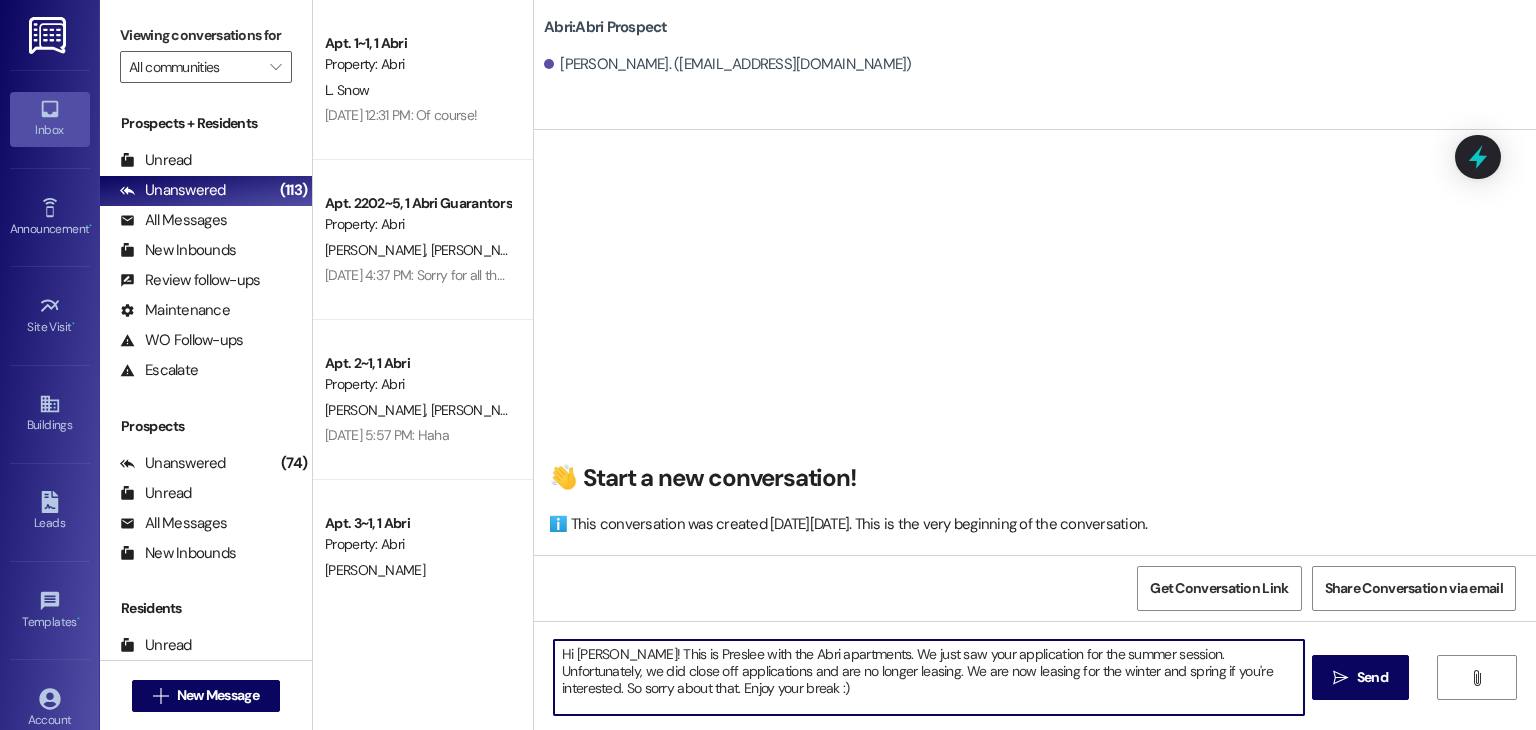 drag, startPoint x: 830, startPoint y: 667, endPoint x: 1195, endPoint y: 672, distance: 365.03424 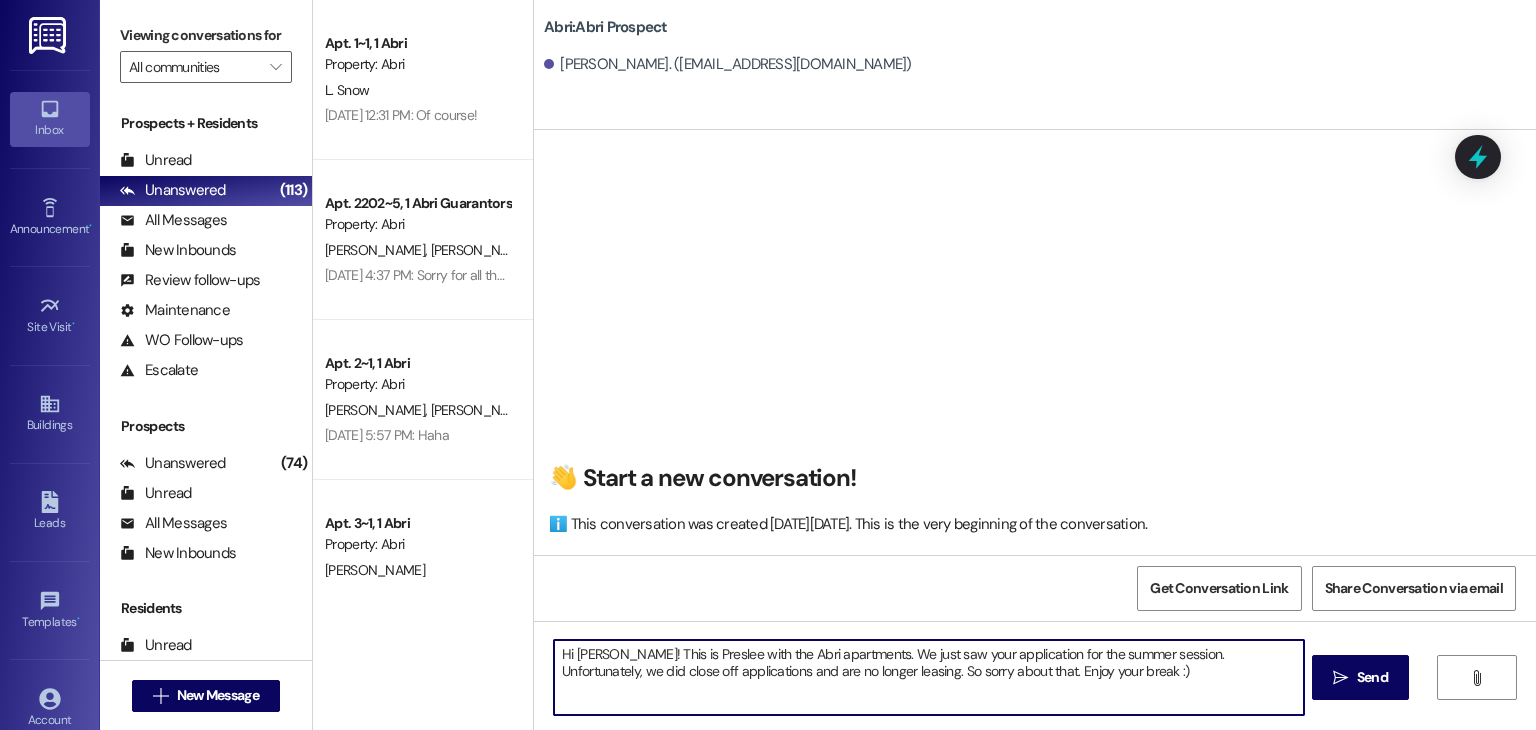 click on "Hi [PERSON_NAME]! This is Preslee with the Abri apartments. We just saw your application for the summer session. Unfortunately, we did close off applications and are no longer leasing. So sorry about that. Enjoy your break :)" at bounding box center [928, 677] 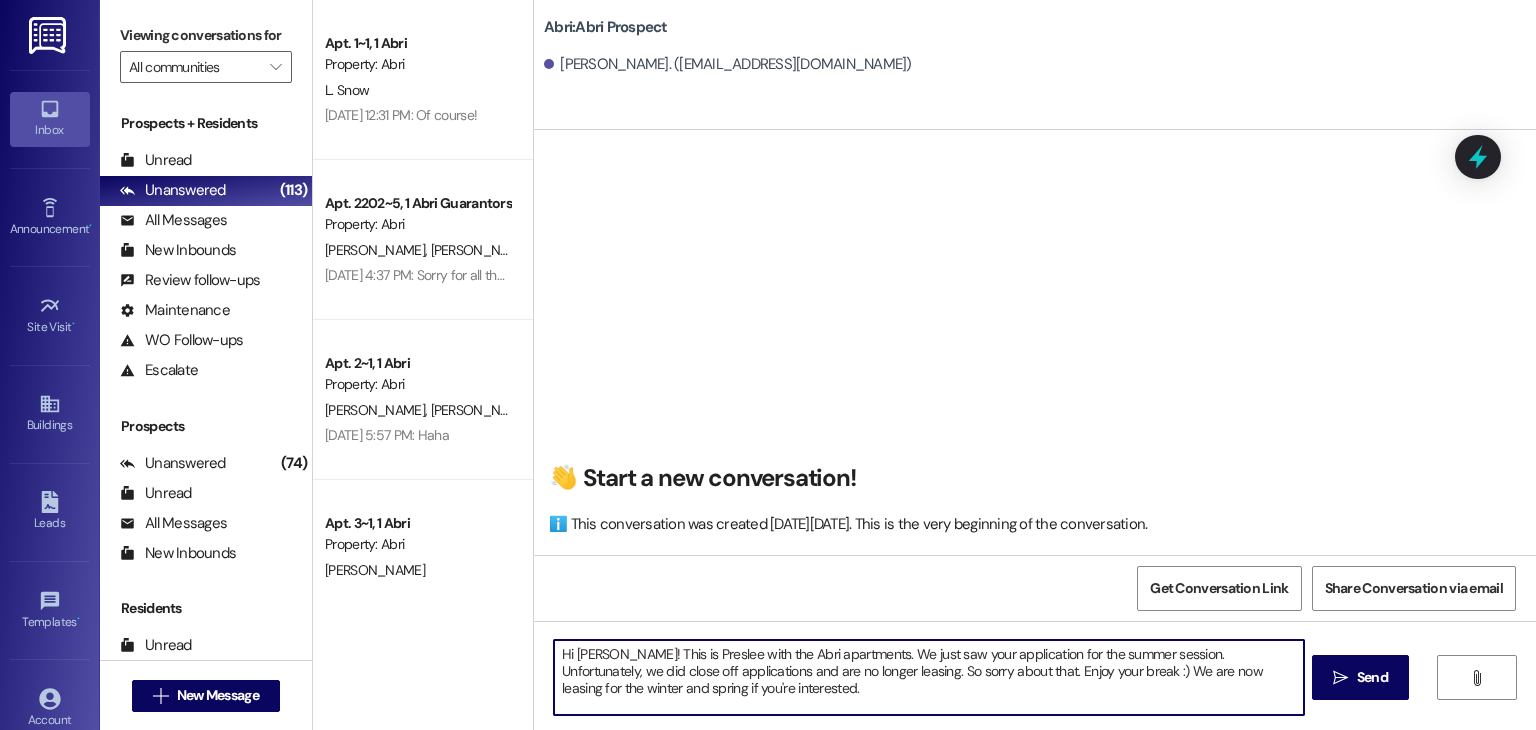 click on "Hi [PERSON_NAME]! This is Preslee with the Abri apartments. We just saw your application for the summer session. Unfortunately, we did close off applications and are no longer leasing. So sorry about that. Enjoy your break :) We are now leasing for the winter and spring if you're interested." at bounding box center [928, 677] 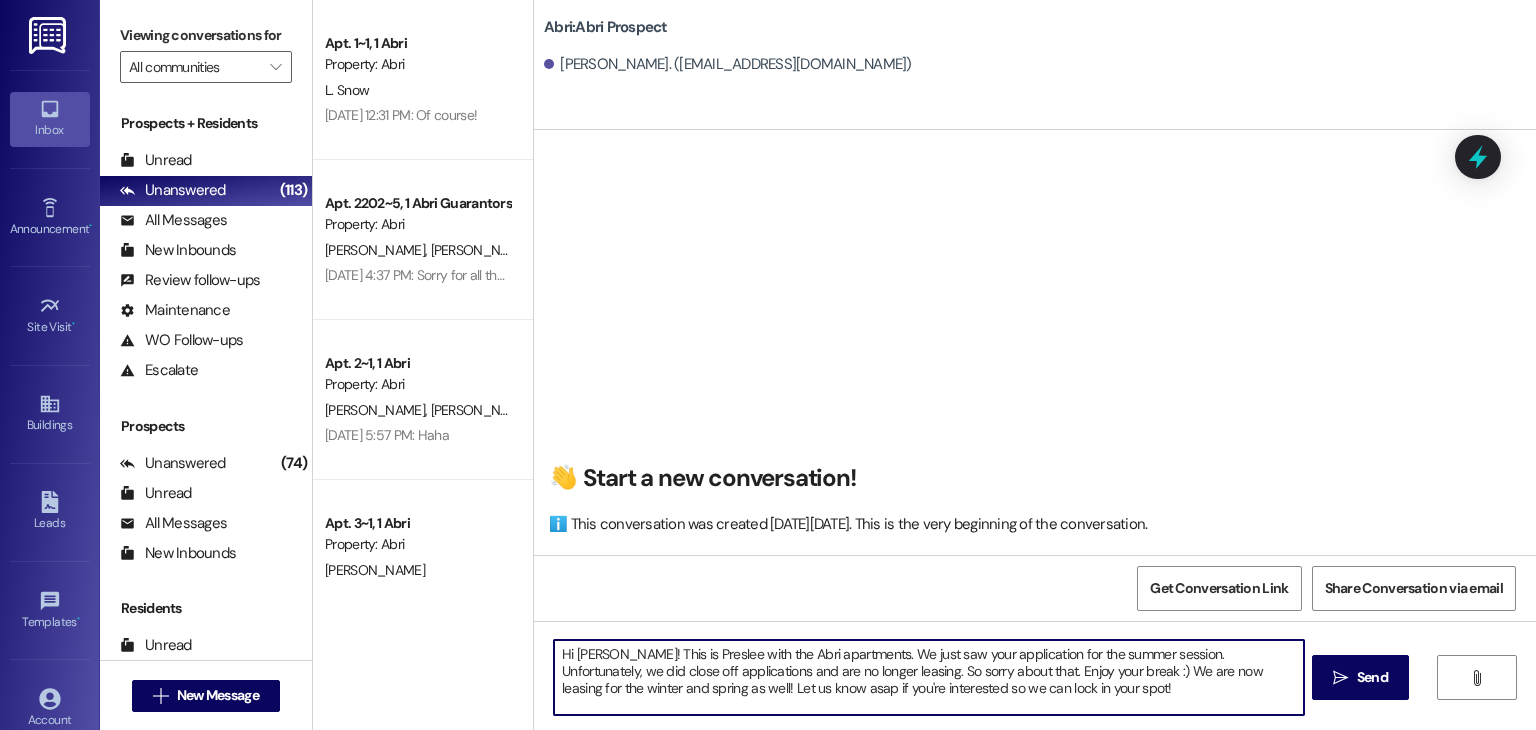 click on "Hi [PERSON_NAME]! This is Preslee with the Abri apartments. We just saw your application for the summer session. Unfortunately, we did close off applications and are no longer leasing. So sorry about that. Enjoy your break :) We are now leasing for the winter and spring as well! Let us know asap if you're interested so we can lock in your spot!" at bounding box center [928, 677] 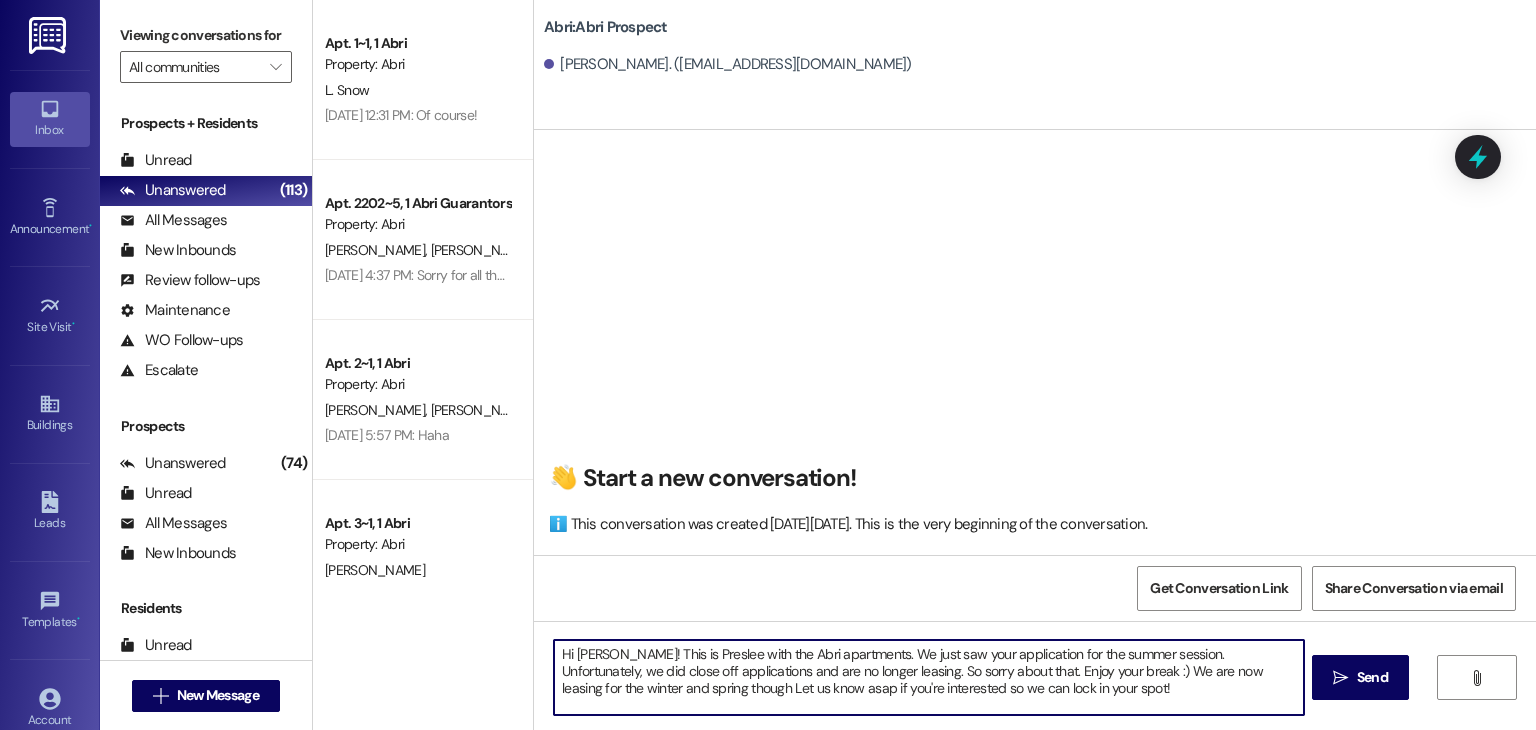 type on "Hi [PERSON_NAME]! This is Preslee with the Abri apartments. We just saw your application for the summer session. Unfortunately, we did close off applications and are no longer leasing. So sorry about that. Enjoy your break :) We are now leasing for the winter and spring though! Let us know asap if you're interested so we can lock in your spot!" 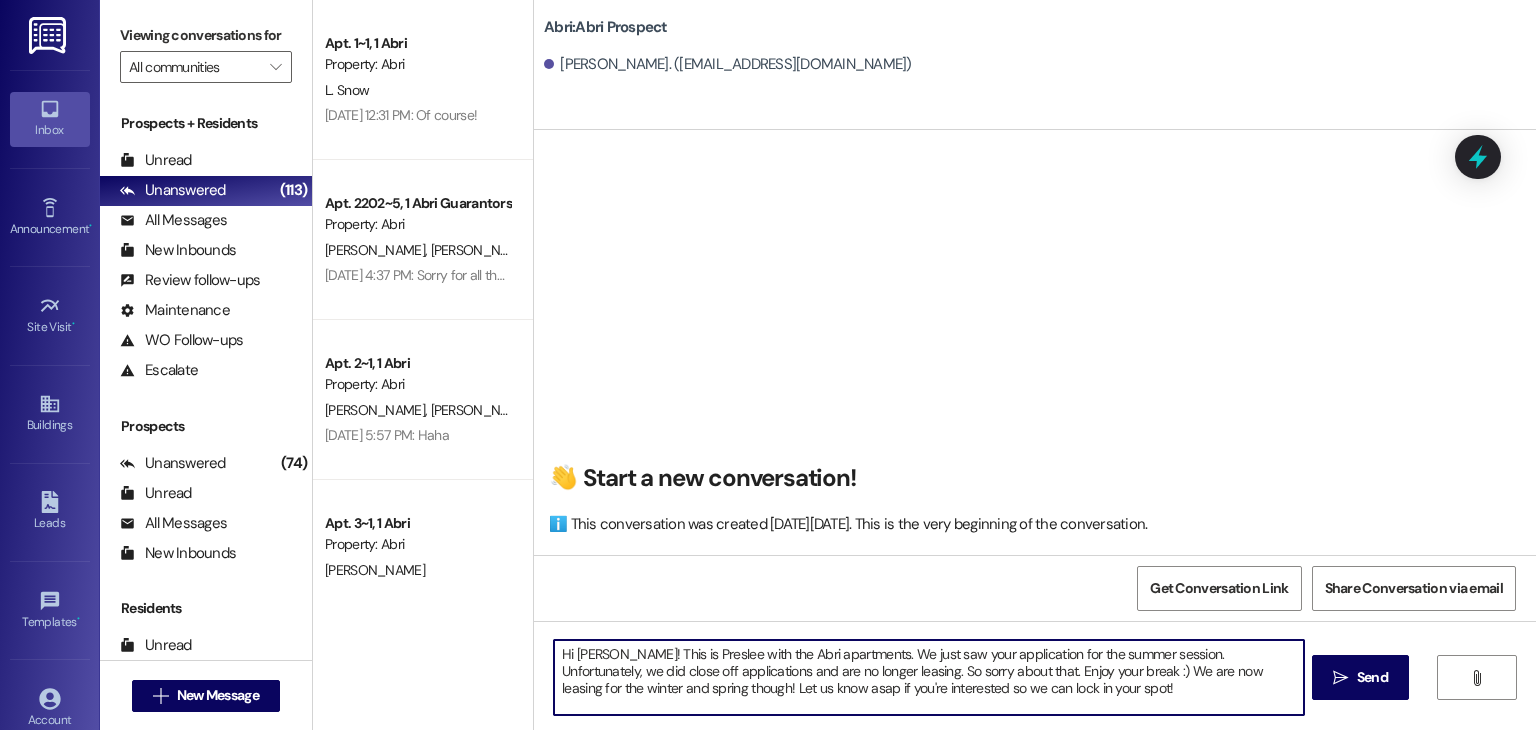 click on "Hi [PERSON_NAME]! This is Preslee with the Abri apartments. We just saw your application for the summer session. Unfortunately, we did close off applications and are no longer leasing. So sorry about that. Enjoy your break :) We are now leasing for the winter and spring though! Let us know asap if you're interested so we can lock in your spot!" at bounding box center [928, 677] 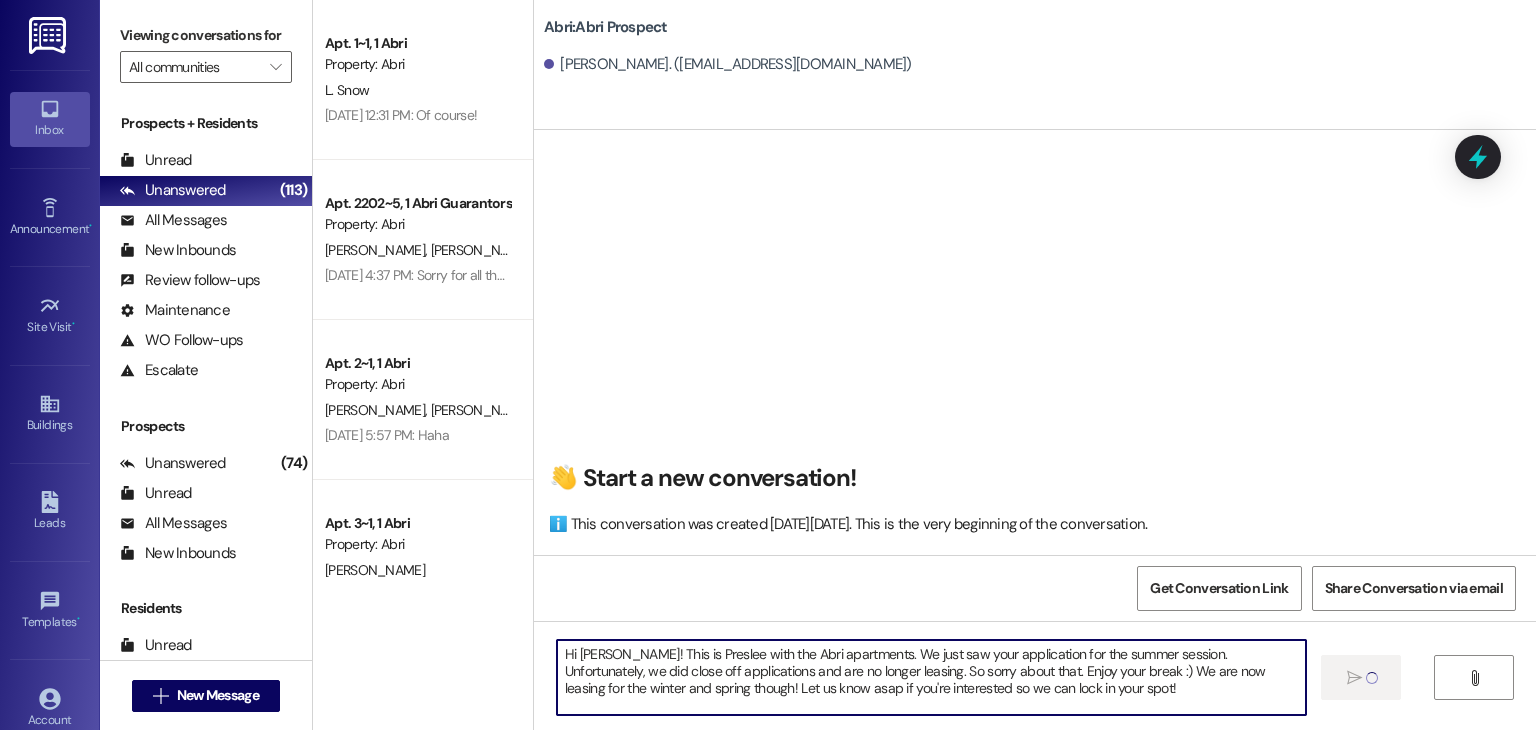 type 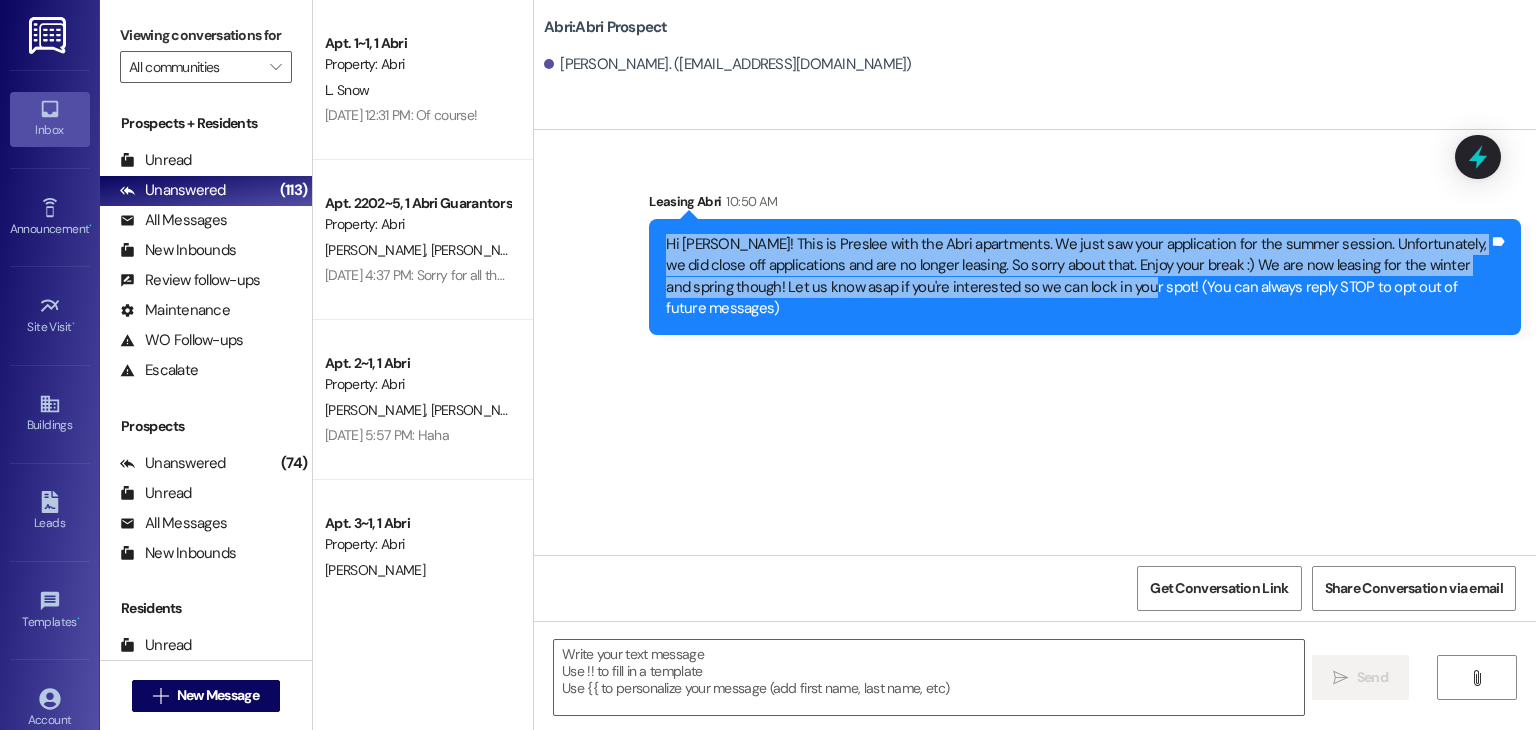 drag, startPoint x: 652, startPoint y: 247, endPoint x: 1033, endPoint y: 298, distance: 384.39822 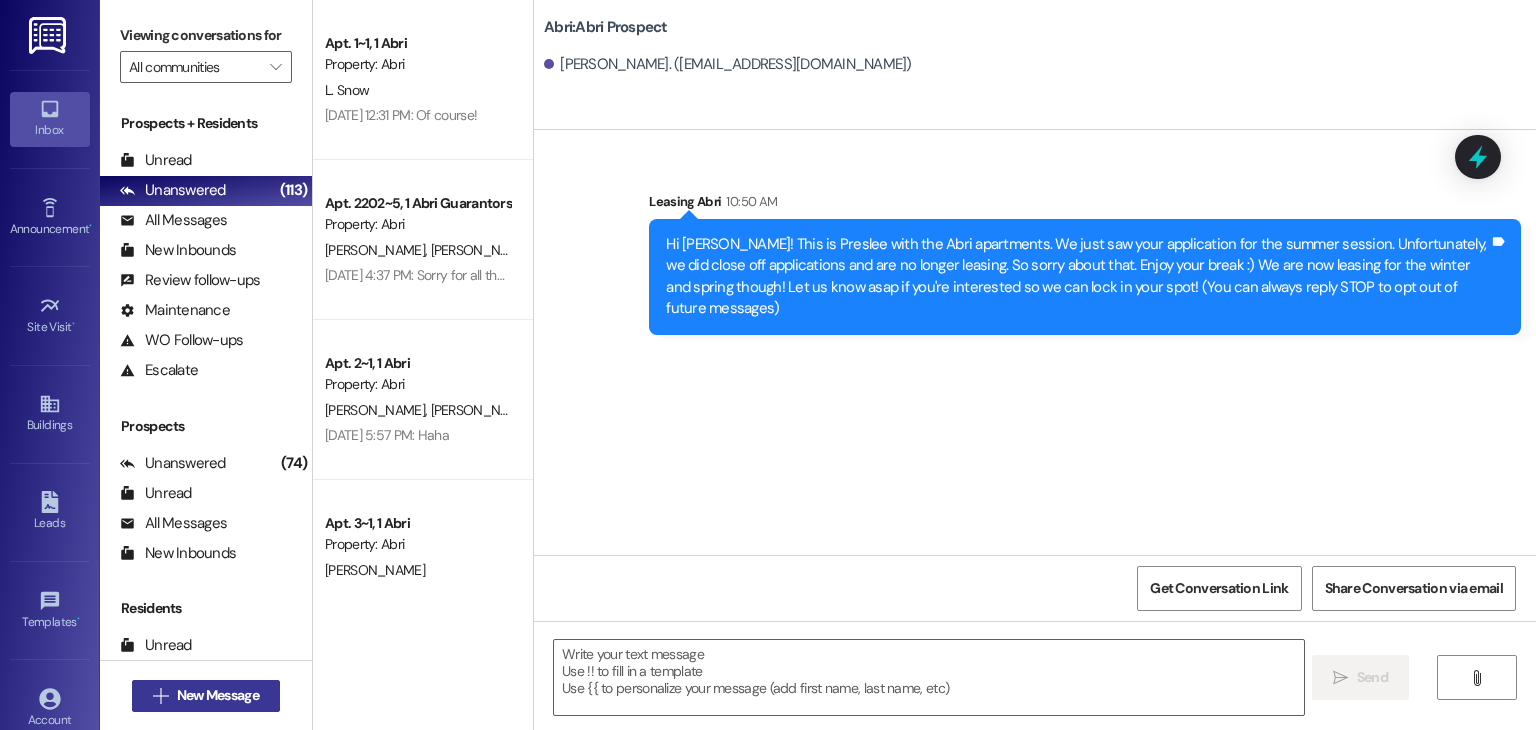 click on " New Message" at bounding box center (206, 696) 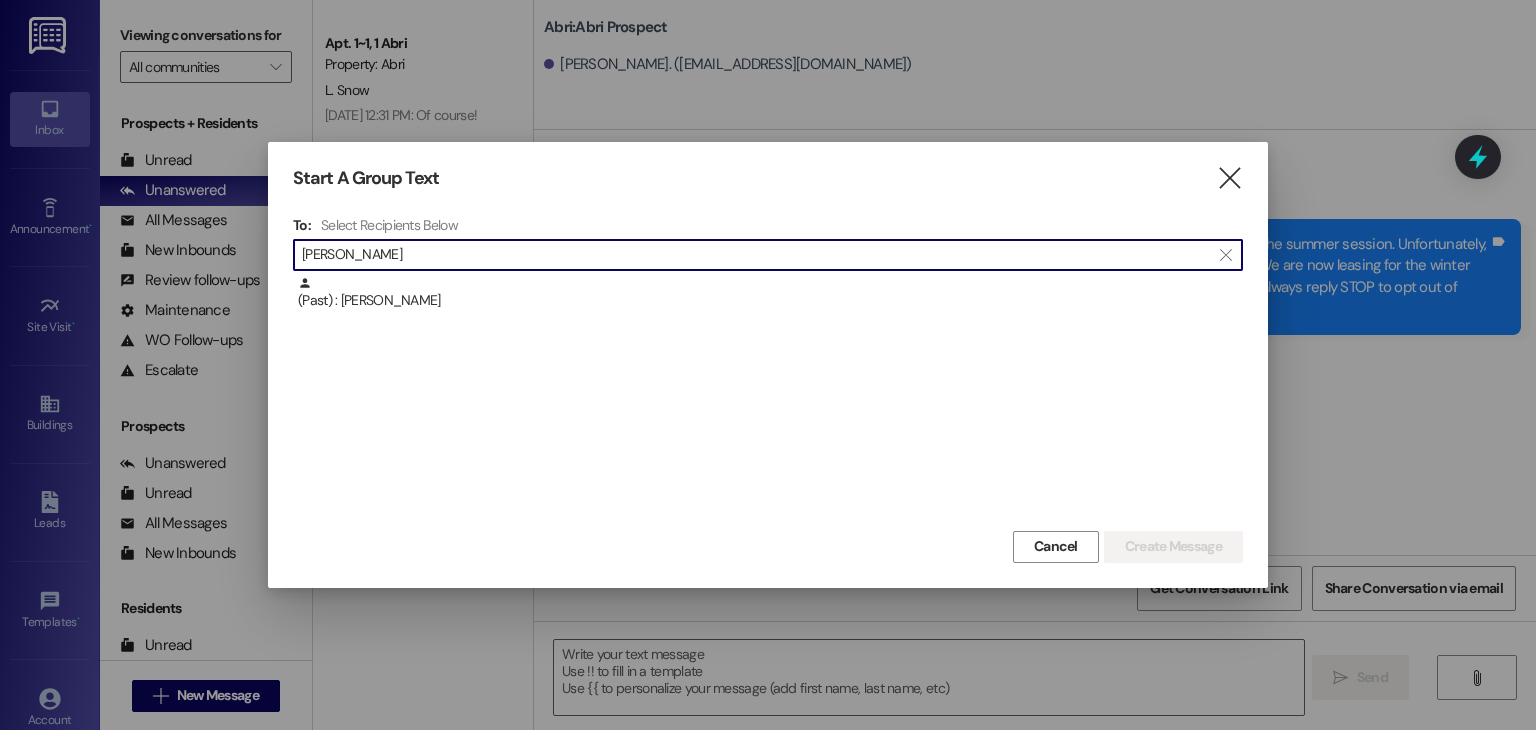 type on "[PERSON_NAME]" 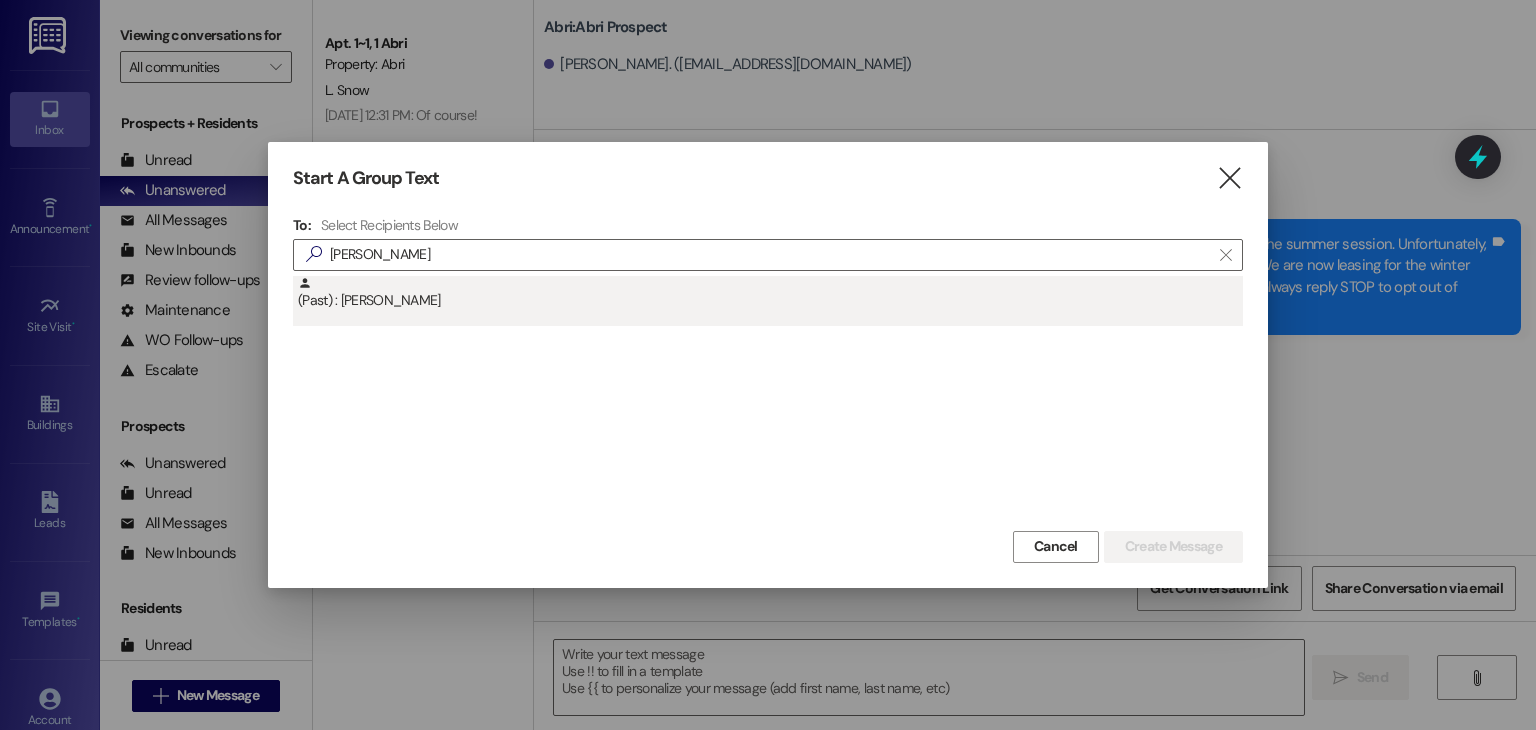 click on "(Past) : [PERSON_NAME]" at bounding box center [770, 293] 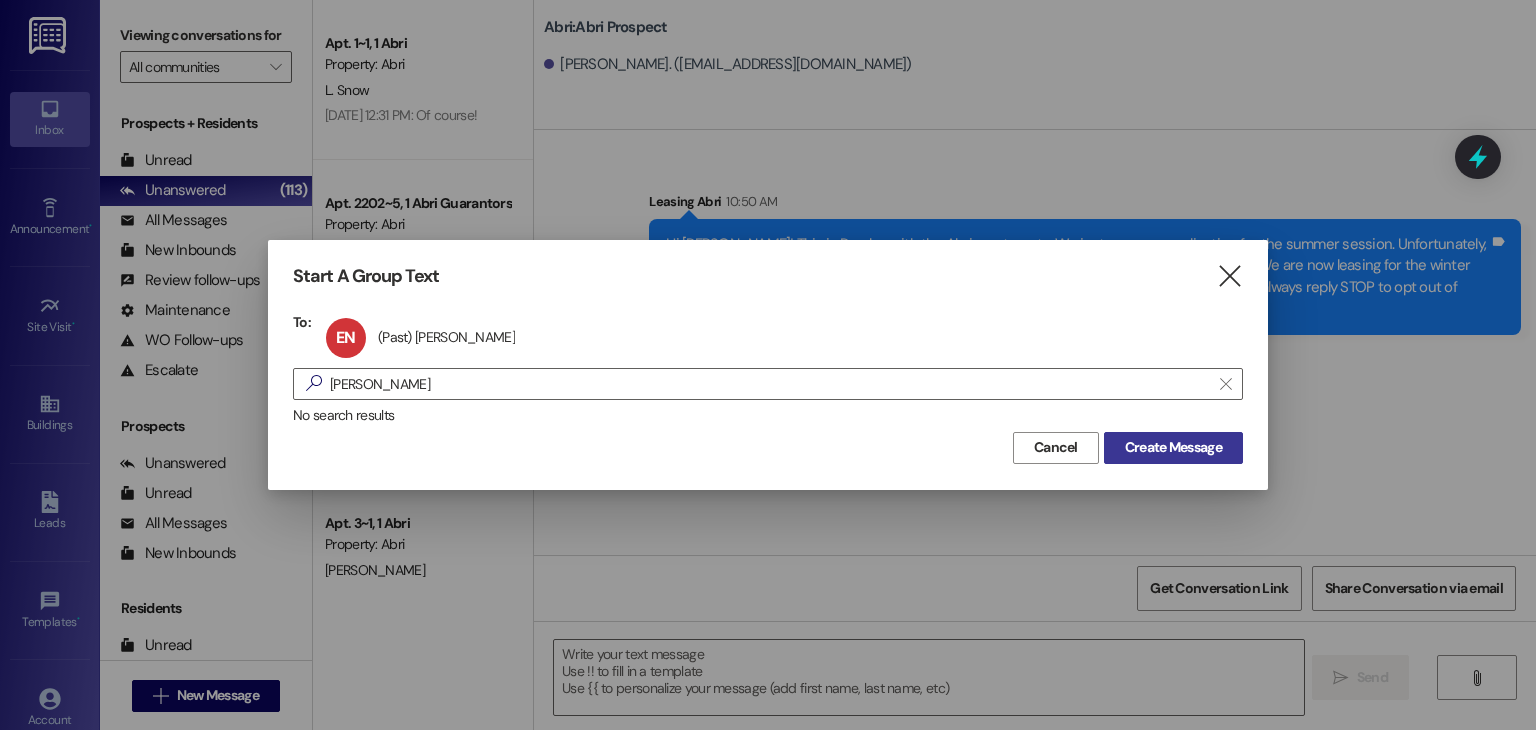 click on "Create Message" at bounding box center (1173, 447) 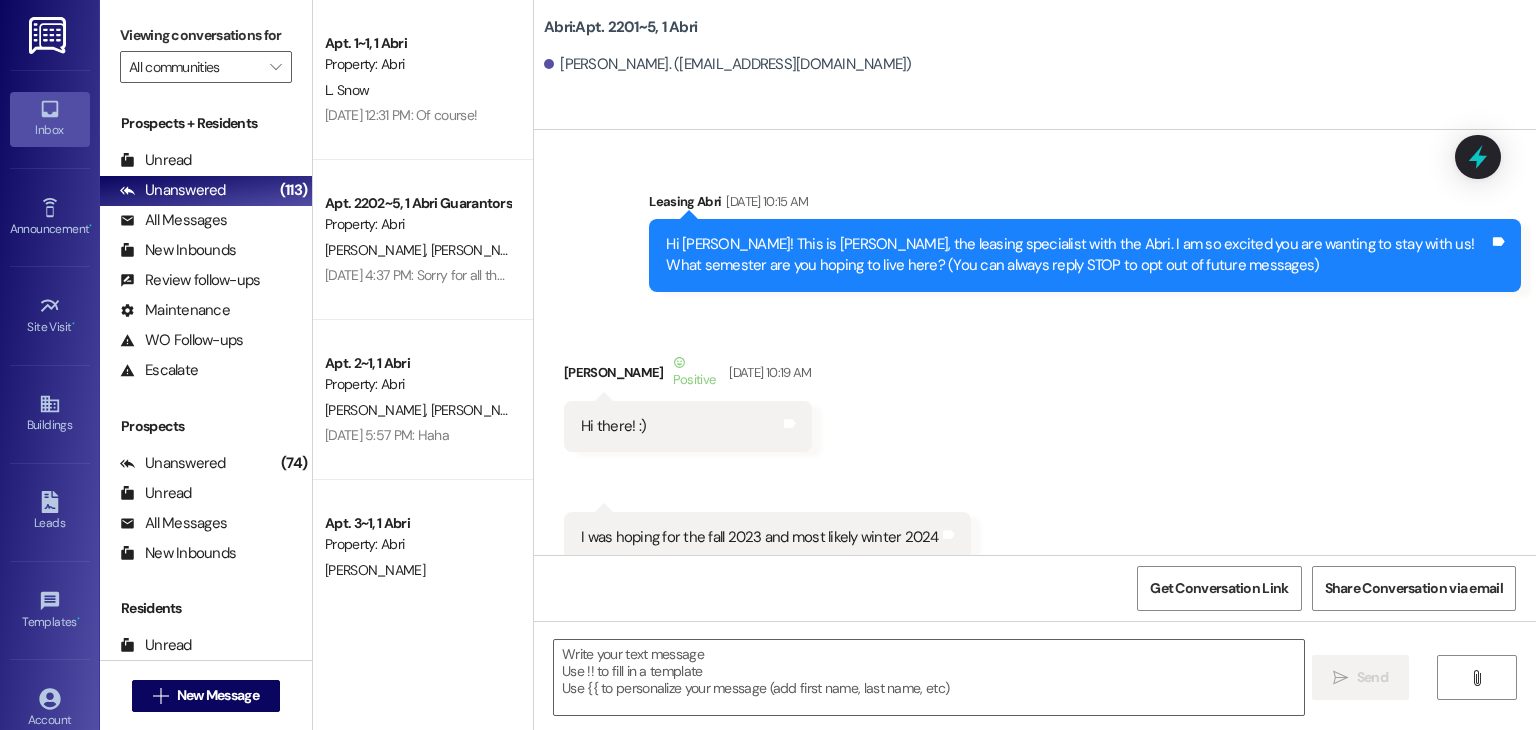 scroll, scrollTop: 35472, scrollLeft: 0, axis: vertical 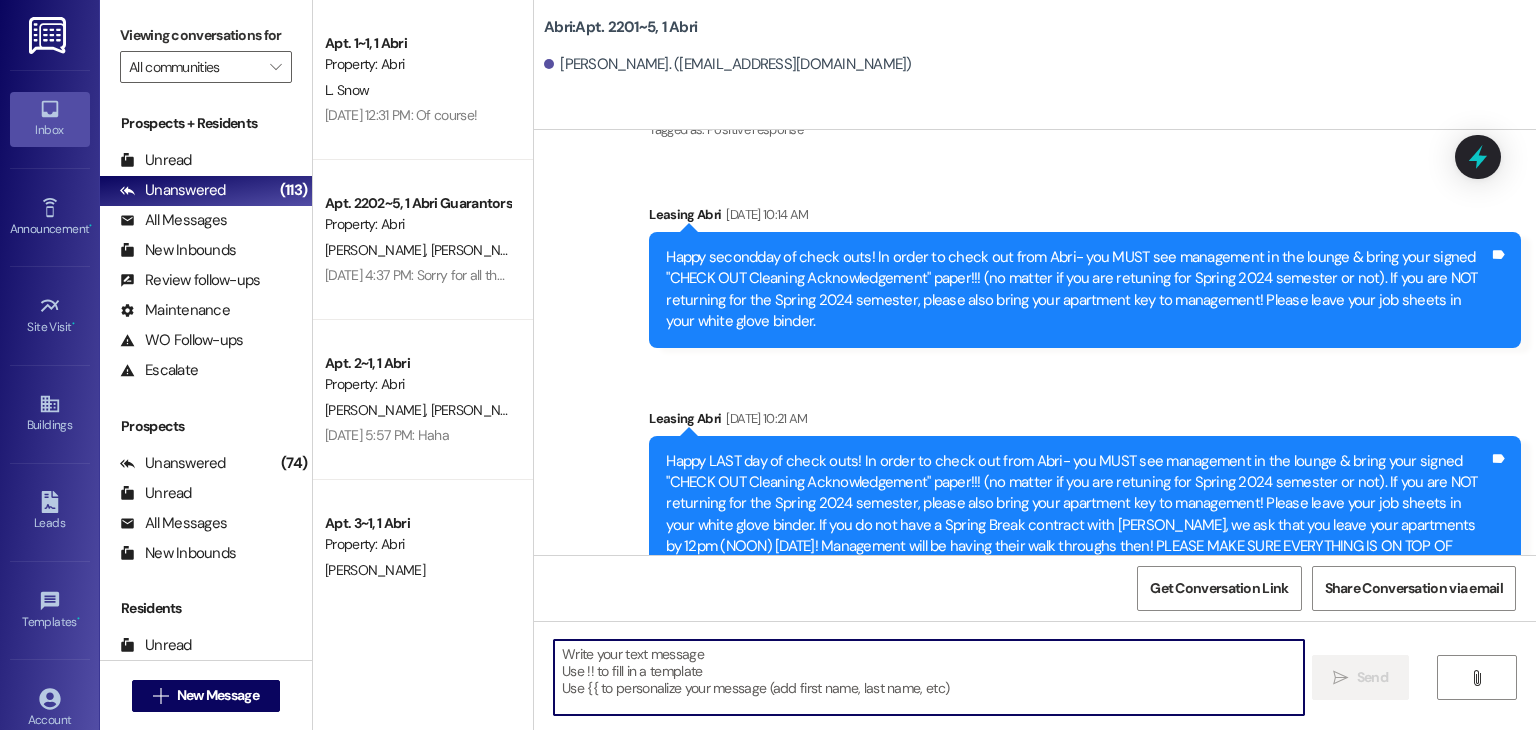 click at bounding box center [928, 677] 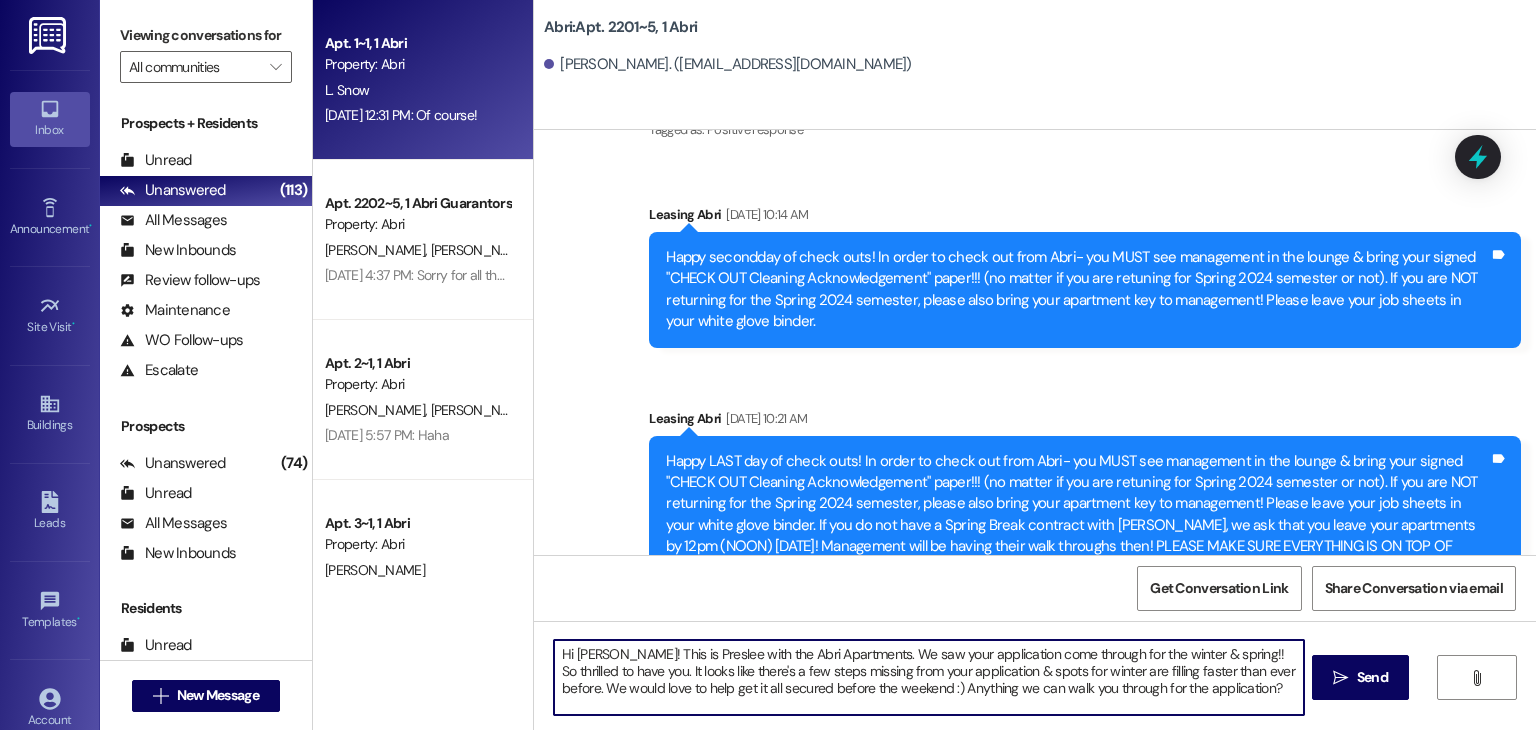 type on "Hi [PERSON_NAME]! This is Preslee with the Abri Apartments. We saw your application come through for the winter & spring!! So thrilled to have you. It looks like there's a few steps missing from your application & spots for winter are filling faster than ever before. We would love to help get it all secured before the weekend :) Anything we can walk you through for the application?" 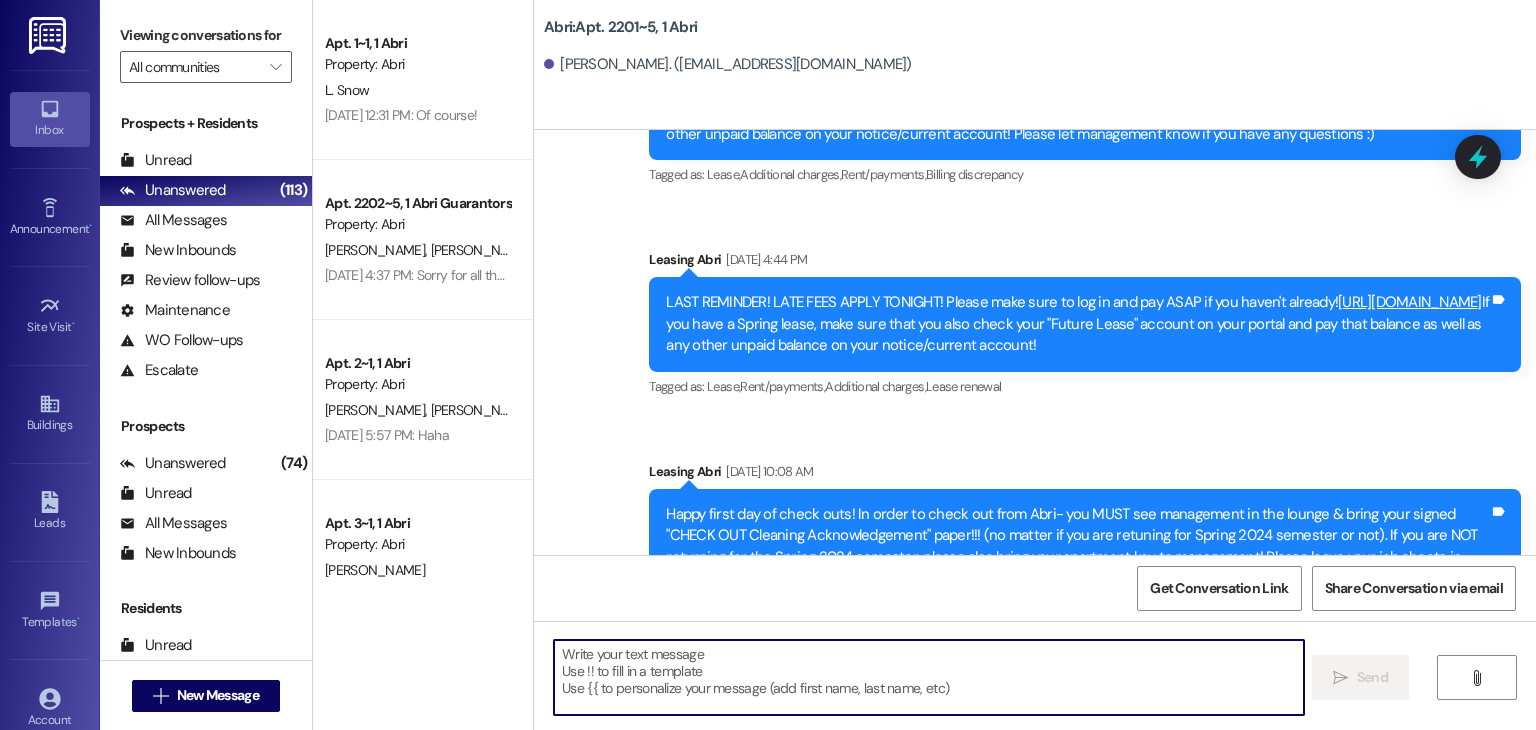 scroll, scrollTop: 35655, scrollLeft: 0, axis: vertical 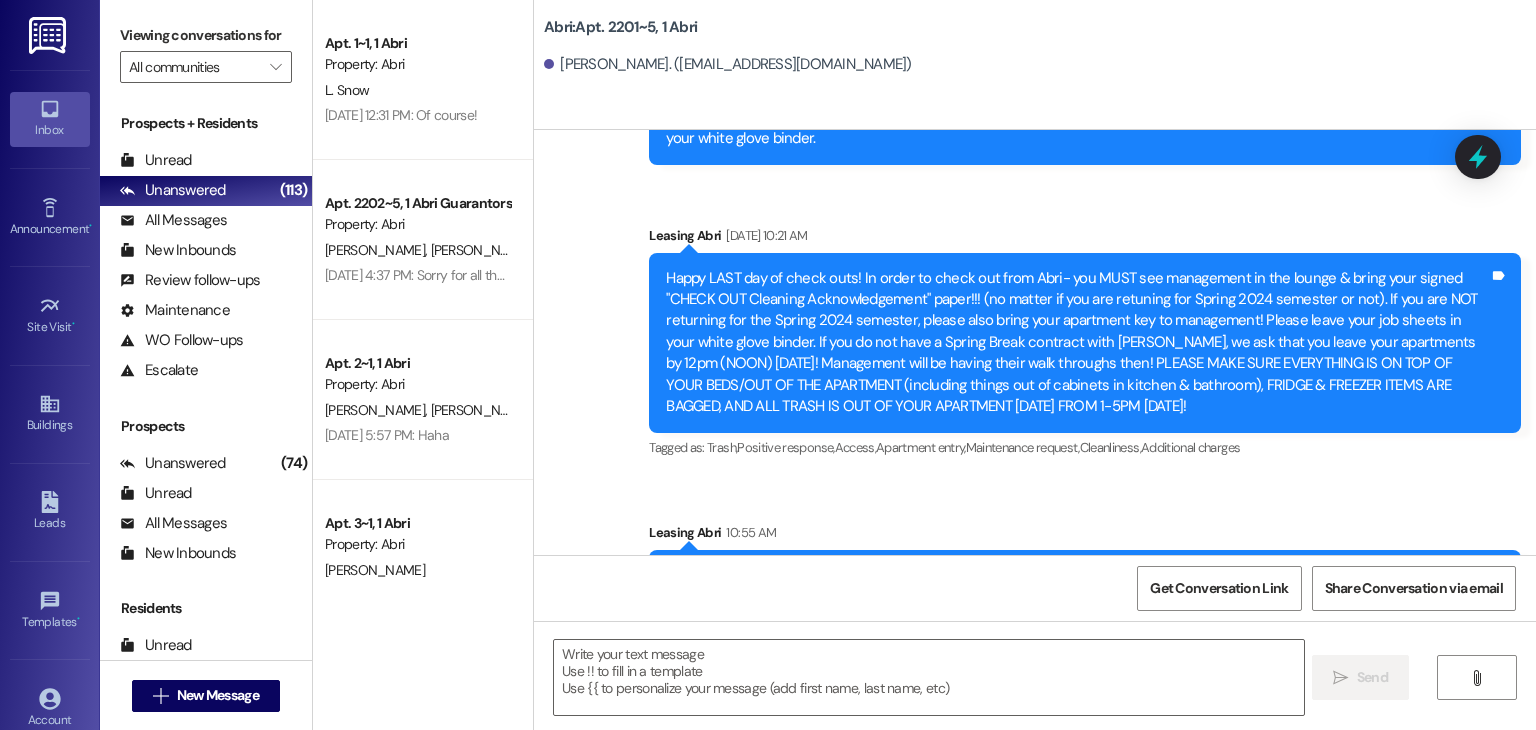 drag, startPoint x: 651, startPoint y: 471, endPoint x: 695, endPoint y: 472, distance: 44.011364 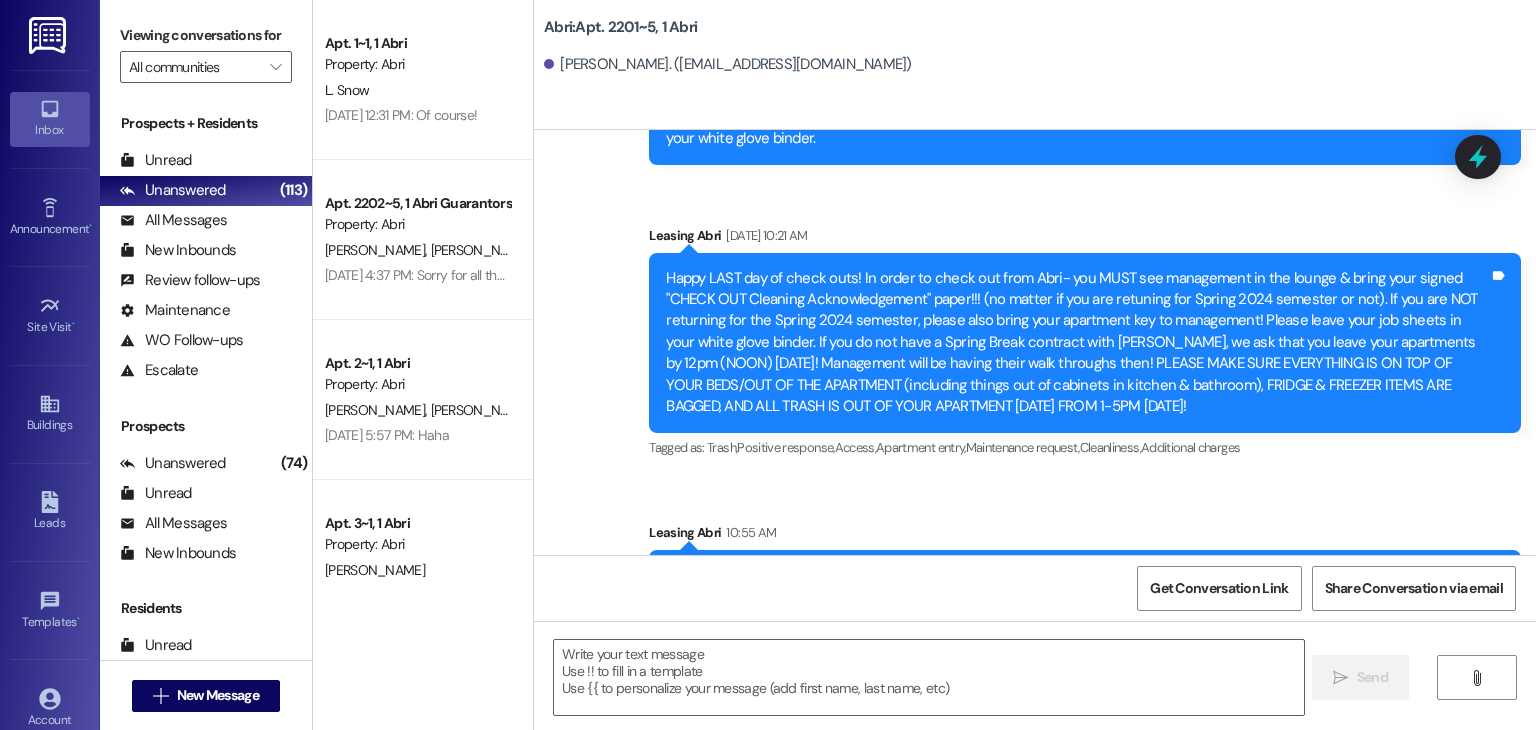 drag, startPoint x: 653, startPoint y: 470, endPoint x: 1276, endPoint y: 521, distance: 625.084 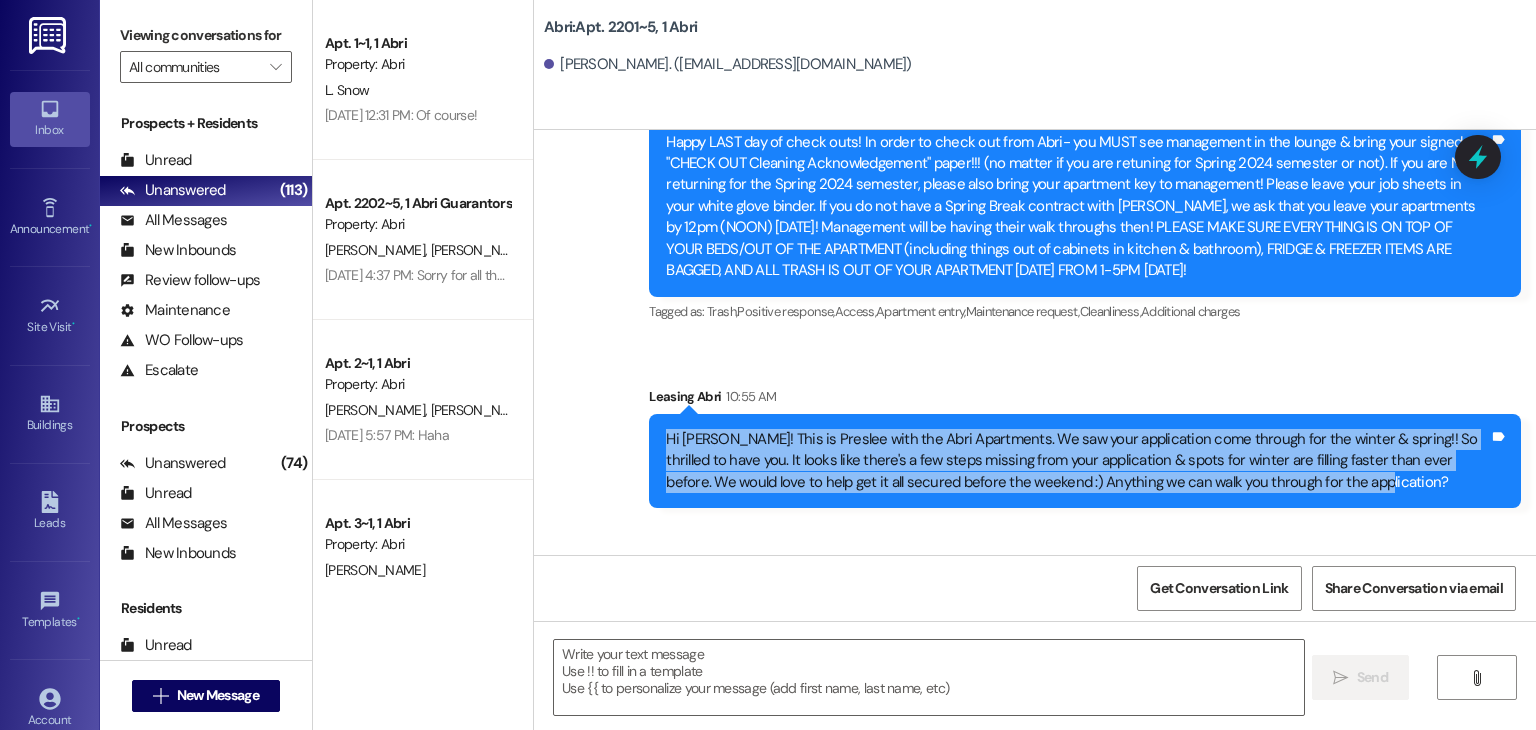 scroll, scrollTop: 35793, scrollLeft: 0, axis: vertical 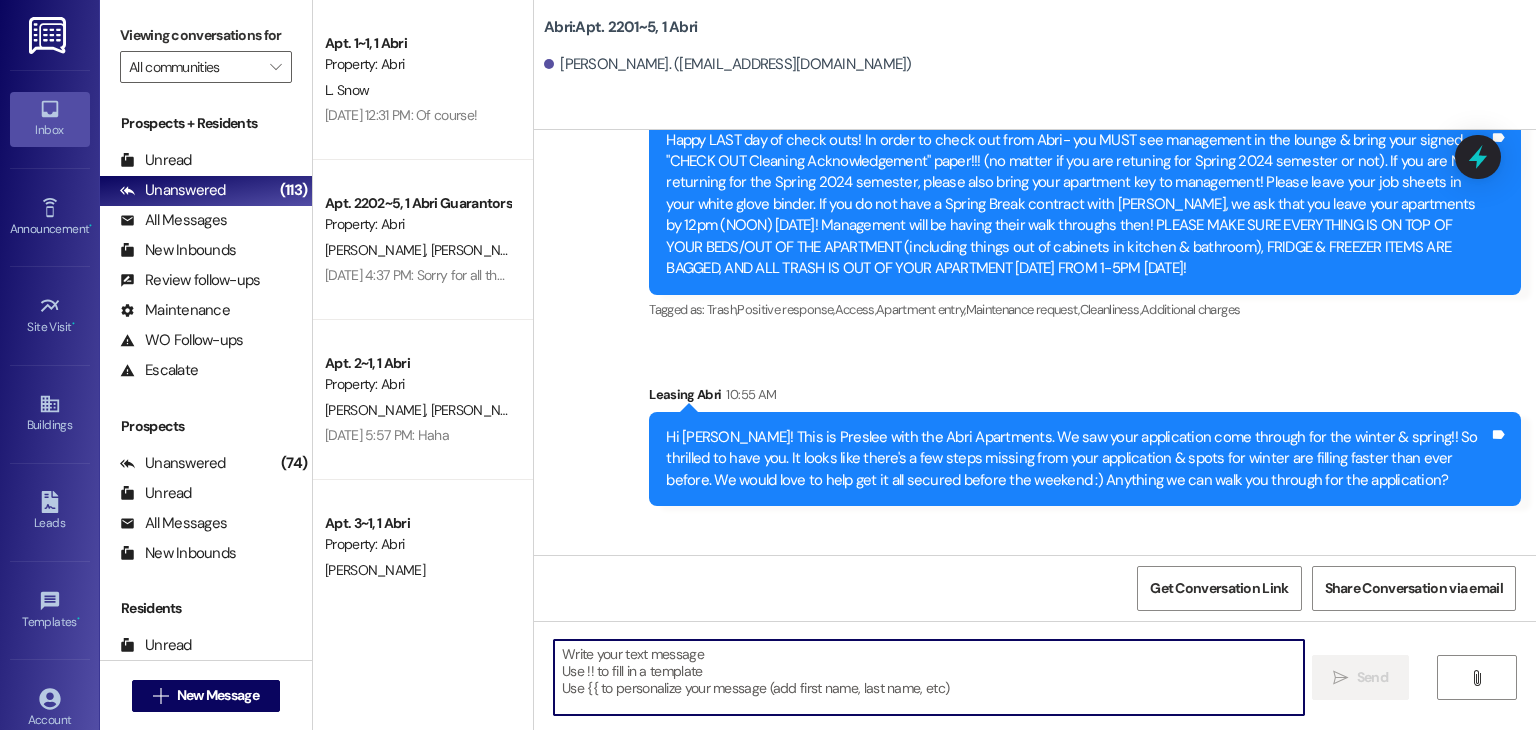 click at bounding box center (928, 677) 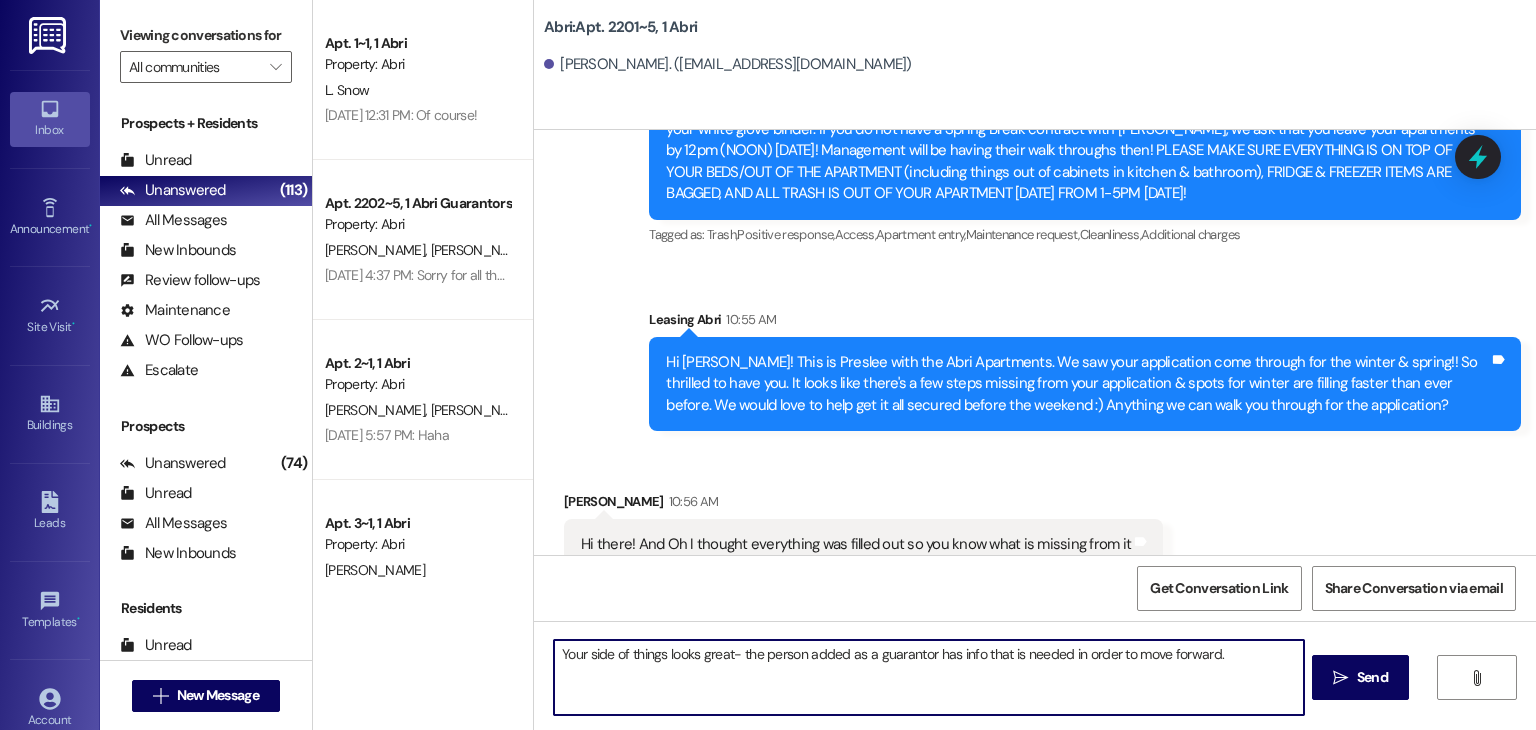 scroll, scrollTop: 35933, scrollLeft: 0, axis: vertical 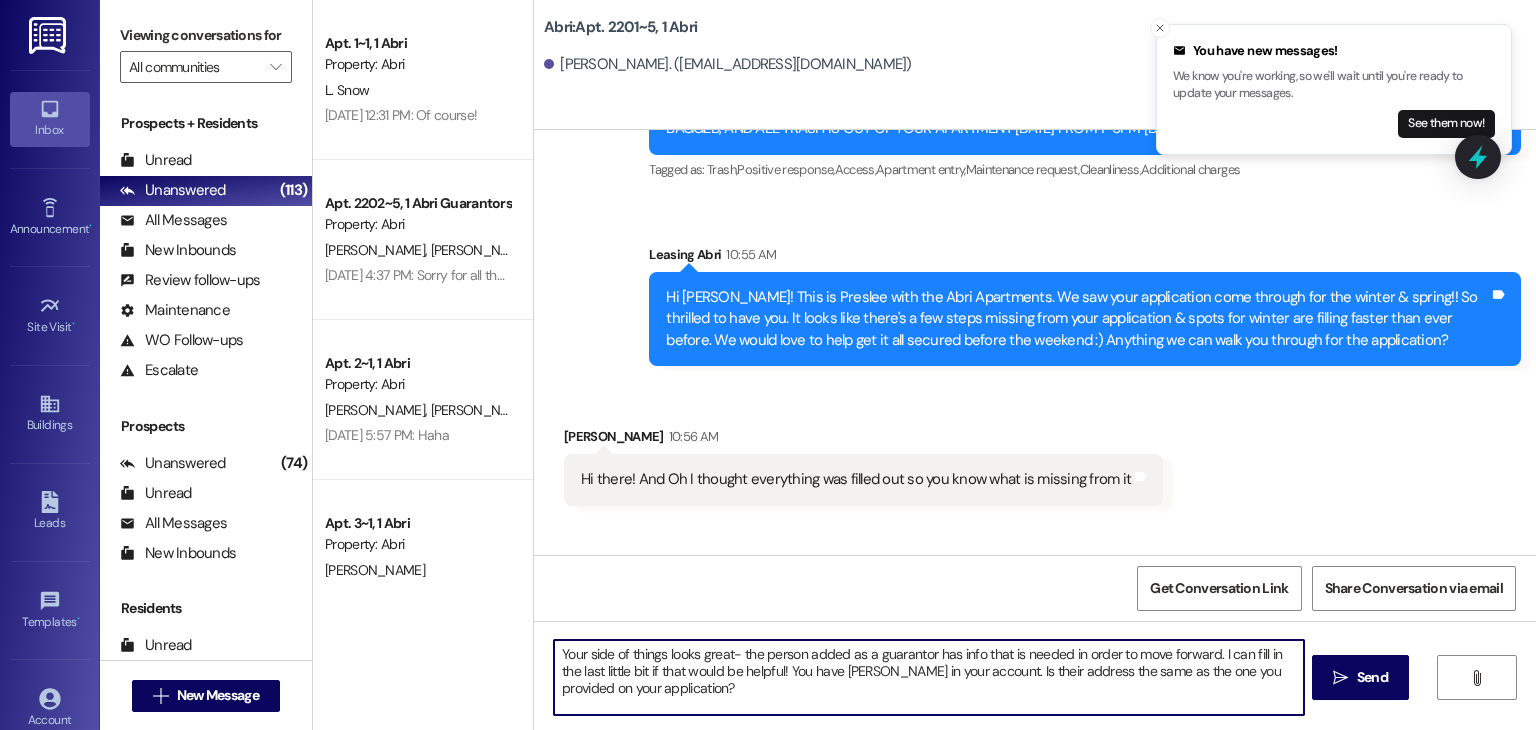 type on "Your side of things looks great- the person added as a guarantor has info that is needed in order to move forward. I can fill in the last little bit if that would be helpful! You have [PERSON_NAME] in your account. Is their address the same as the one you provided on your application?" 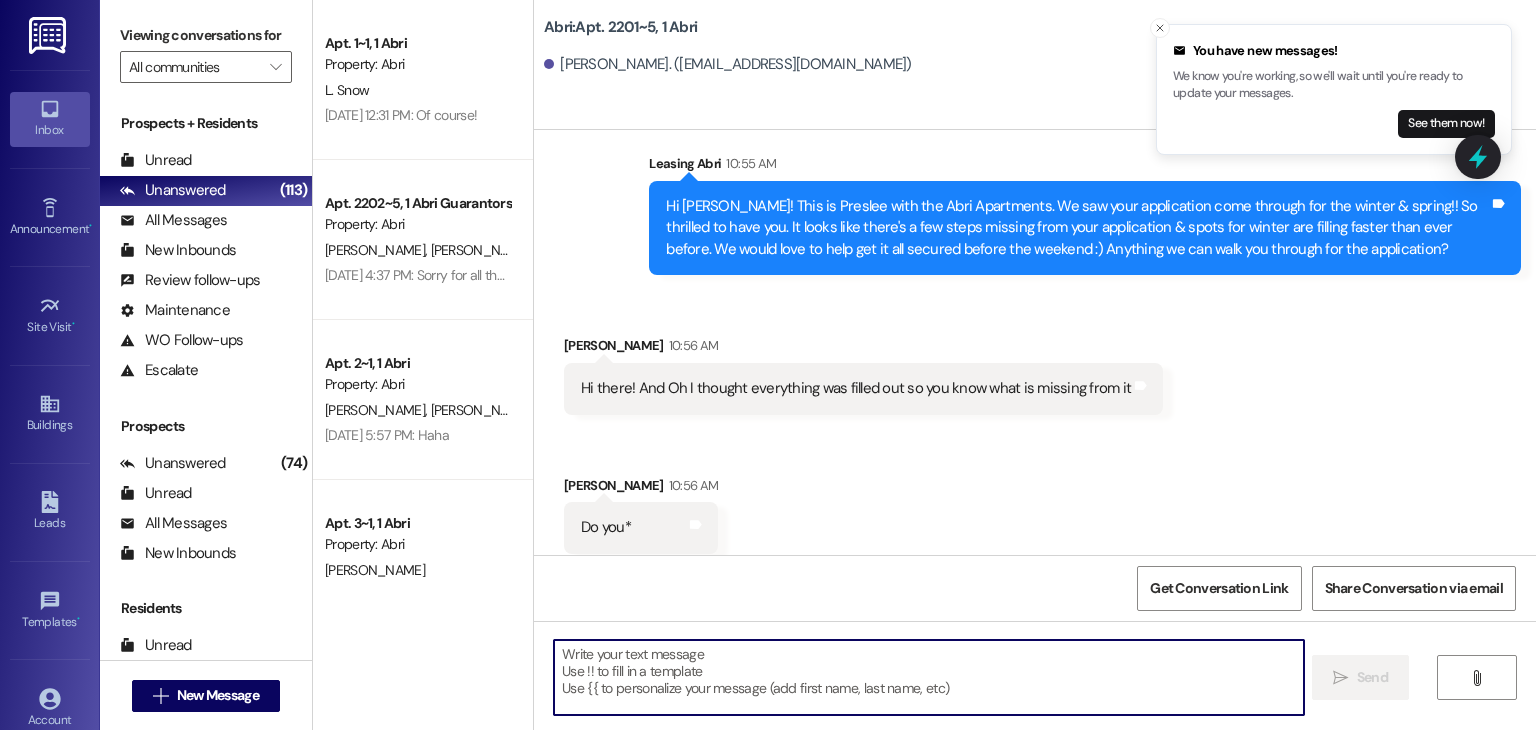 scroll, scrollTop: 36116, scrollLeft: 0, axis: vertical 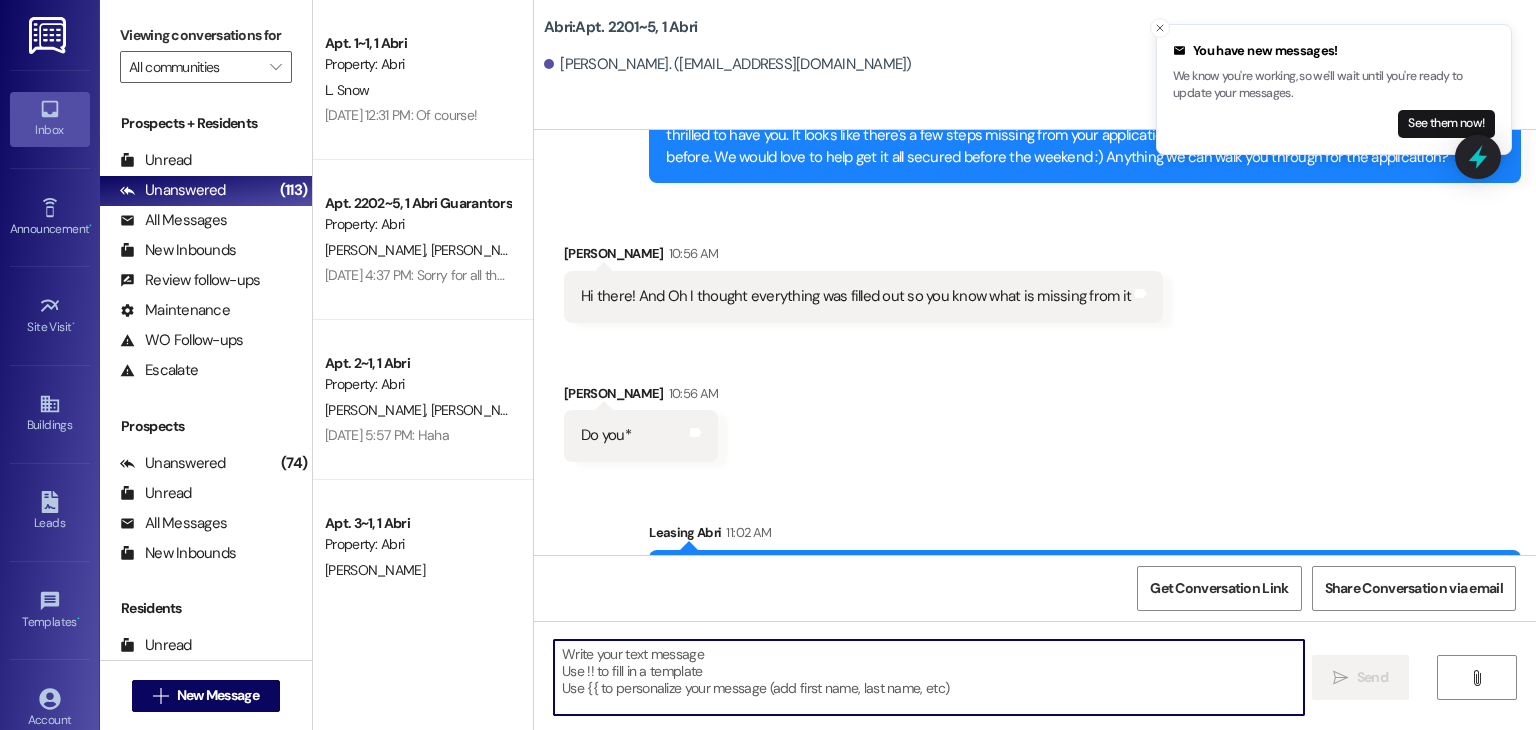type 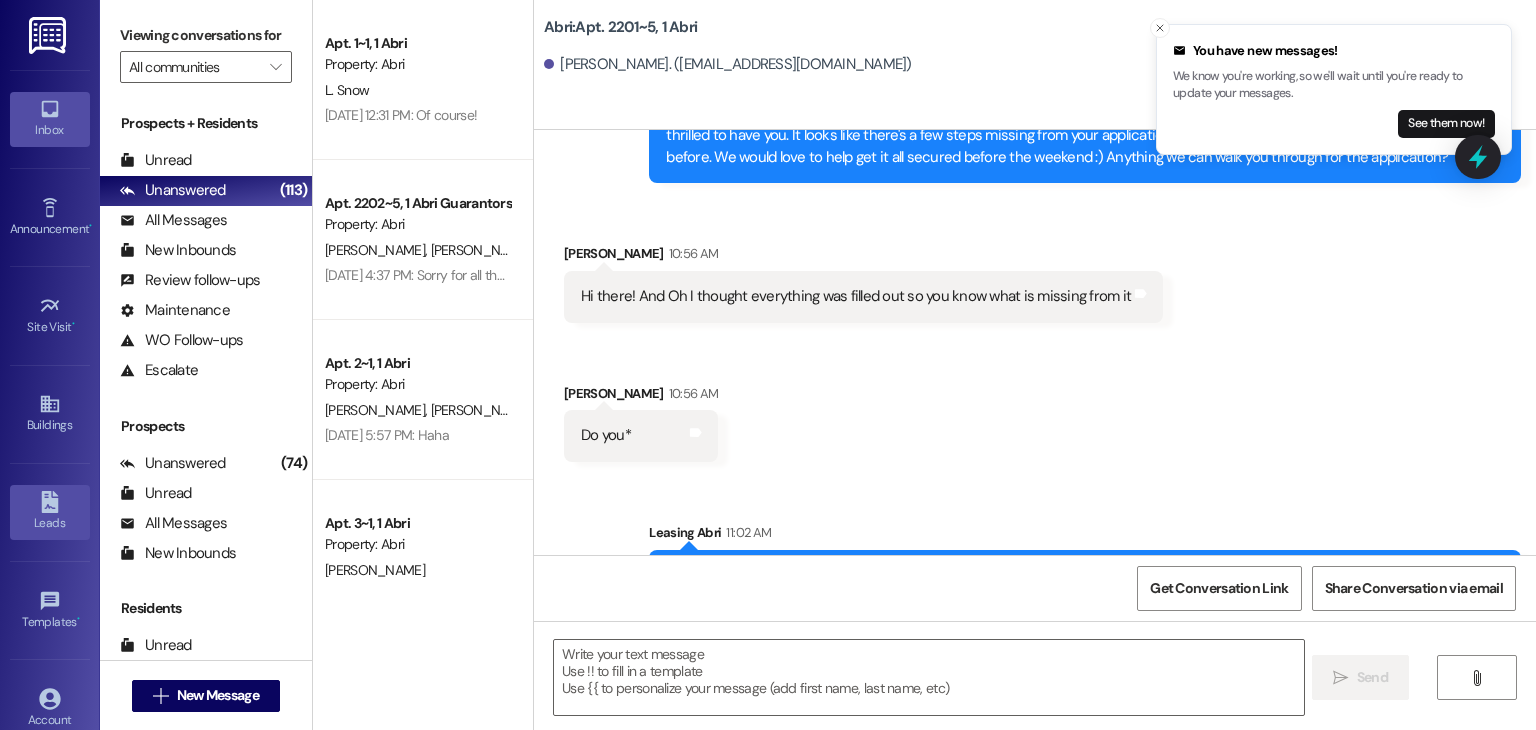 click on "Leads" at bounding box center [50, 523] 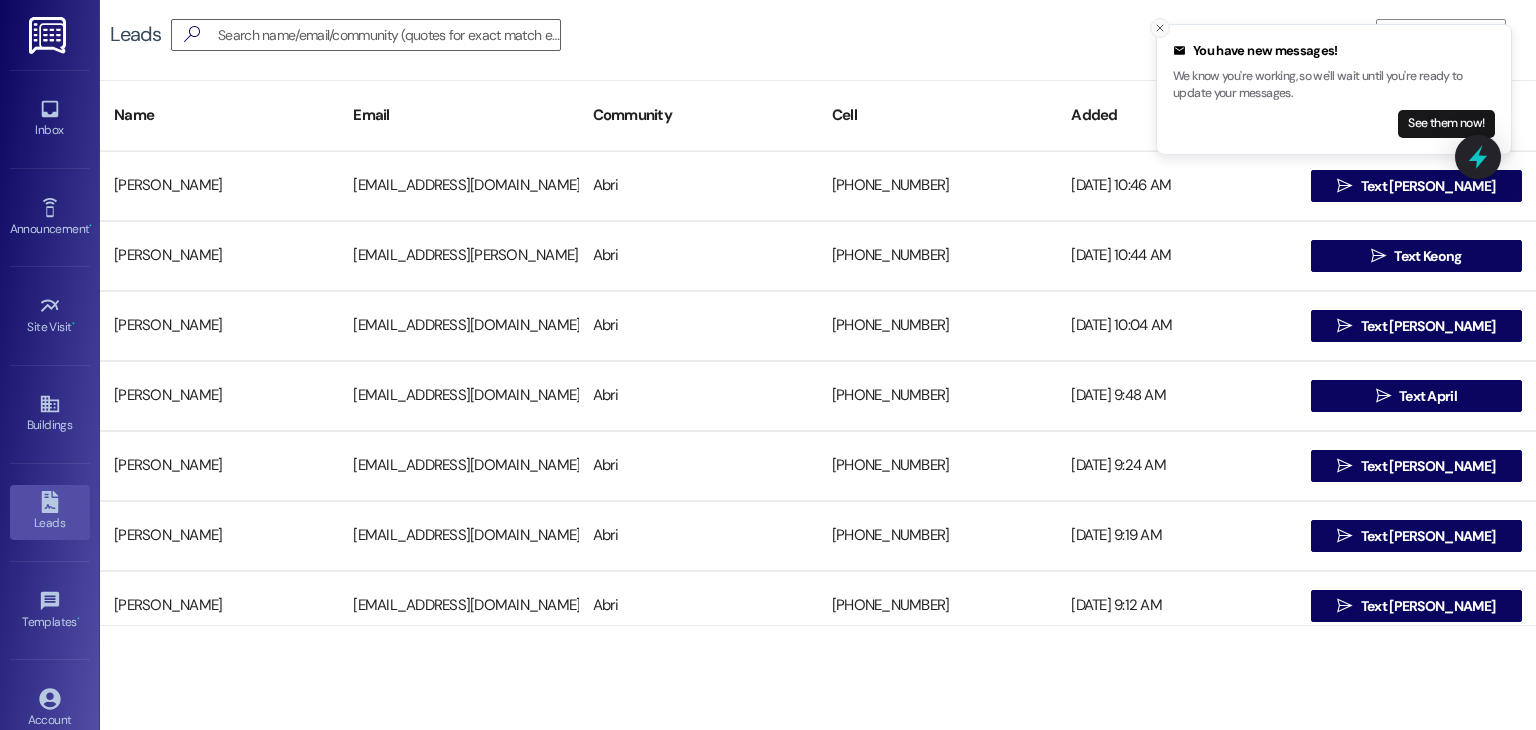click at bounding box center (1160, 28) 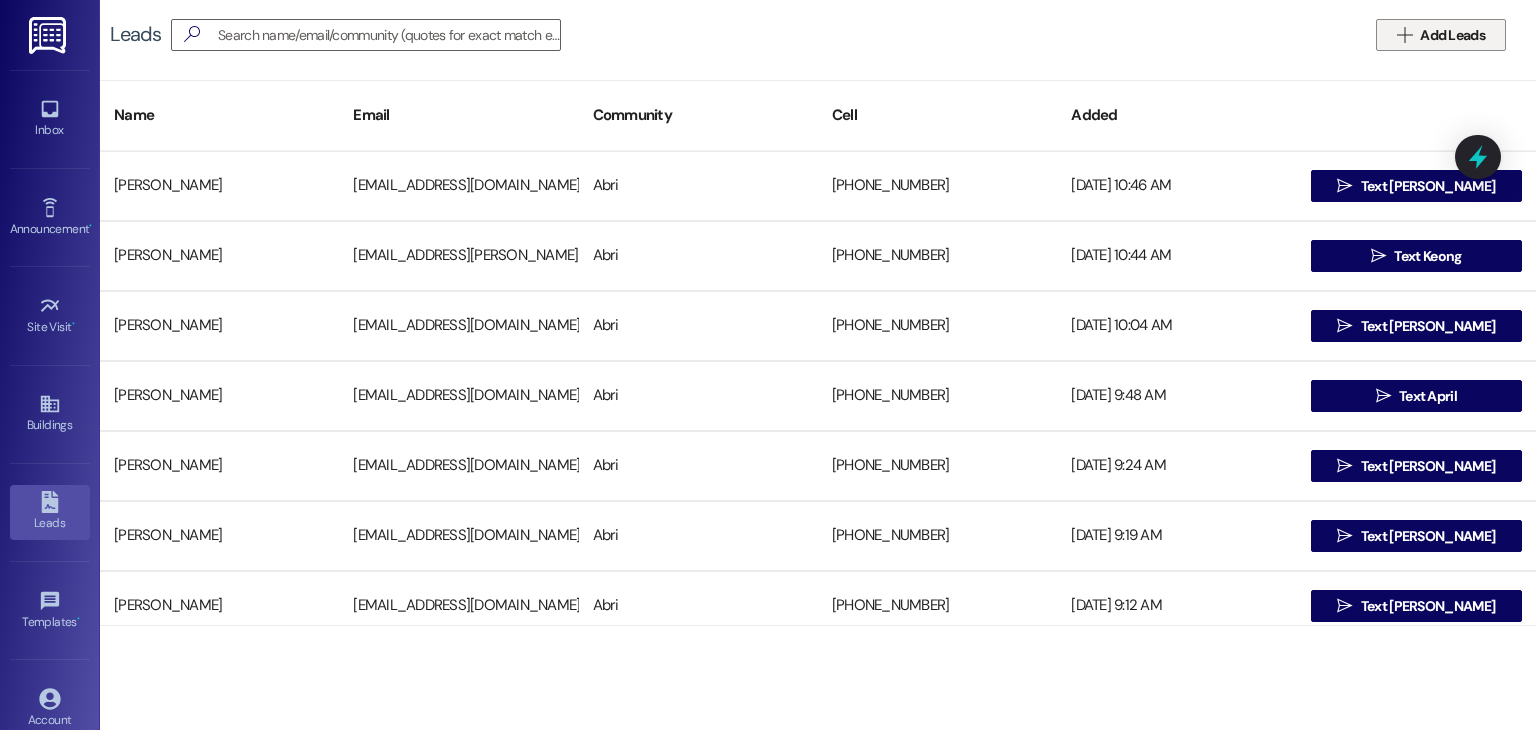 click on " Add Leads" at bounding box center [1441, 35] 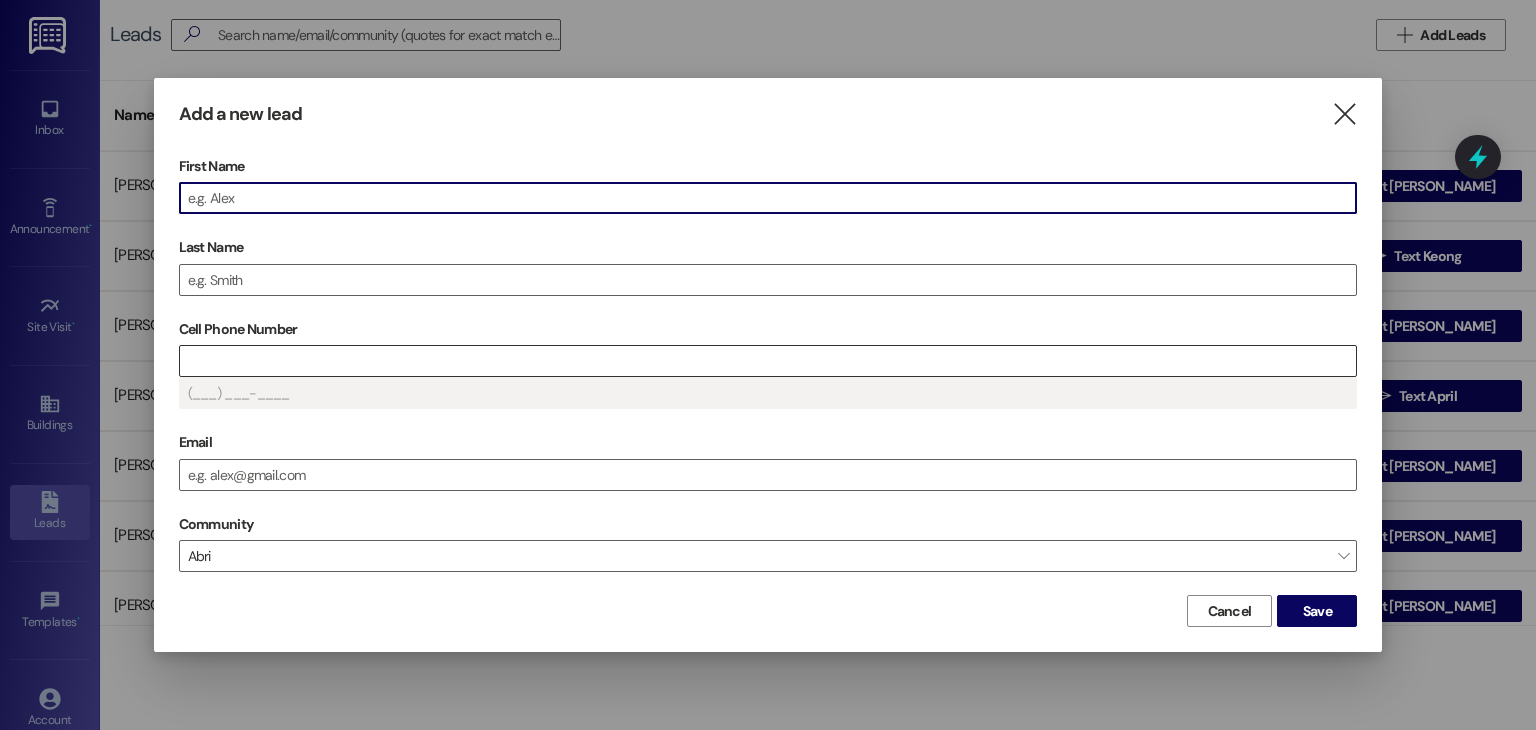 click on "Cell Phone Number" at bounding box center (768, 361) 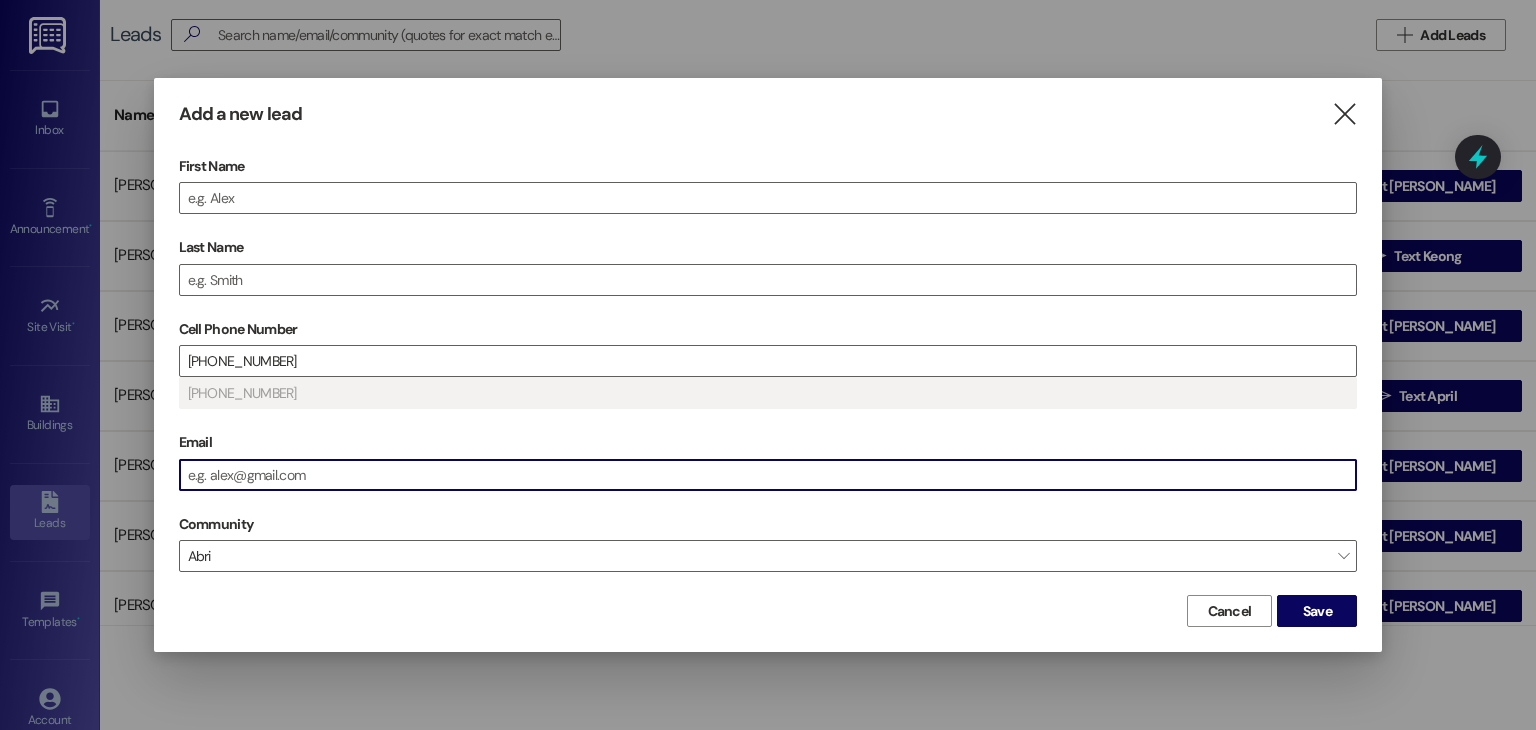 click on "Email" at bounding box center (768, 475) 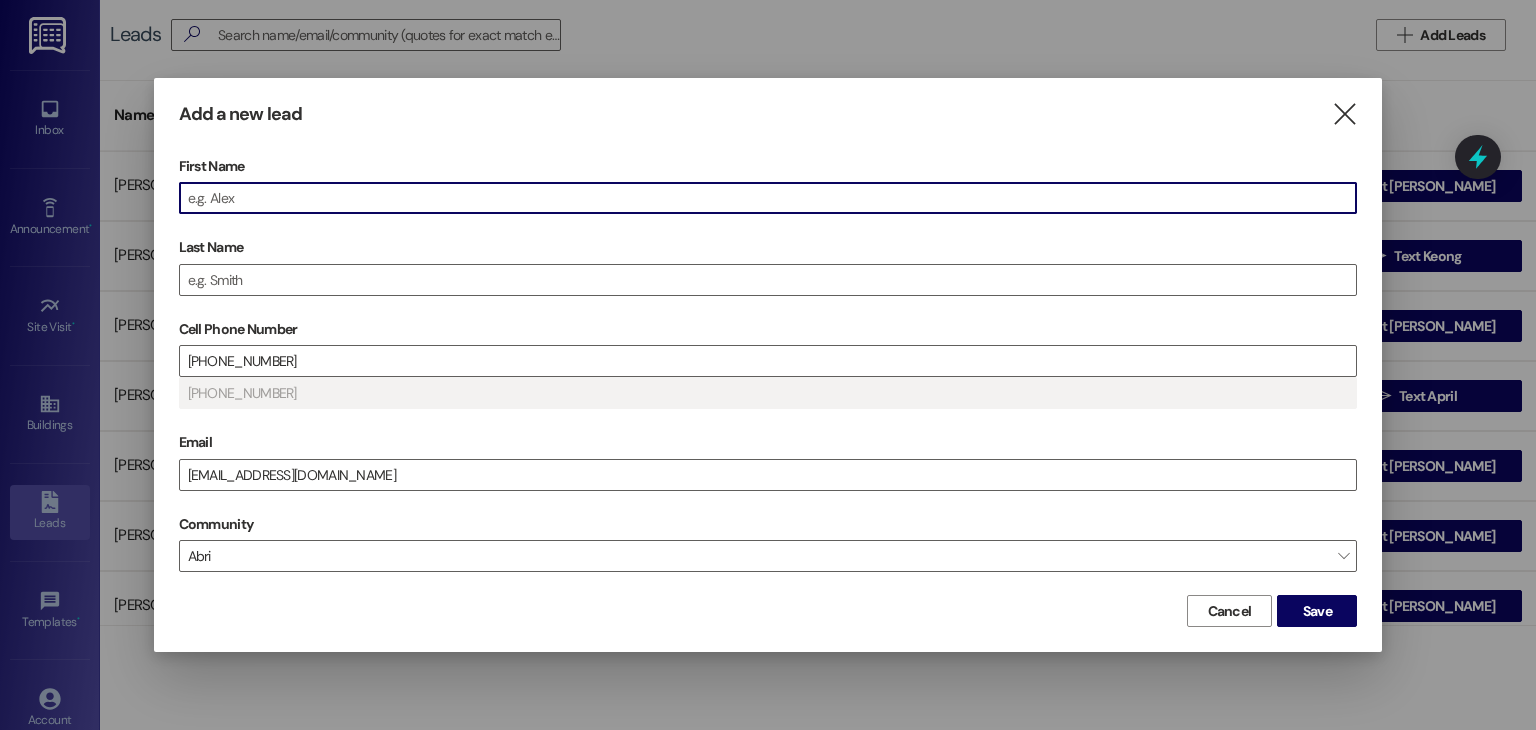 click on "First Name" at bounding box center (768, 198) 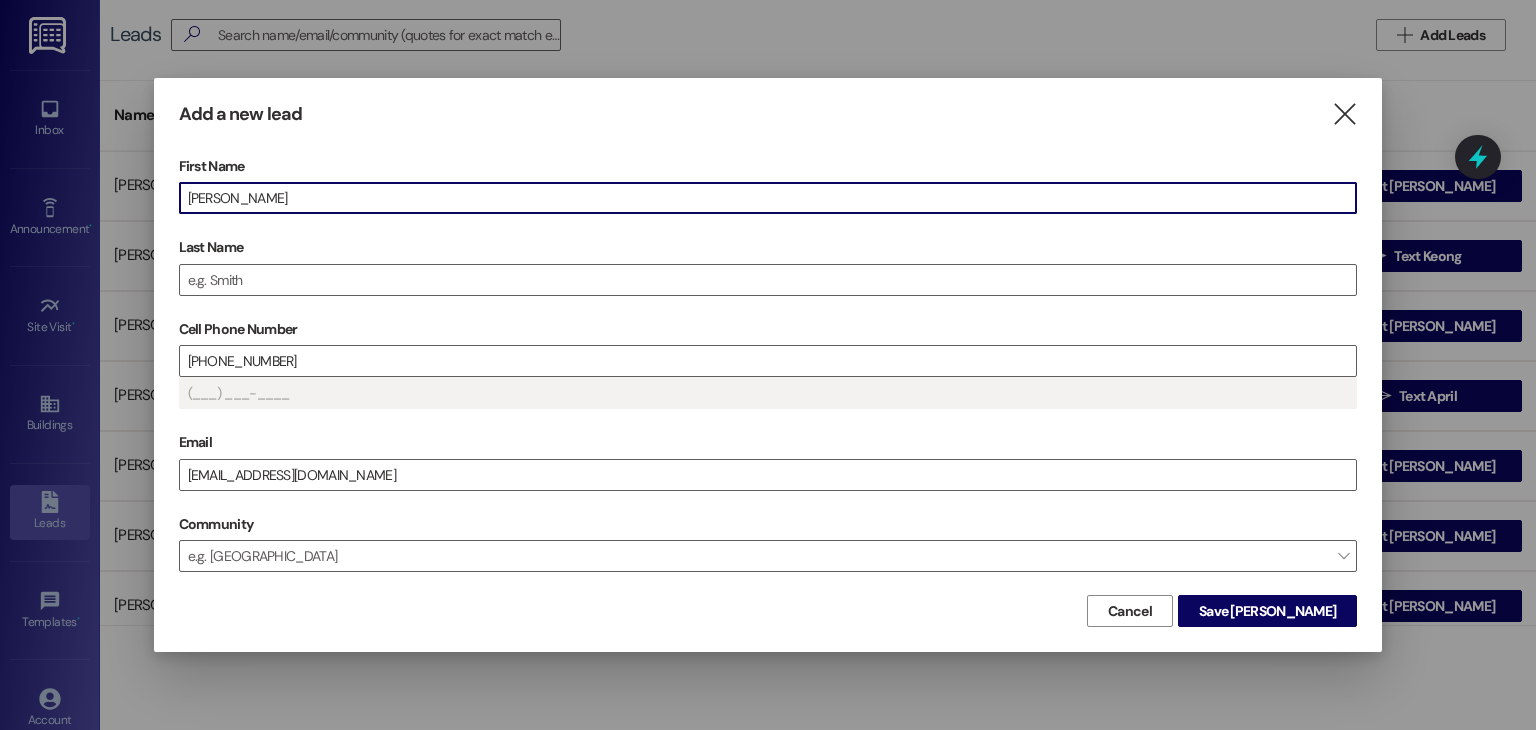 type on "[PHONE_NUMBER]" 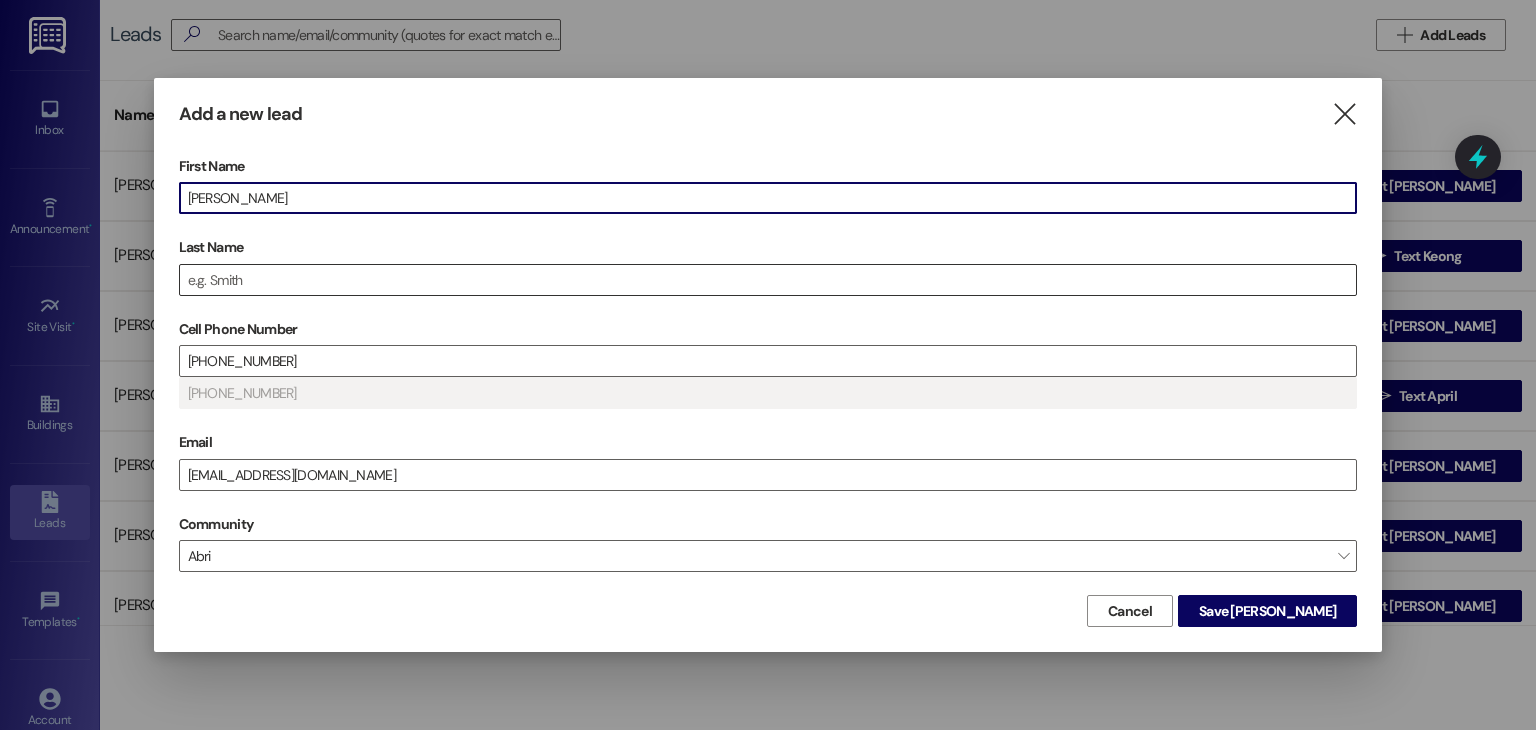 click on "Last Name" at bounding box center (768, 280) 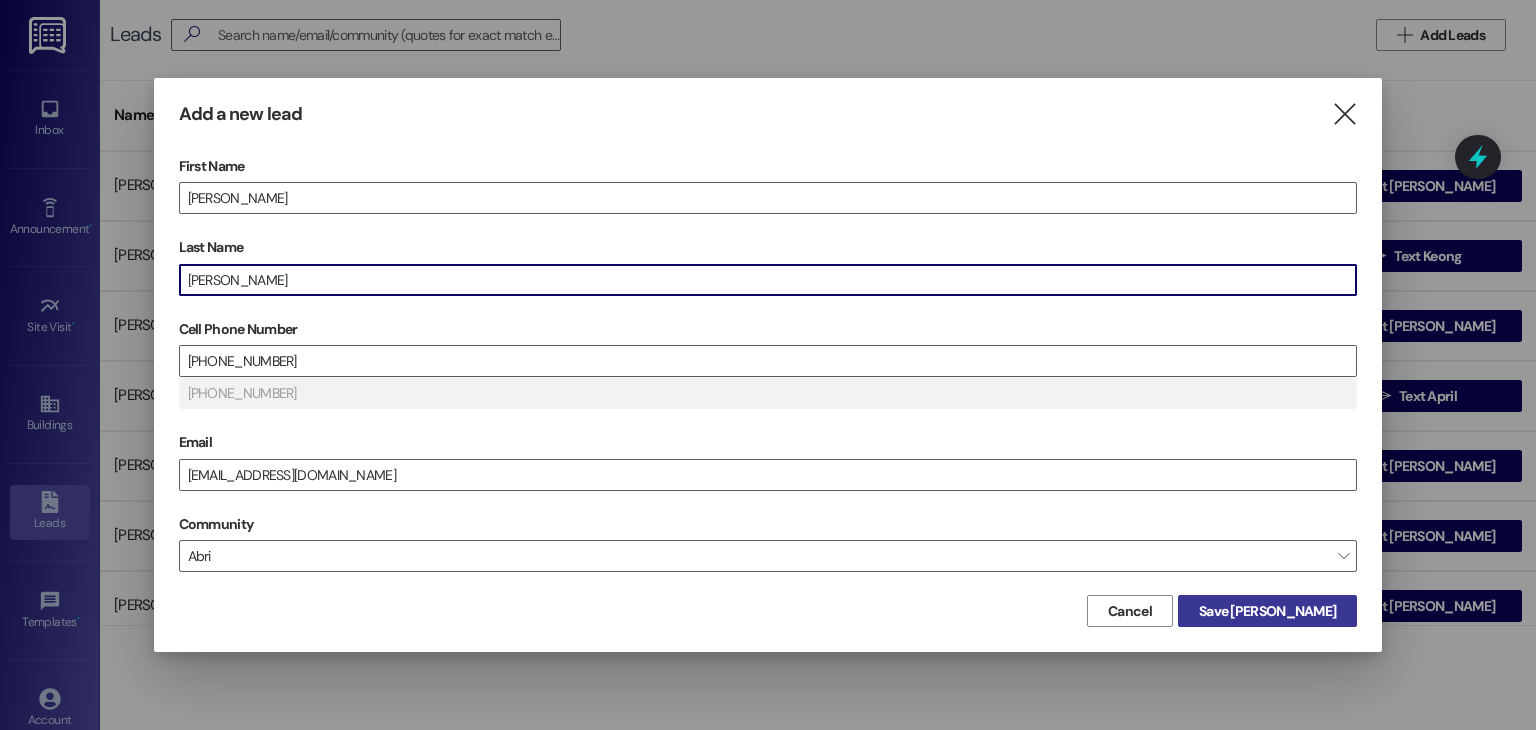 click on "Save [PERSON_NAME]" at bounding box center (1267, 611) 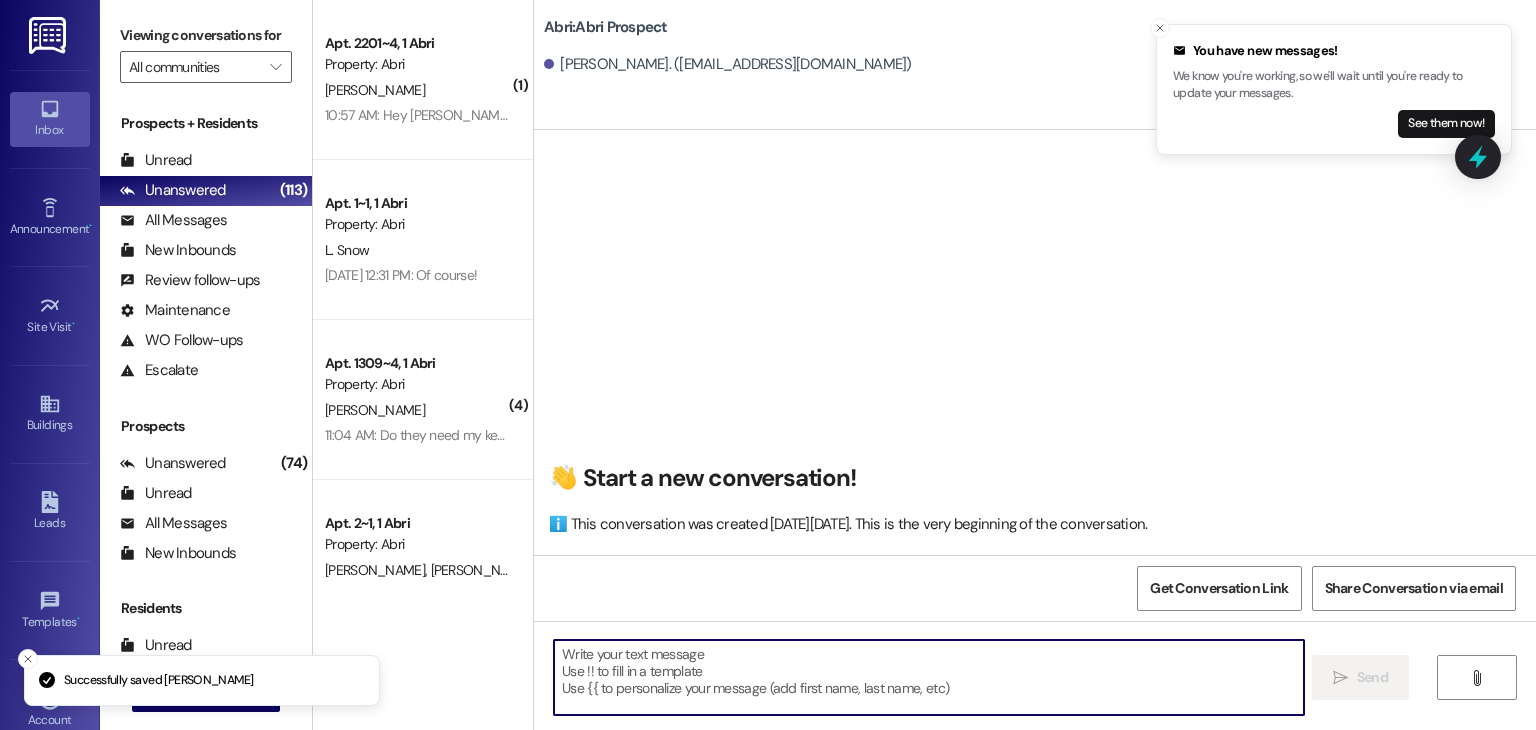 click at bounding box center (928, 677) 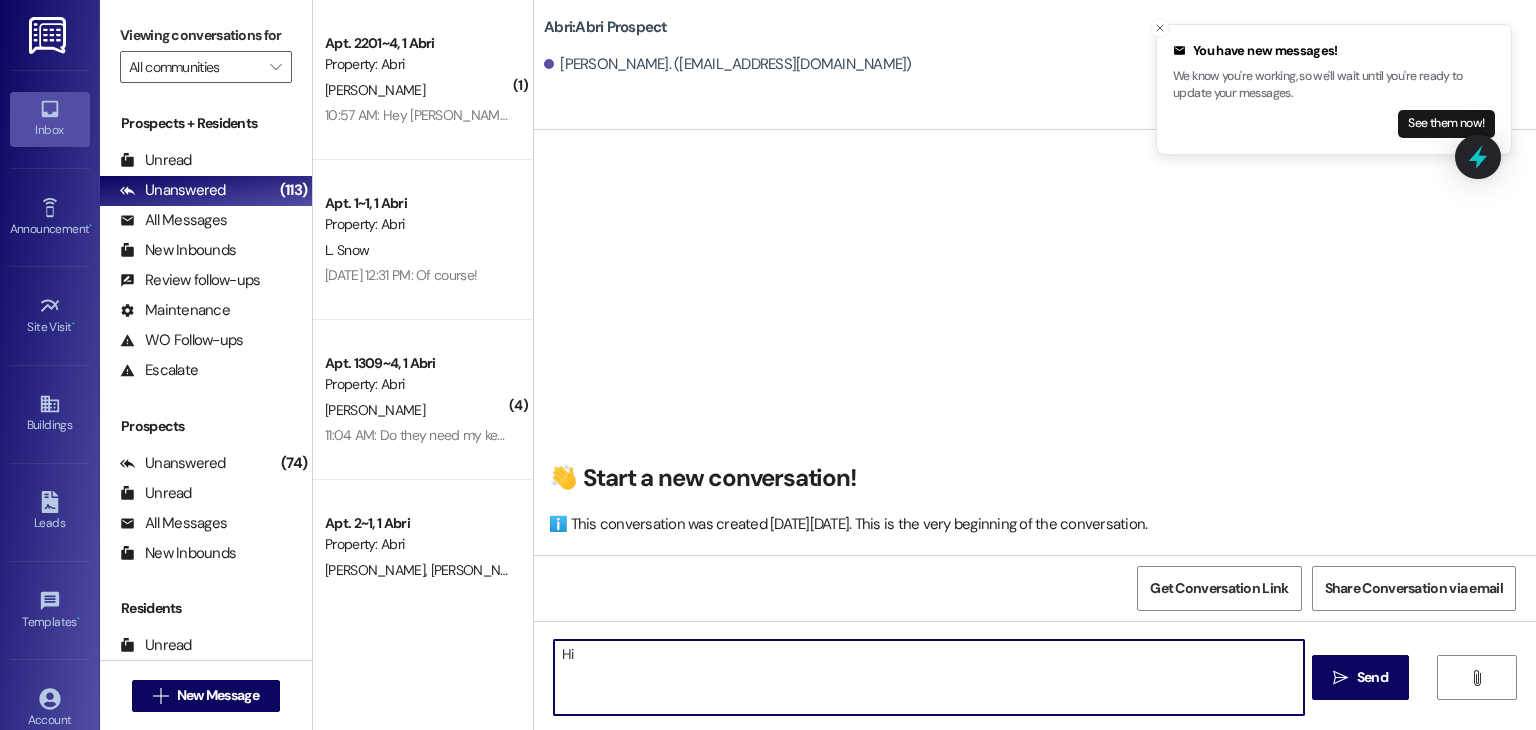 type on "H" 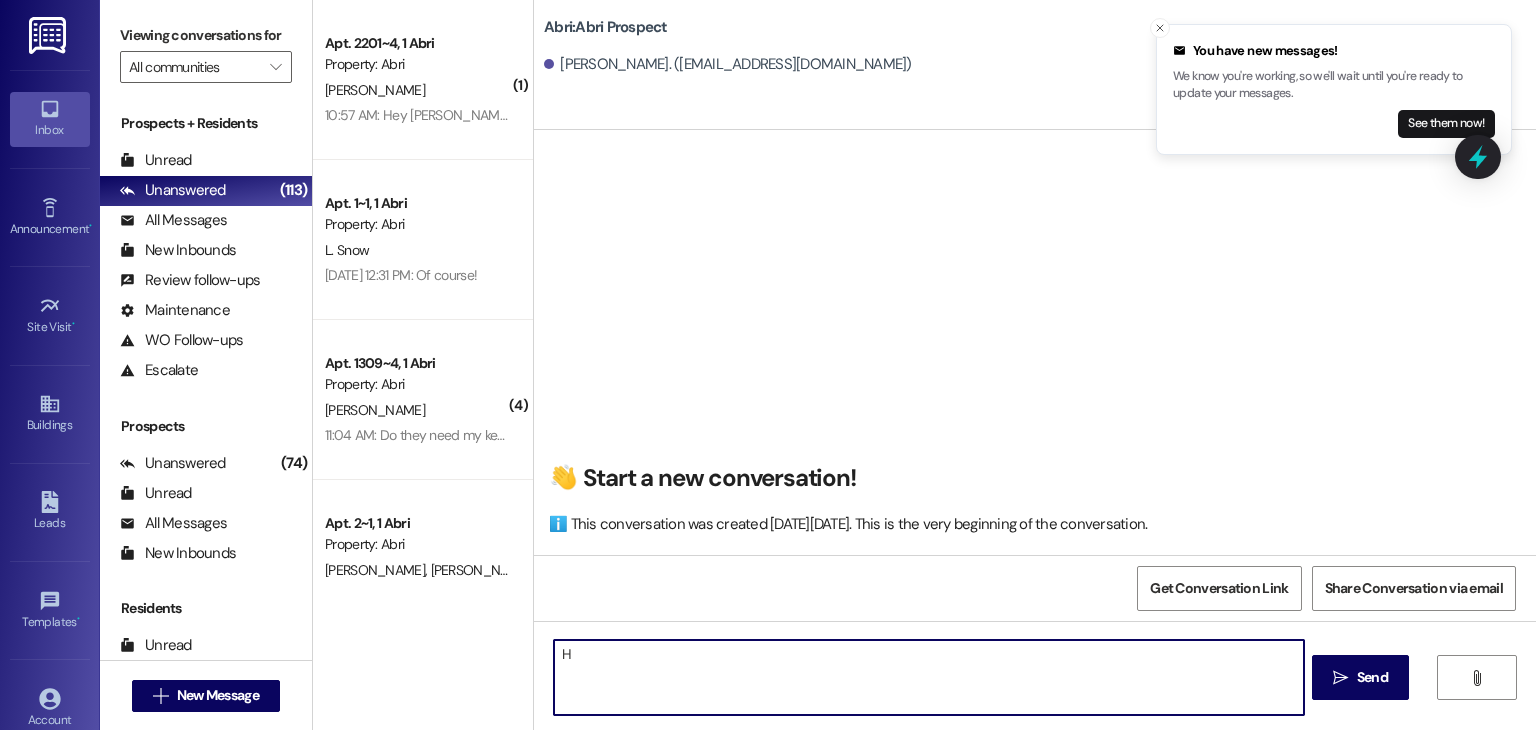 type 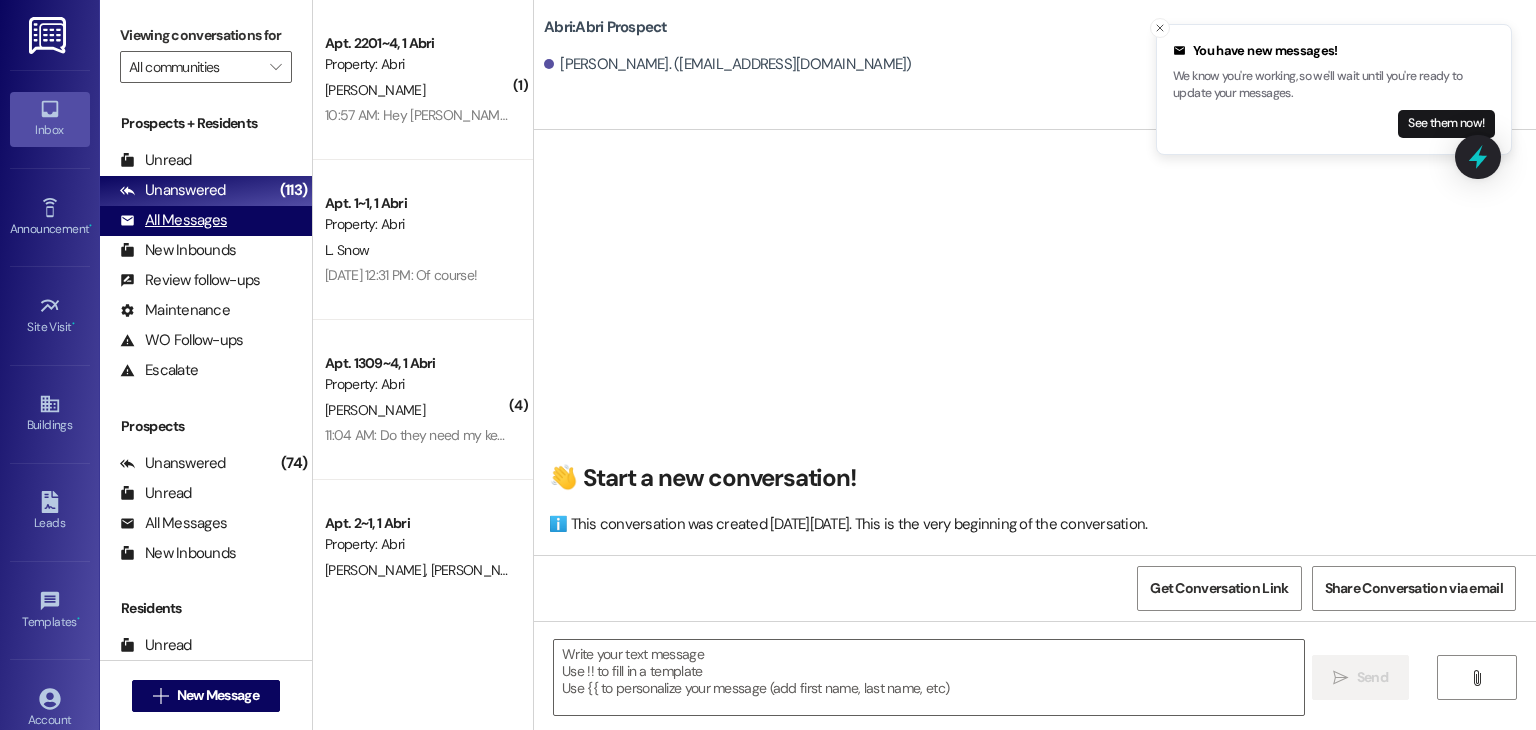 click on "All Messages (undefined)" at bounding box center [206, 221] 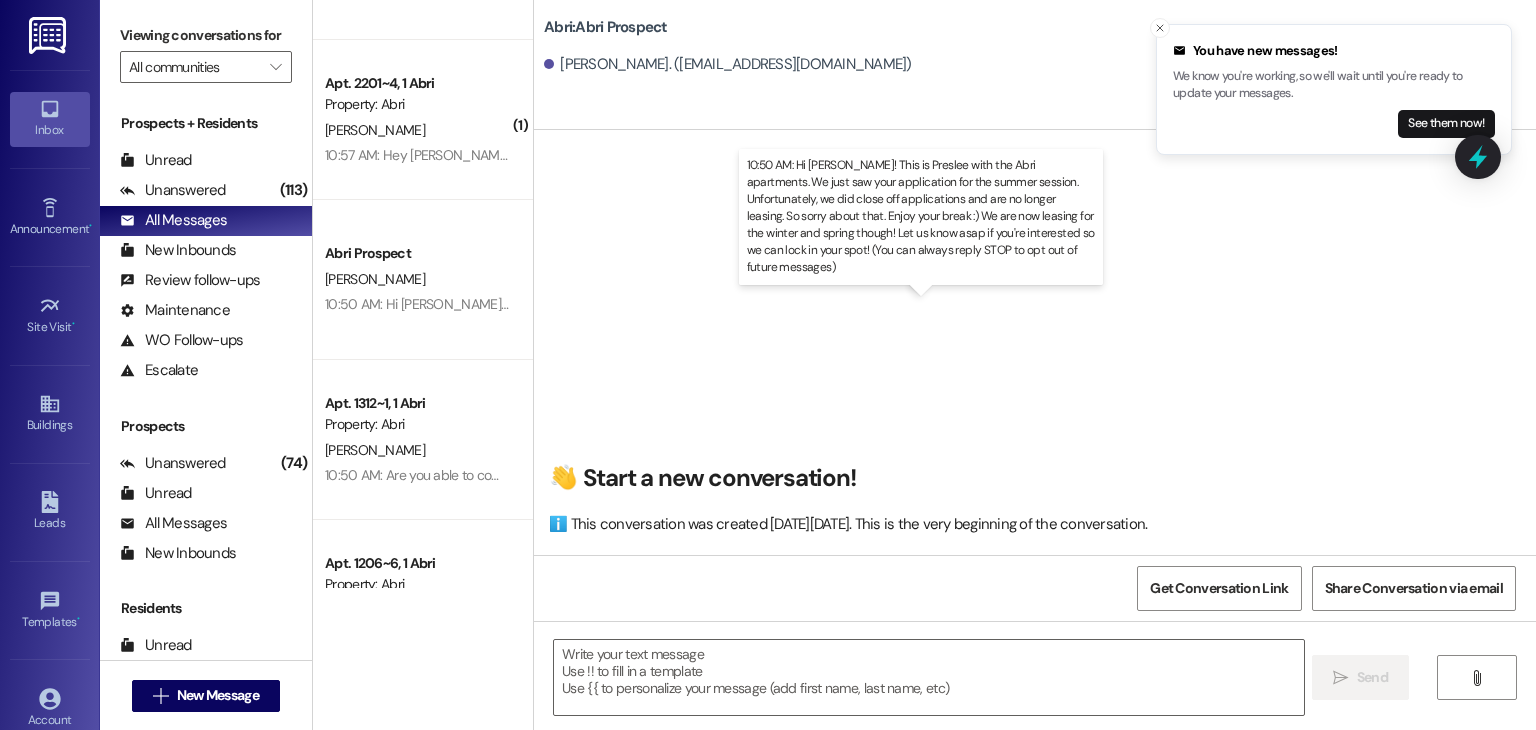 click on "( 2 ) Abri Prospect Property: [PERSON_NAME] 11:02 AM: Your side of things looks great- the person added as a guarantor has info that is needed in order to move forward. I can fill in the last little bit if that would be helpful! You have [PERSON_NAME] in your account. Is their address the same as the one you provided on your application? 11:02 AM: Your side of things looks great- the person added as a guarantor has info that is needed in order to move forward. I can fill in the last little bit if that would be helpful! You have [PERSON_NAME] in your account. Is their address the same as the one you provided on your application? ( 2 ) Abri Prospect [PERSON_NAME] 11:02 AM: Your side of things looks great- the person added as a guarantor has info that is needed in order to move forward. I can fill in the last little bit if that would be helpful! You have [PERSON_NAME] in your account. Is their address the same as the one you provided on your application? ( 4 ) Abri Prospect [PERSON_NAME] 11:00 AM: A numeric key or something like that  ( 1 )" at bounding box center [423, 294] 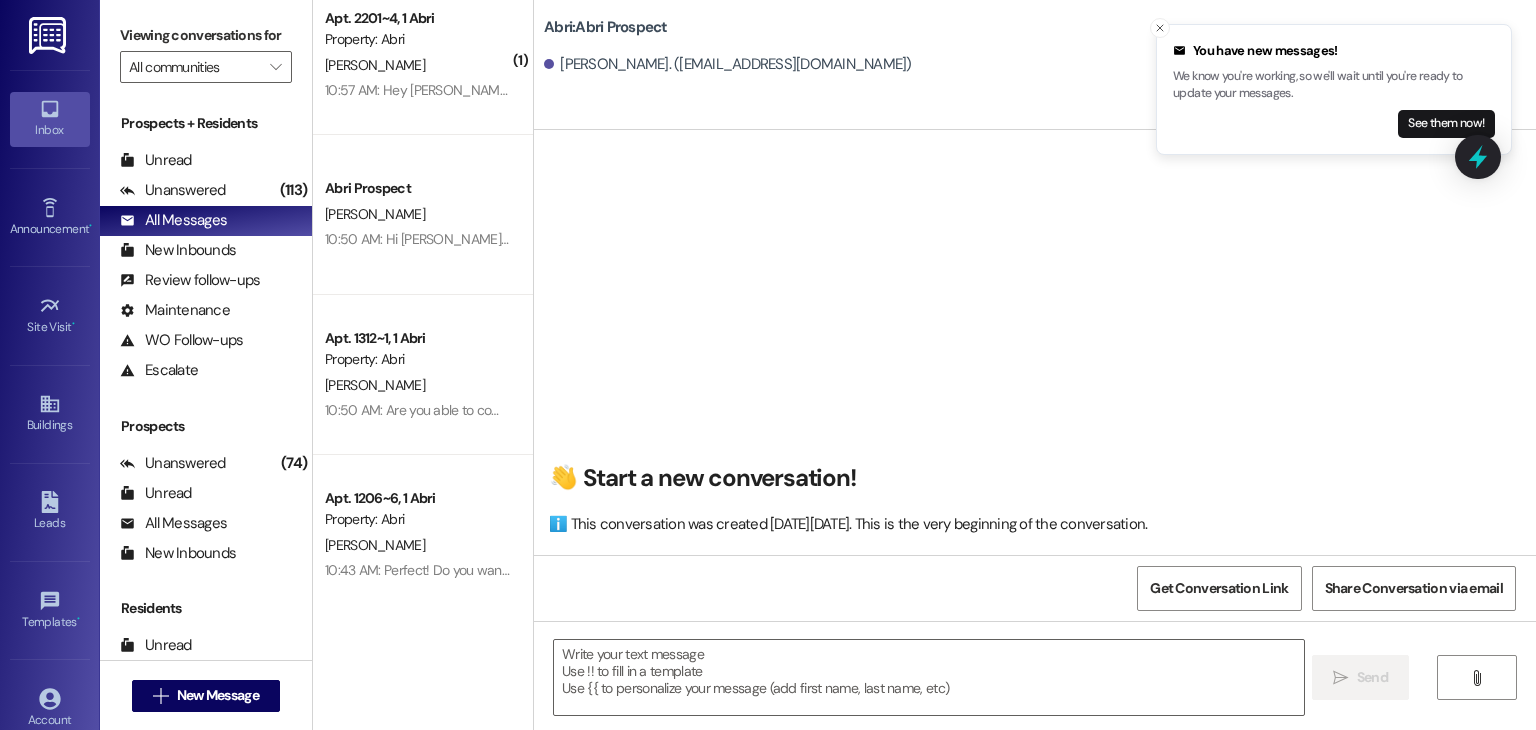 scroll, scrollTop: 700, scrollLeft: 0, axis: vertical 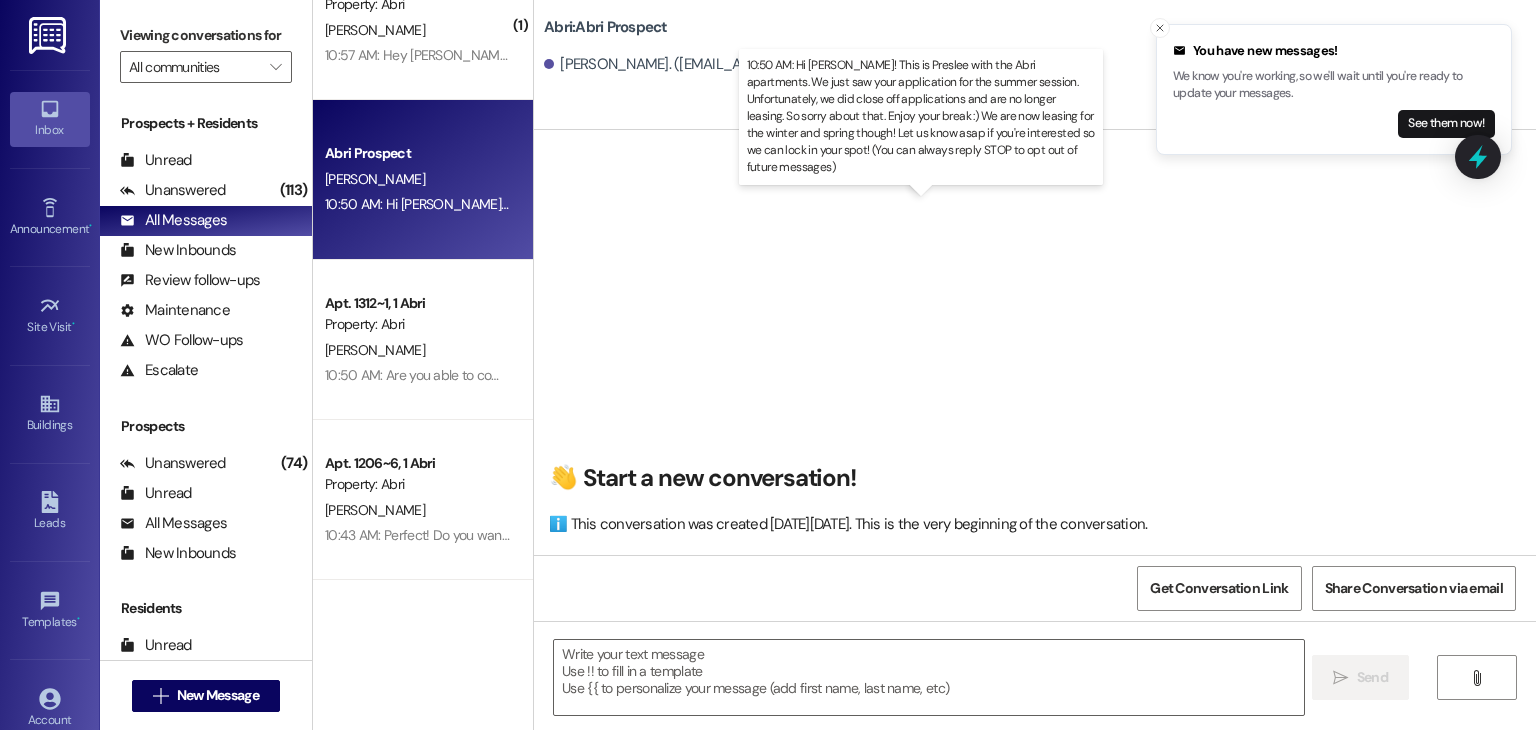 click on "10:50 AM: Hi [PERSON_NAME]! This is Preslee with the Abri apartments. We just saw your application for the summer session. Unfortunately, we did close off applications and are no longer leasing. So sorry about that. Enjoy your break :) We are now leasing for the winter and spring though! Let us know asap if you're interested so we can lock in your spot! (You can always reply STOP to opt out of future messages) 10:50 AM: Hi [PERSON_NAME]! This is Preslee with the Abri apartments. We just saw your application for the summer session. Unfortunately, we did close off applications and are no longer leasing. So sorry about that. Enjoy your break :) We are now leasing for the winter and spring though! Let us know asap if you're interested so we can lock in your spot! (You can always reply STOP to opt out of future messages)" at bounding box center [1519, 204] 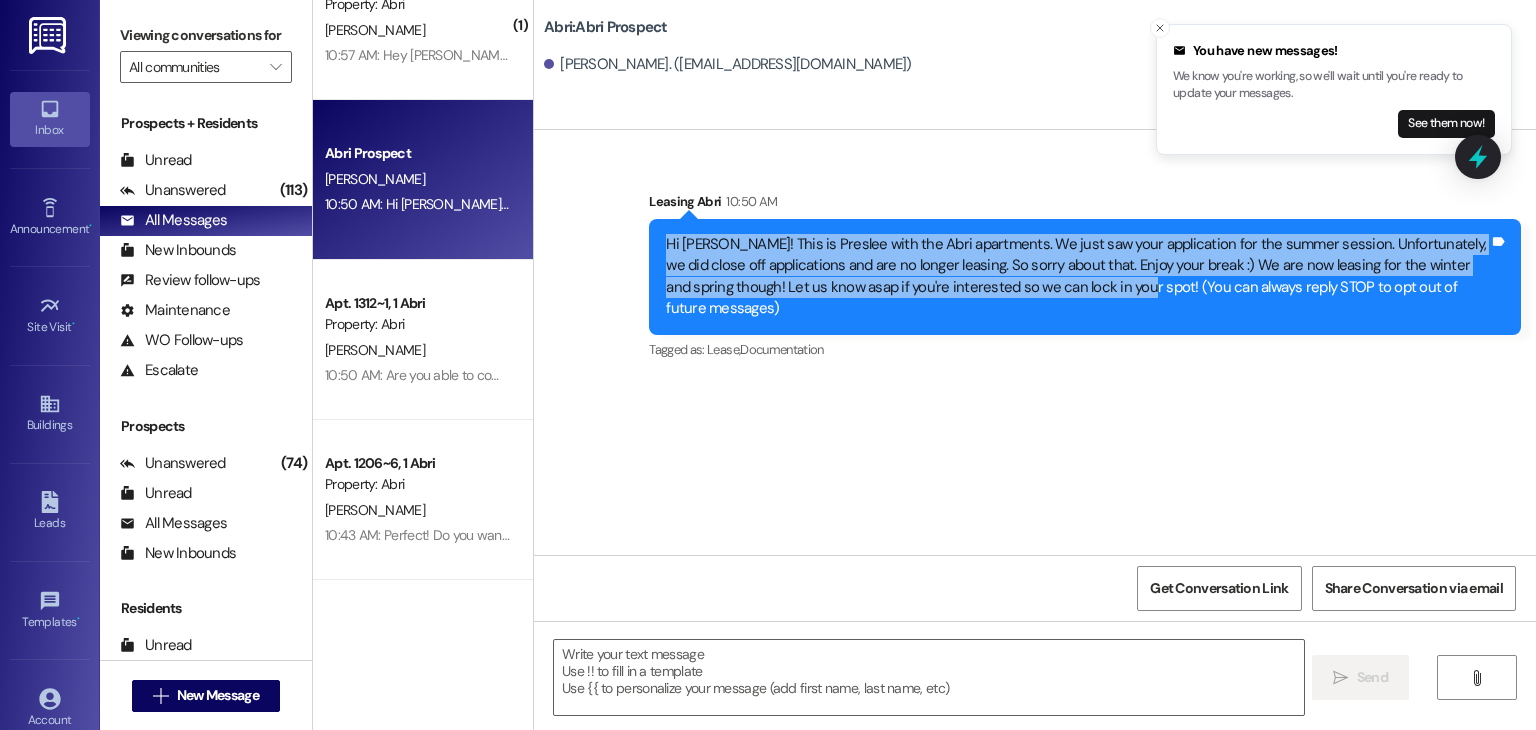 drag, startPoint x: 655, startPoint y: 241, endPoint x: 1033, endPoint y: 291, distance: 381.29254 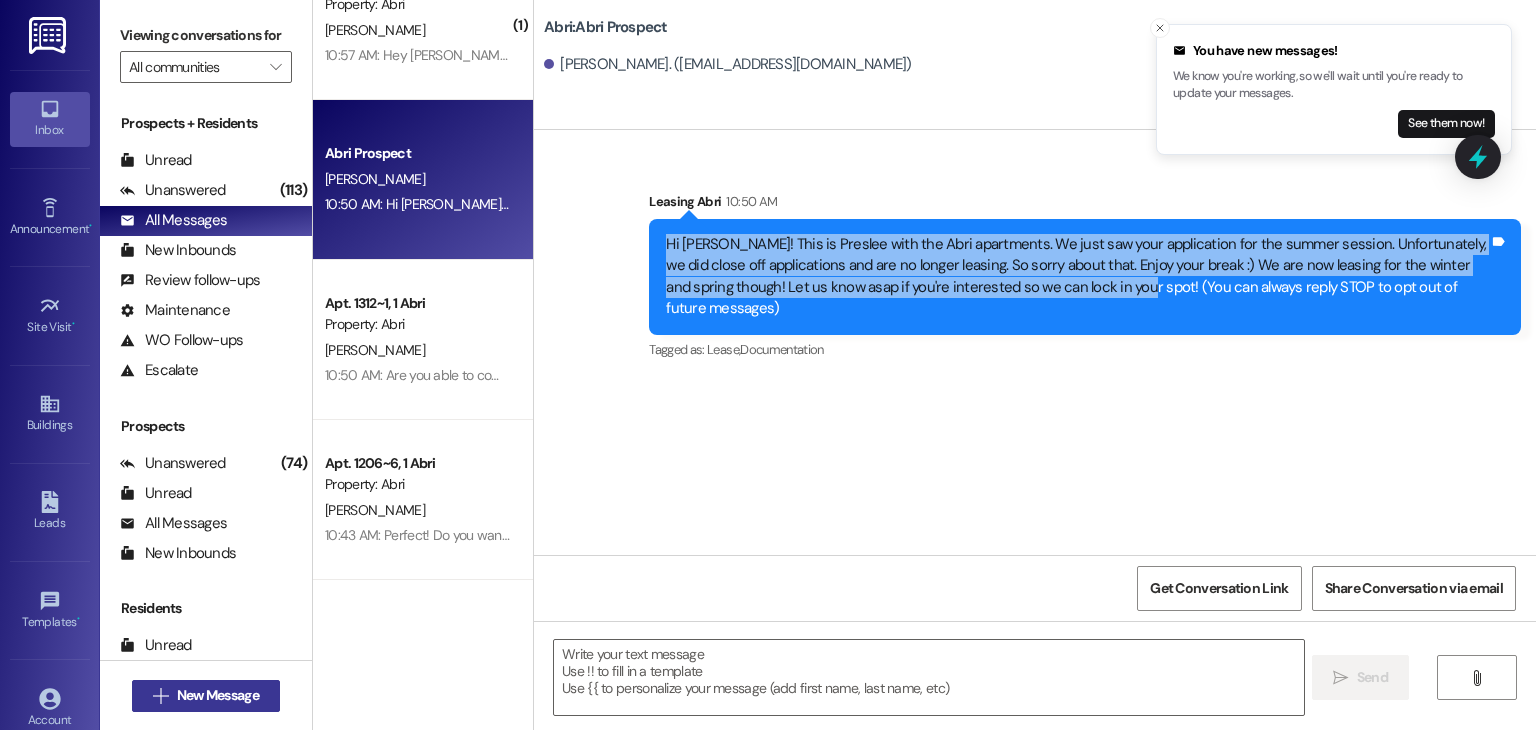 click on "New Message" at bounding box center (218, 695) 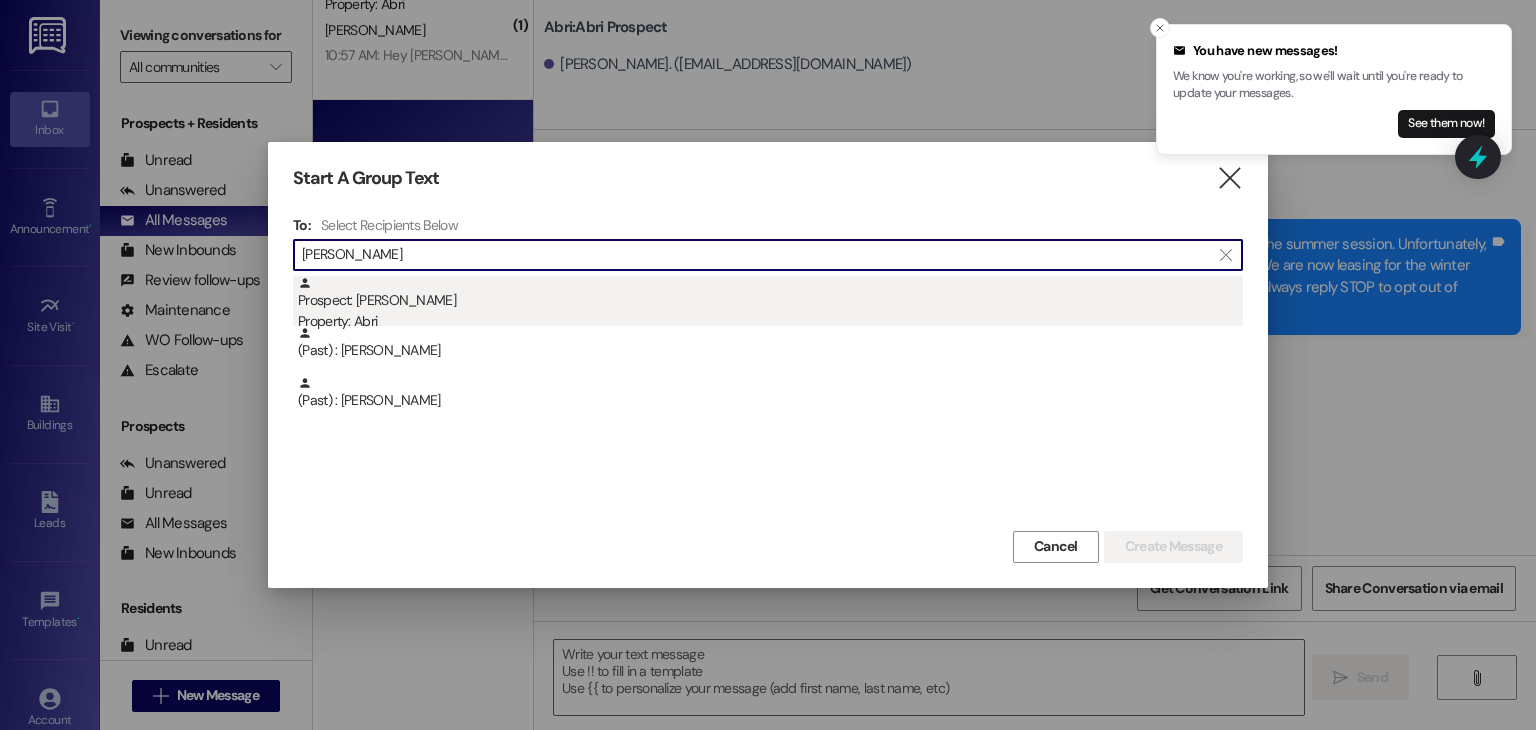 type on "[PERSON_NAME]" 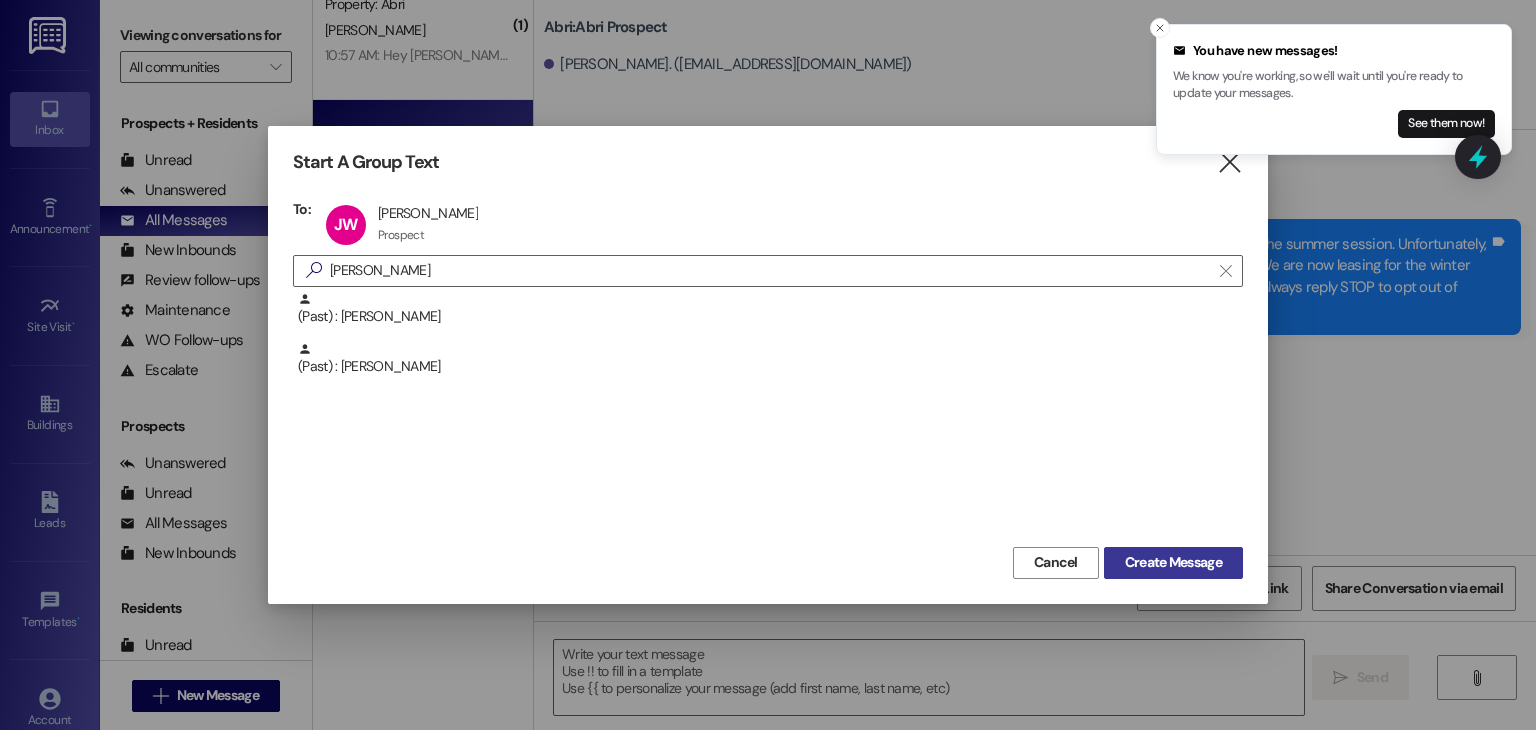 click on "Create Message" at bounding box center [1173, 562] 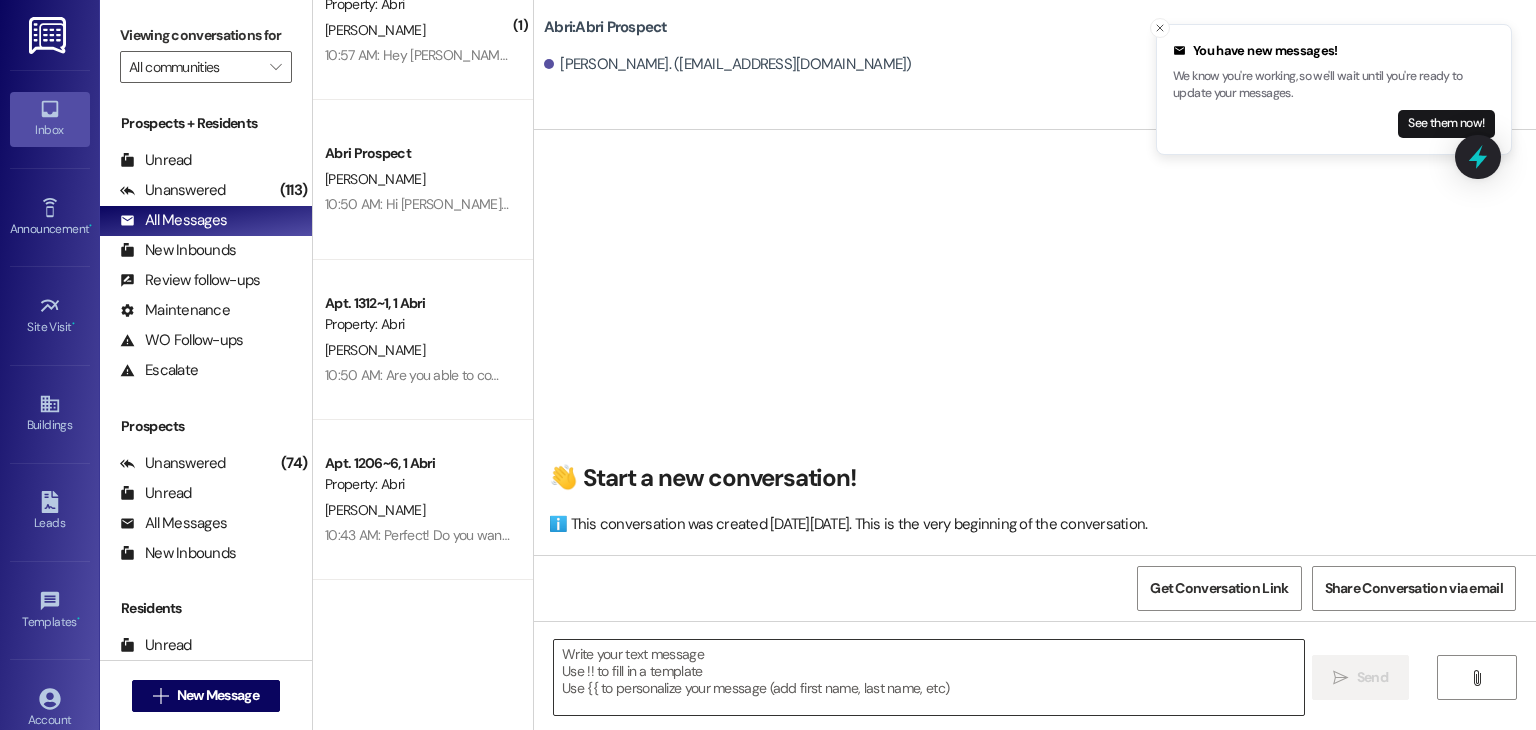 click at bounding box center [928, 677] 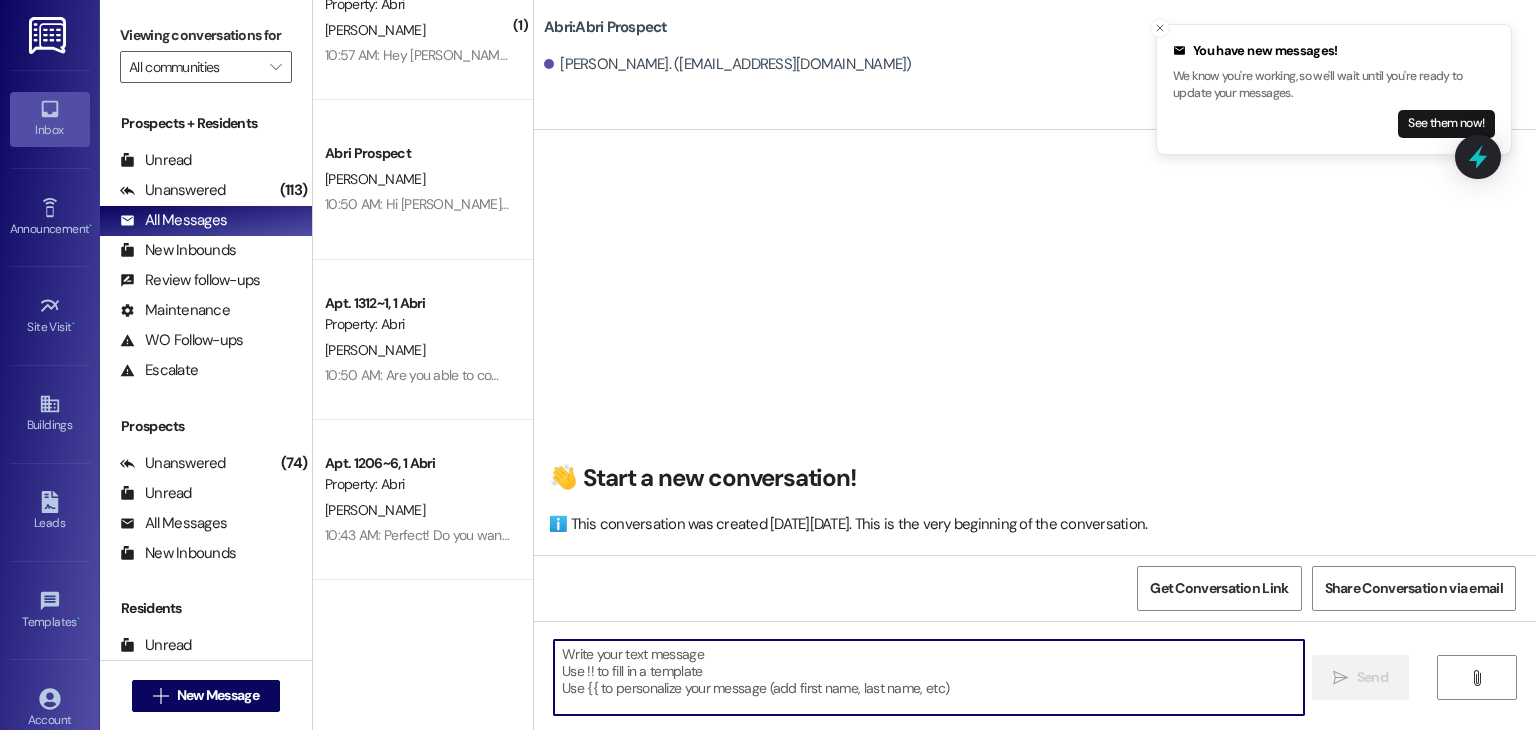 paste on "Hi [PERSON_NAME]! This is Preslee with the Abri apartments. We just saw your application for the summer session. Unfortunately, we did close off applications and are no longer leasing. So sorry about that. Enjoy your break :) We are now leasing for the winter and spring though! Let us know asap if you're interested so we can lock in your spot!" 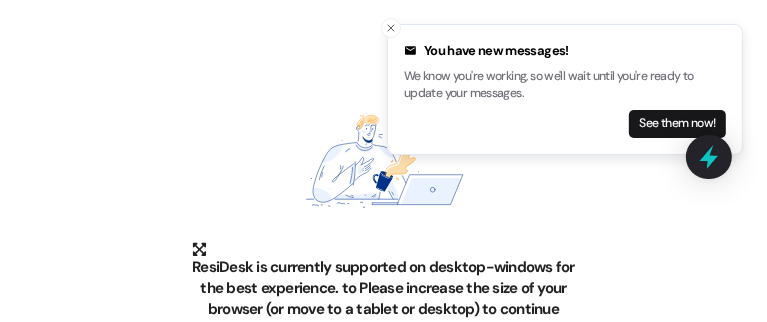 click on "See them now!" at bounding box center (565, 124) 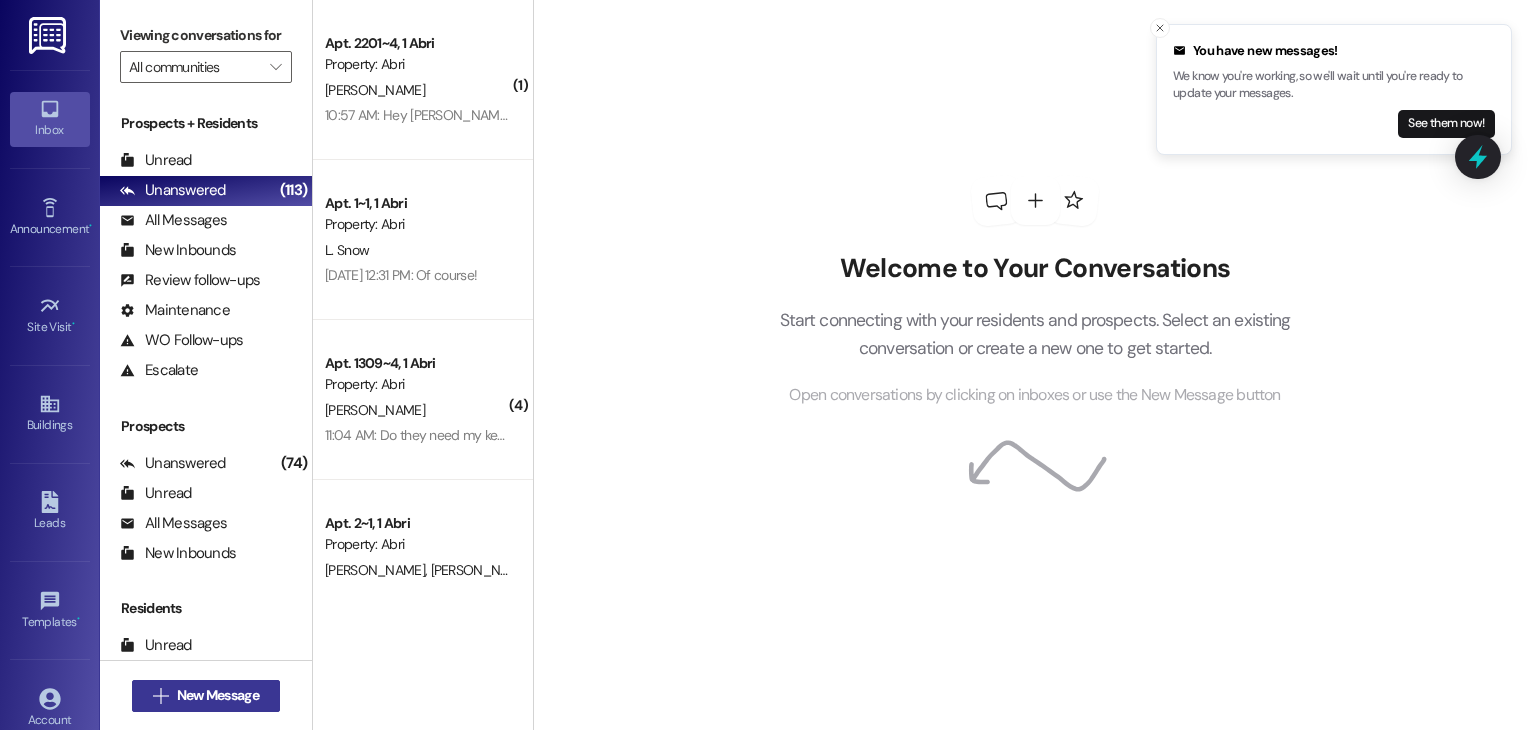 click on "New Message" at bounding box center [218, 695] 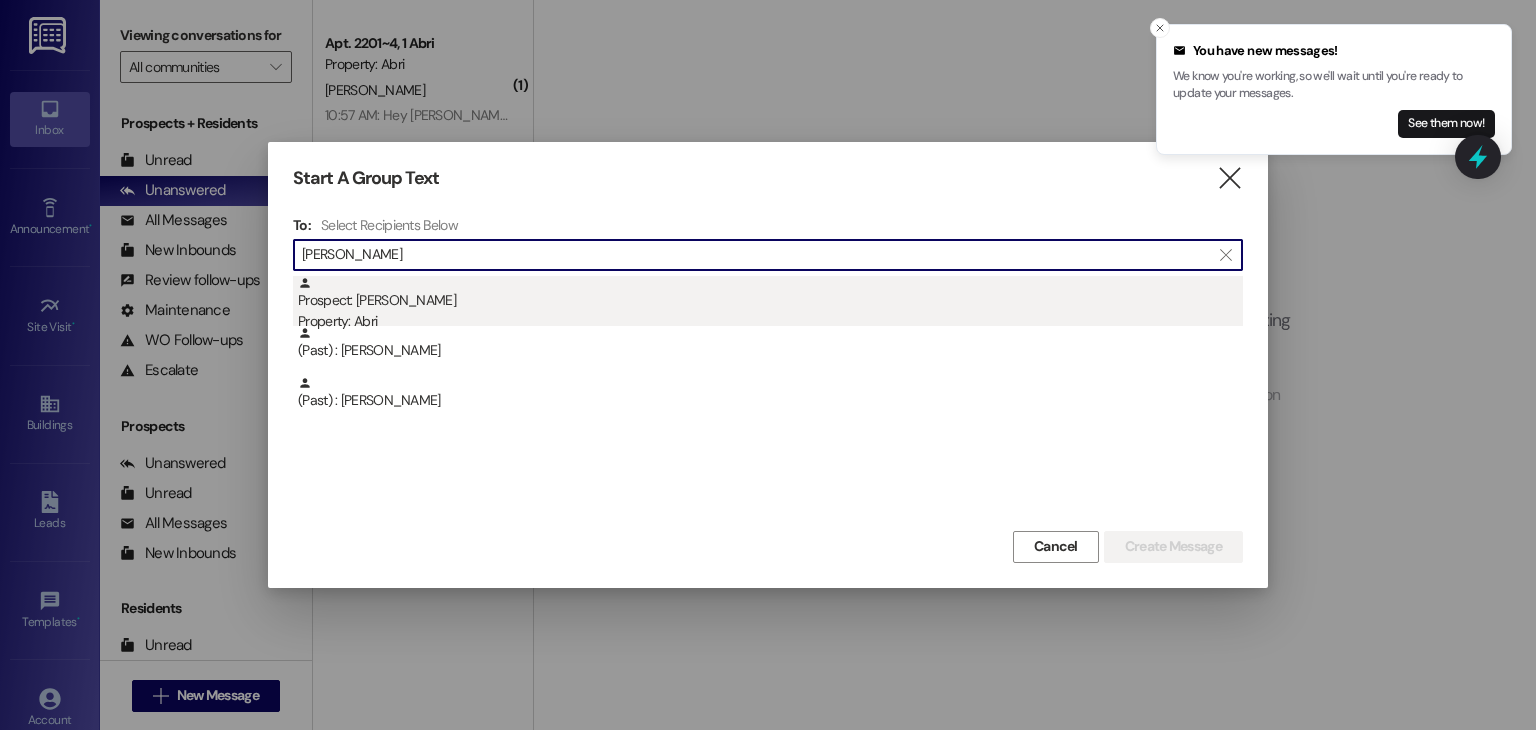 type on "[PERSON_NAME]" 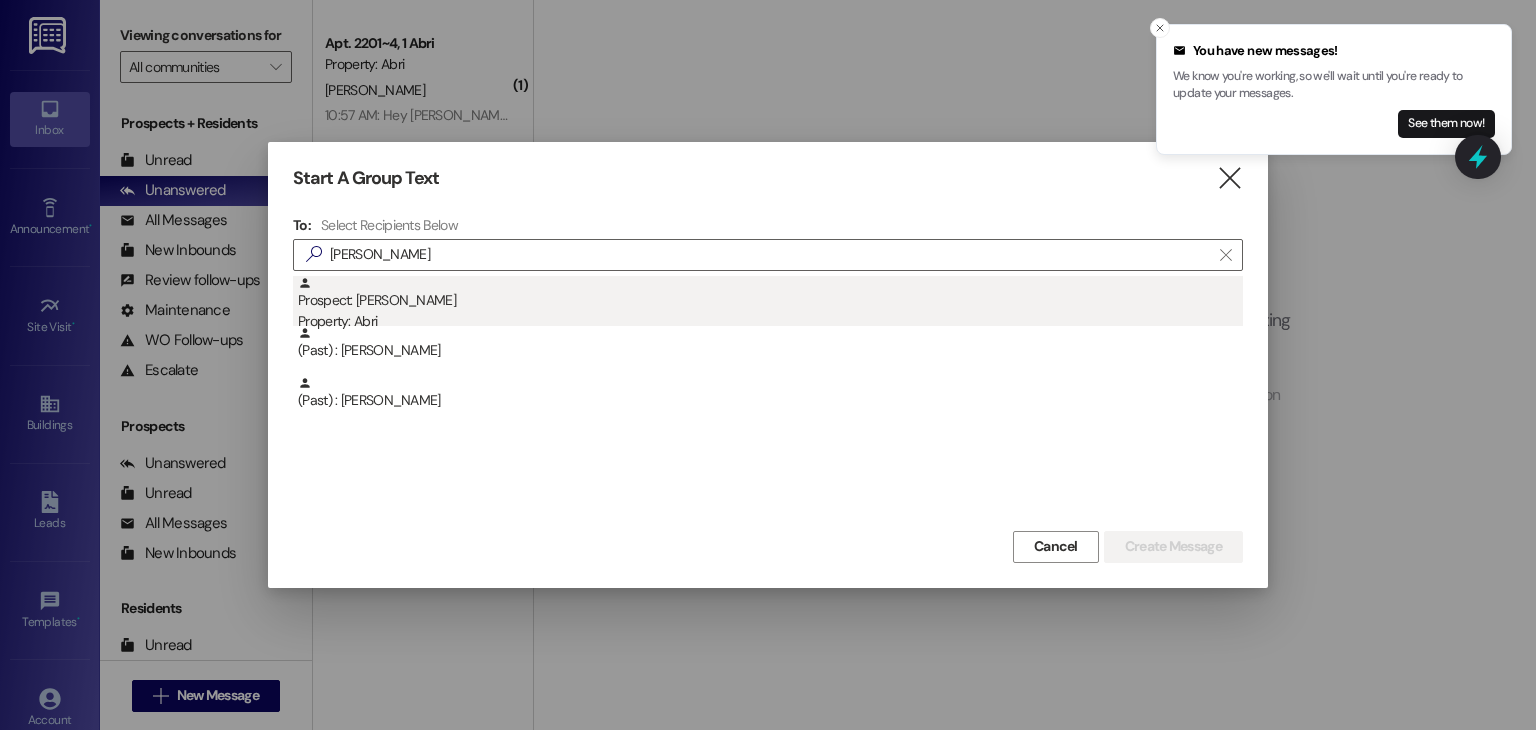 click on "Property: Abri" at bounding box center [770, 321] 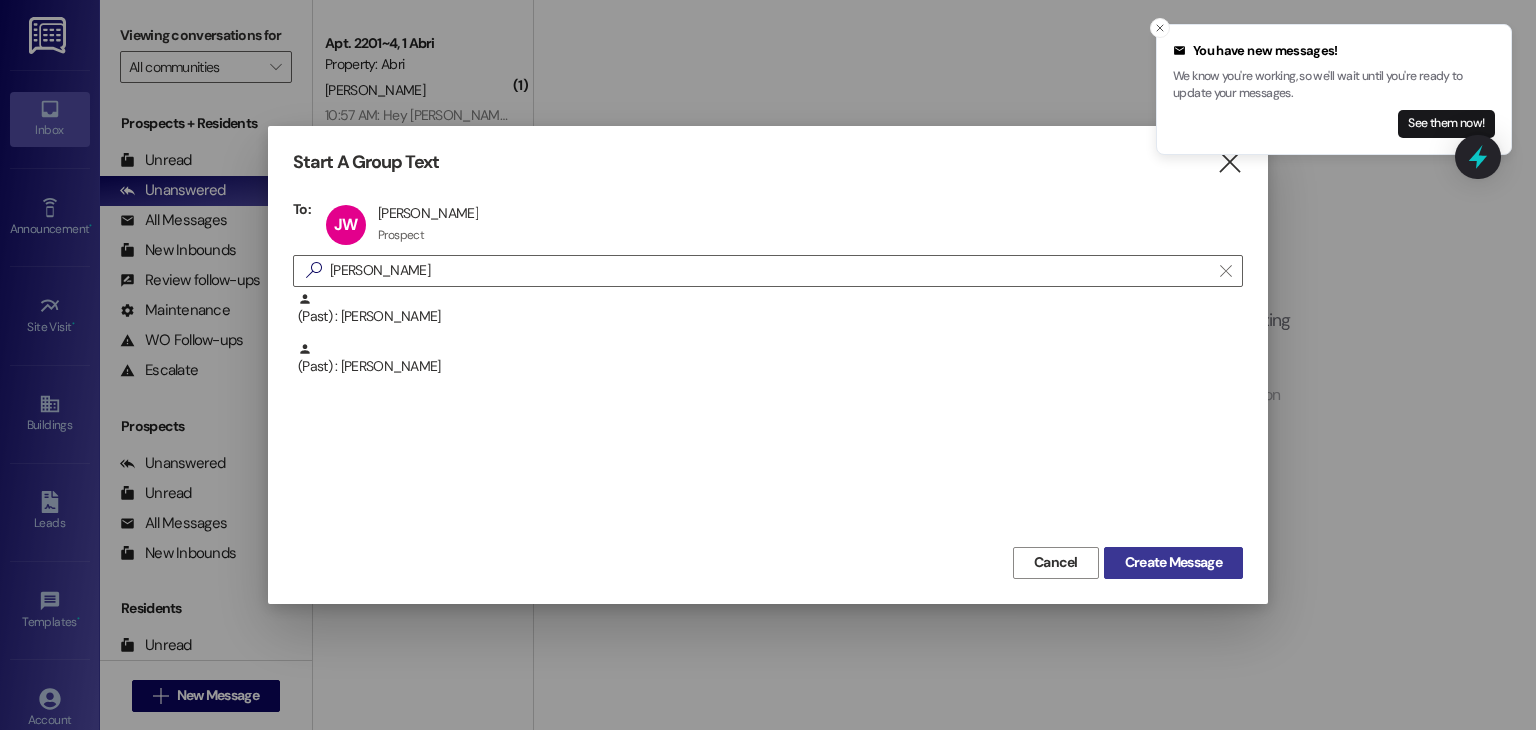 click on "Create Message" at bounding box center [1173, 562] 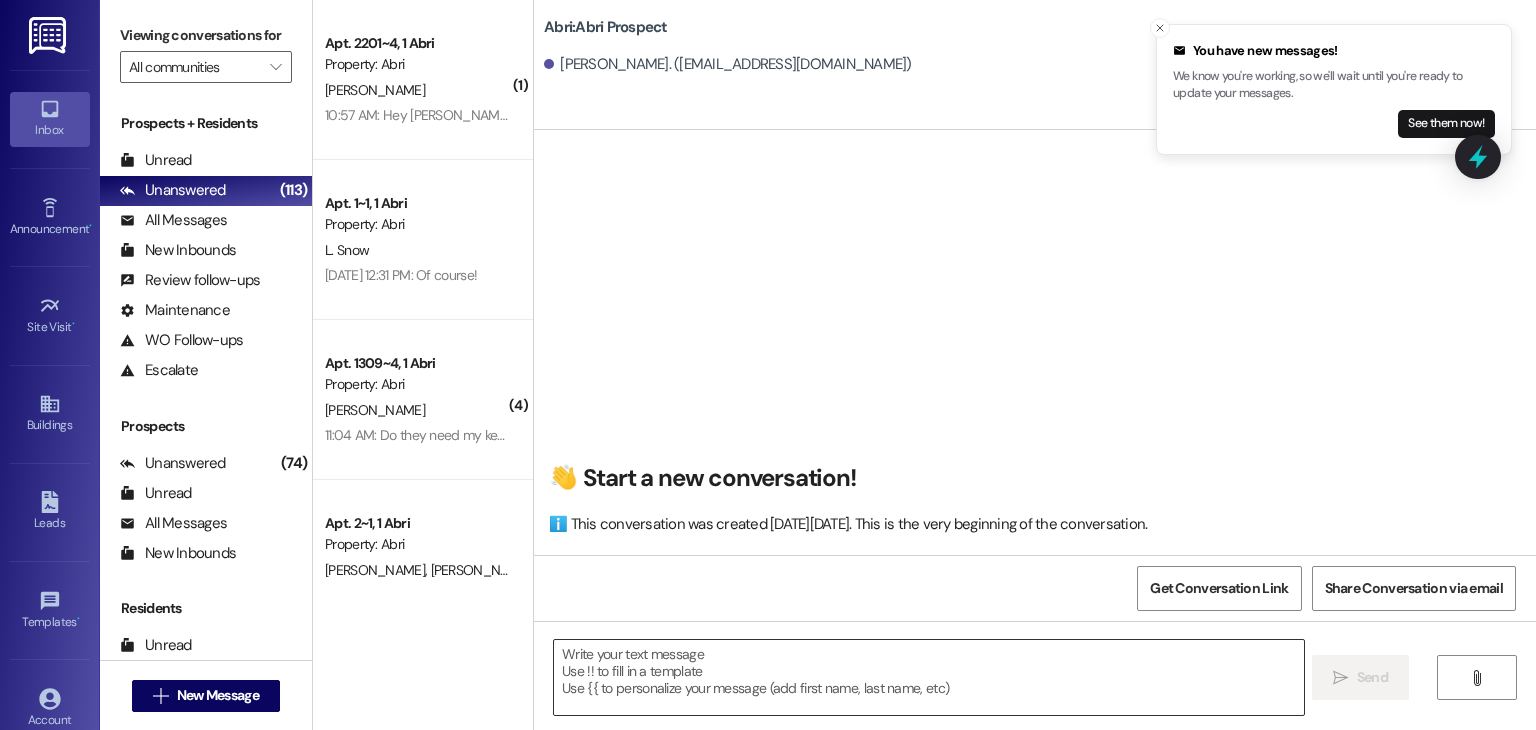 click at bounding box center (928, 677) 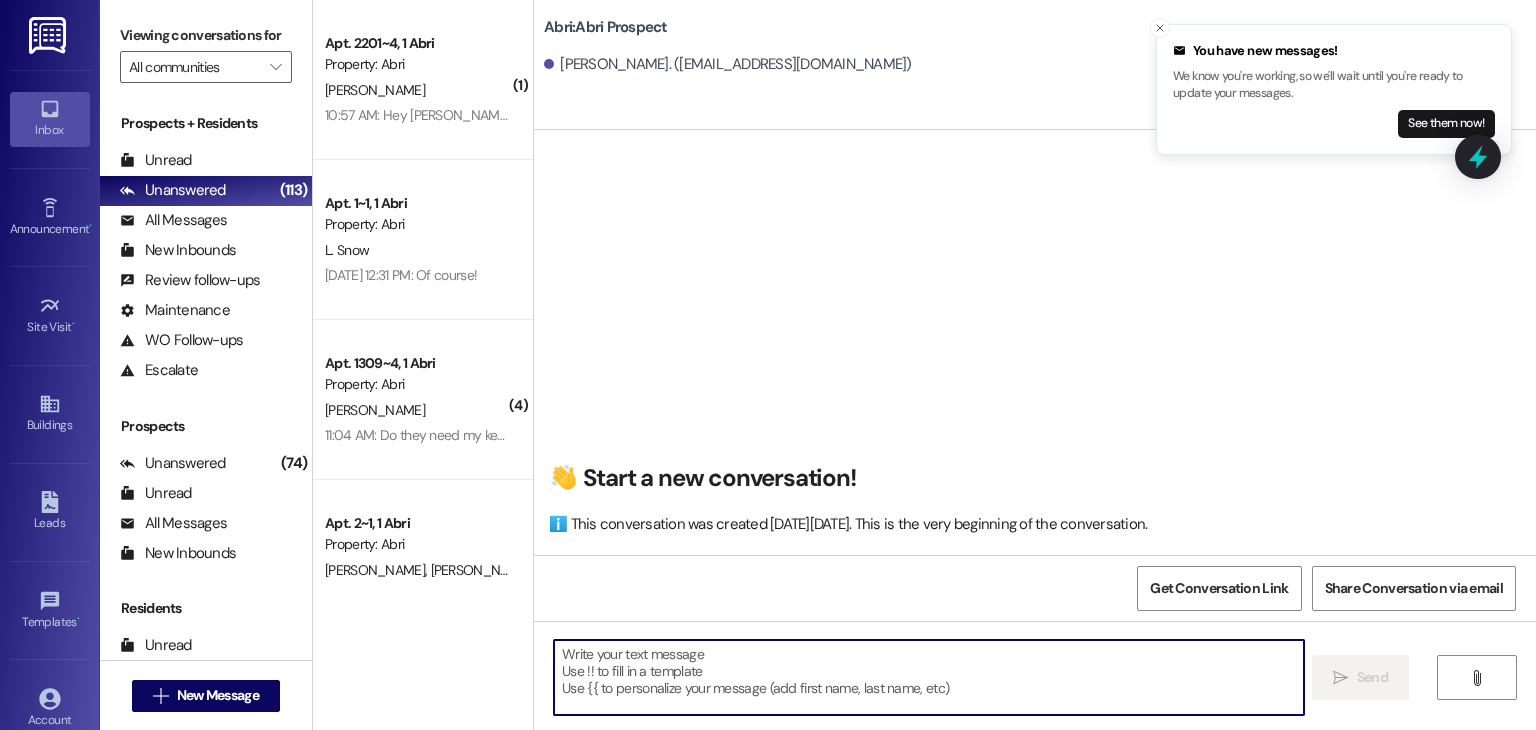 paste on "Hi [PERSON_NAME]! This is Preslee with the Abri apartments. We just saw your application for the summer session. Unfortunately, we did close off applications and are no longer leasing. So sorry about that. Enjoy your break :) We are now leasing for the winter and spring though! Let us know asap if you're interested so we can lock in your spot!" 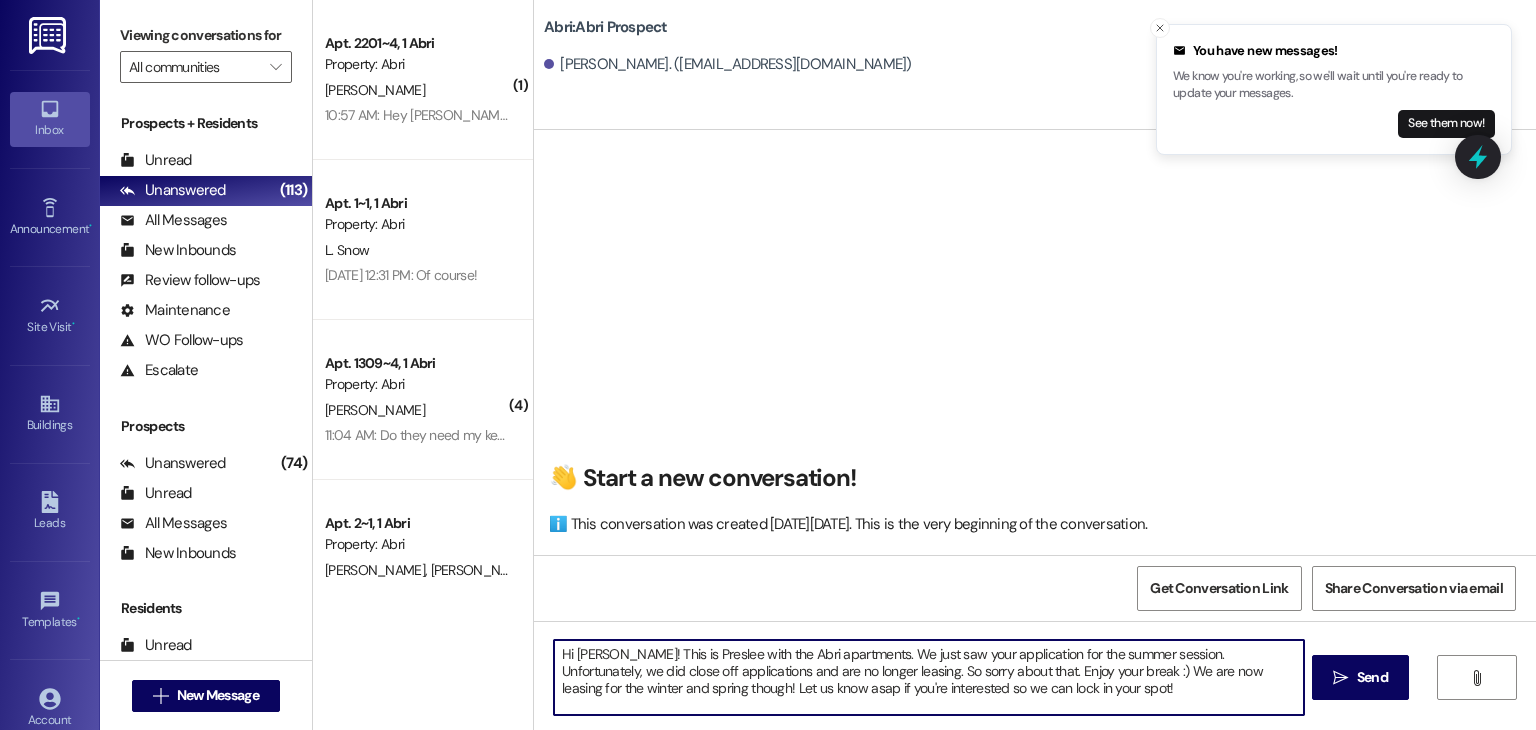 click on "Hi [PERSON_NAME]! This is Preslee with the Abri apartments. We just saw your application for the summer session. Unfortunately, we did close off applications and are no longer leasing. So sorry about that. Enjoy your break :) We are now leasing for the winter and spring though! Let us know asap if you're interested so we can lock in your spot!" at bounding box center (928, 677) 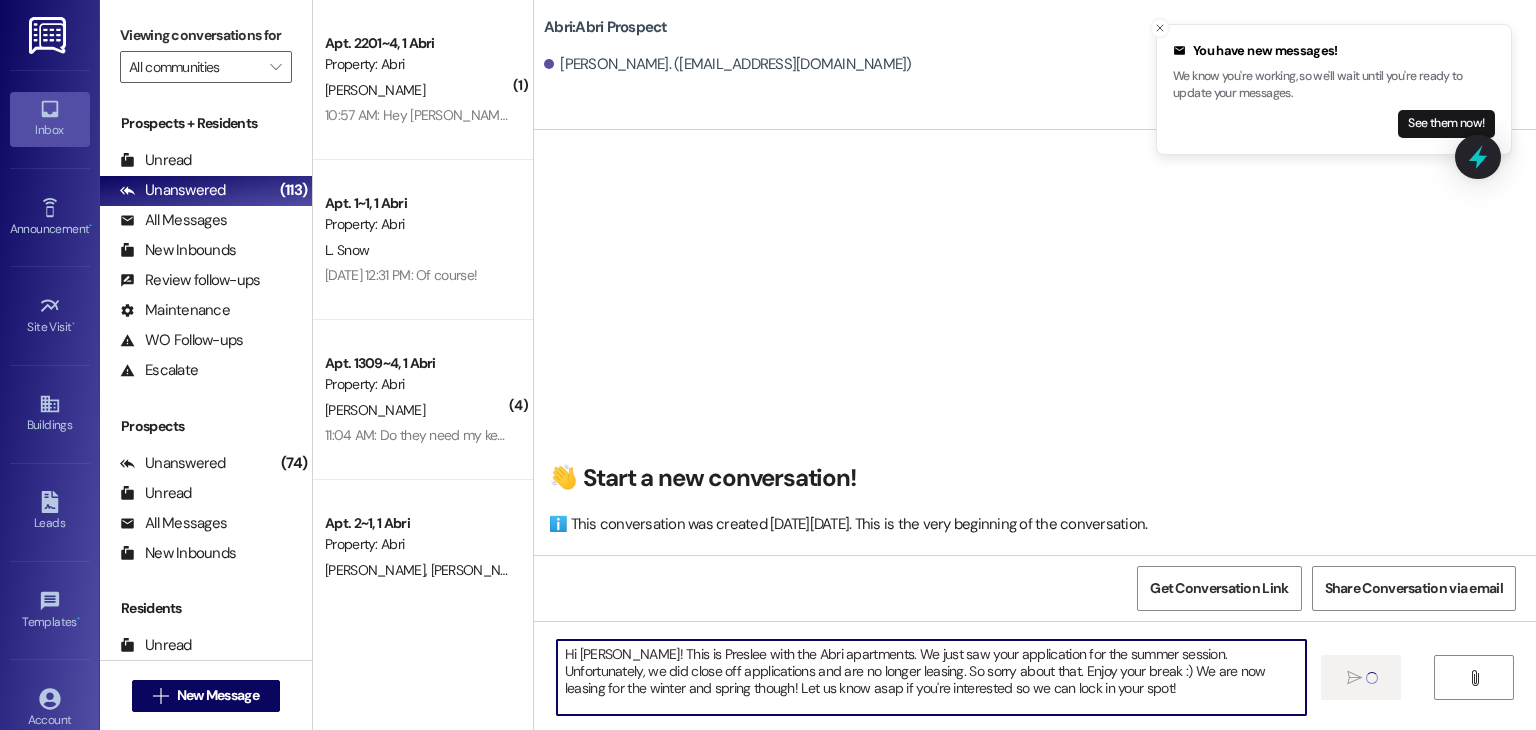 type 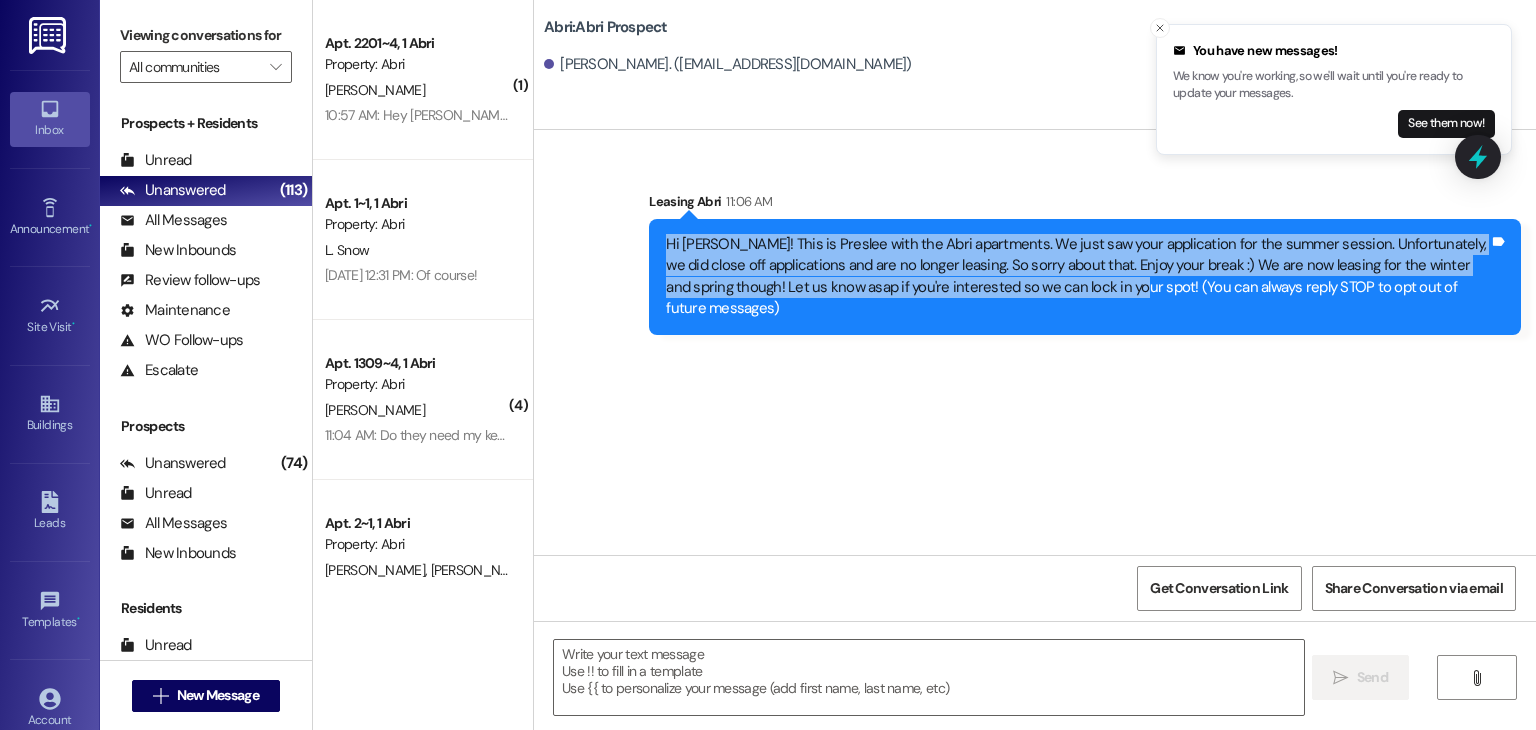 drag, startPoint x: 653, startPoint y: 239, endPoint x: 1032, endPoint y: 308, distance: 385.2298 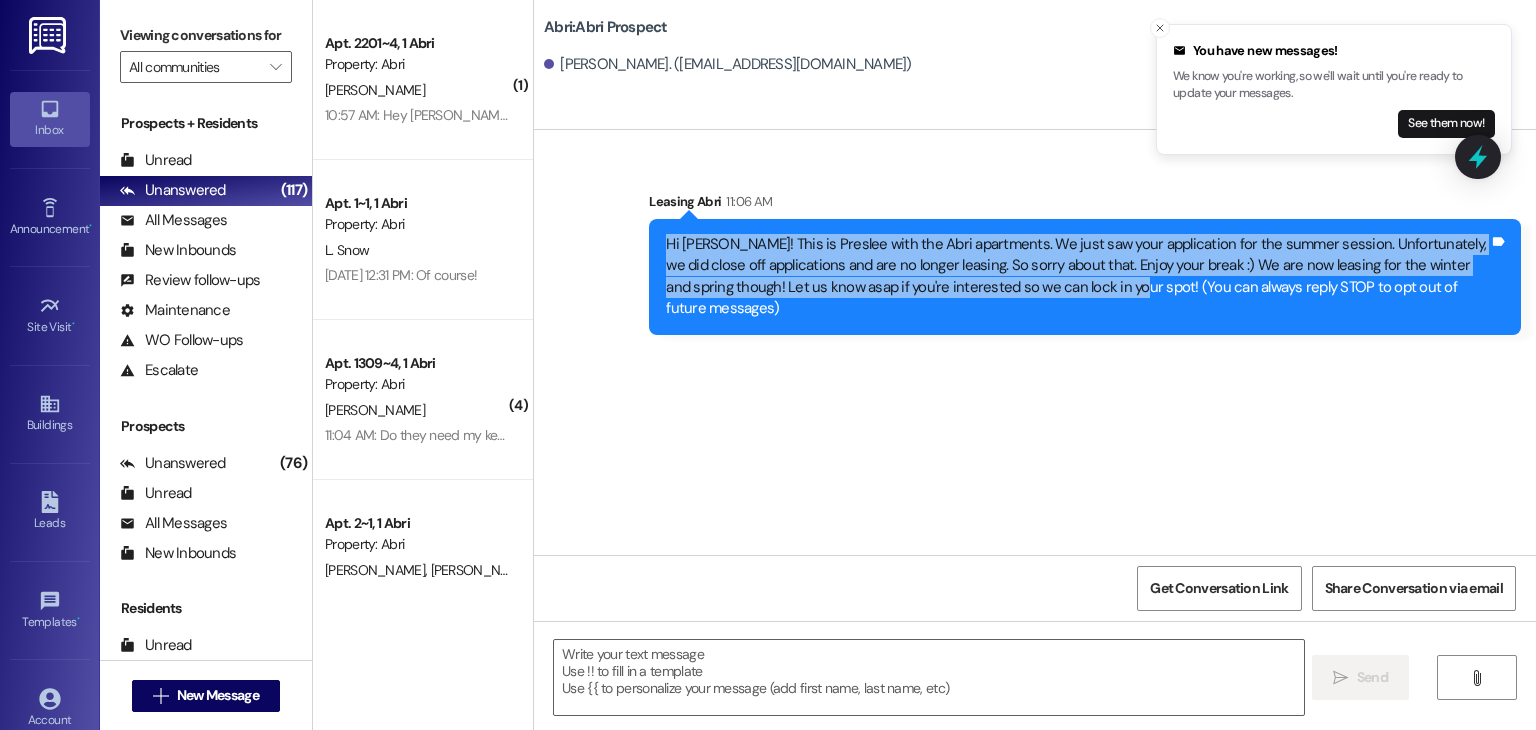 click on "Hi [PERSON_NAME]! This is Preslee with the Abri apartments. We just saw your application for the summer session. Unfortunately, we did close off applications and are no longer leasing. So sorry about that. Enjoy your break :) We are now leasing for the winter and spring though! Let us know asap if you're interested so we can lock in your spot! (You can always reply STOP to opt out of future messages) Tags and notes" at bounding box center (1085, 277) 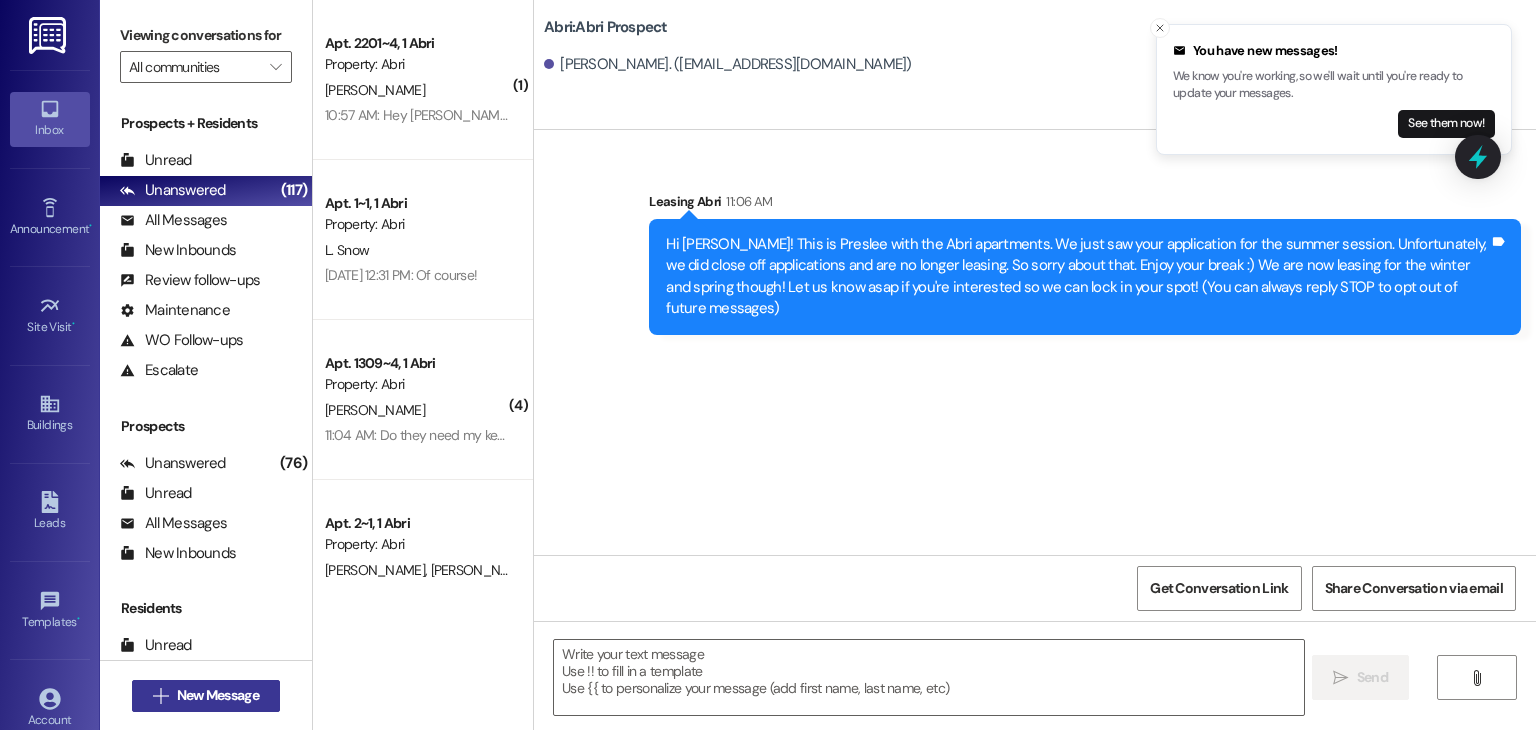 click on "New Message" at bounding box center [218, 695] 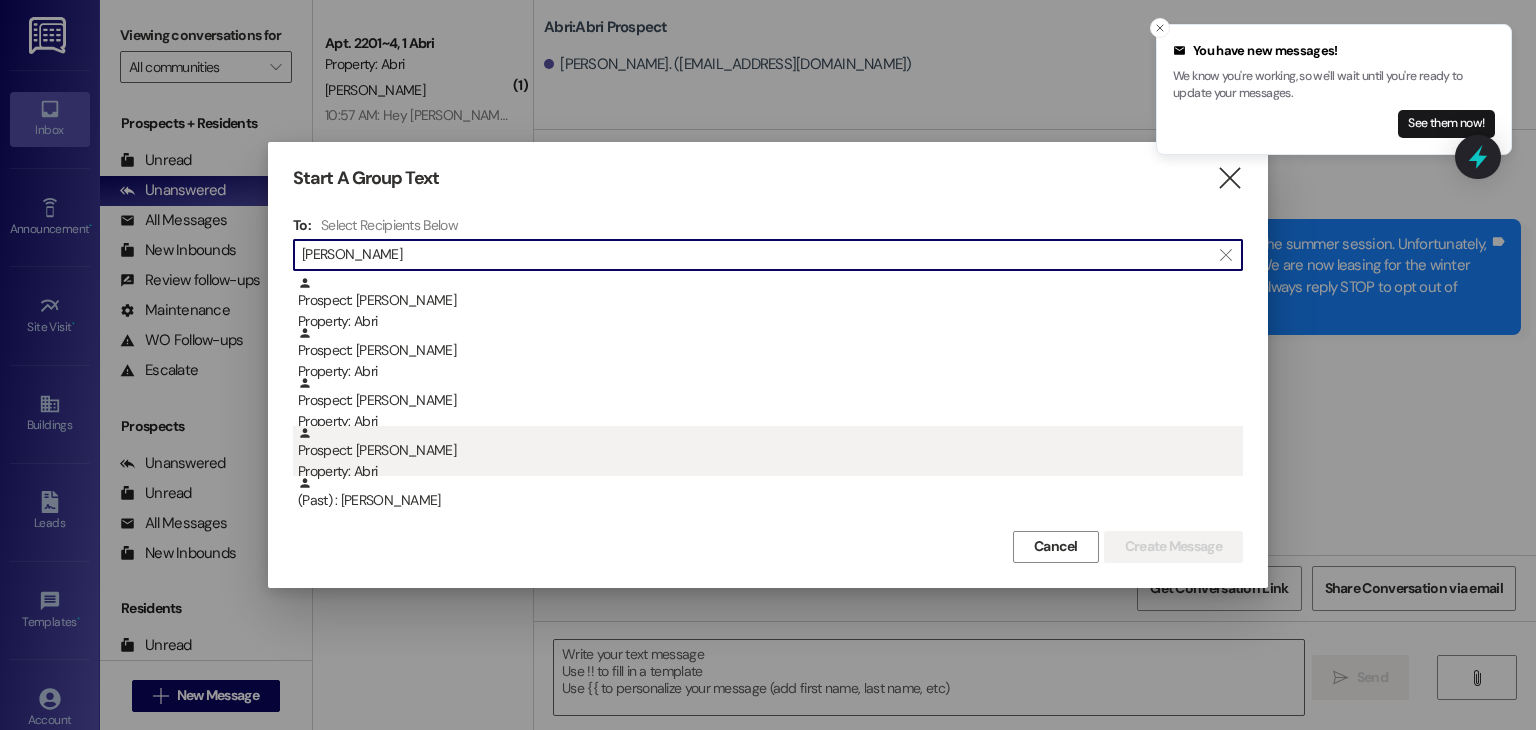 type on "[PERSON_NAME]" 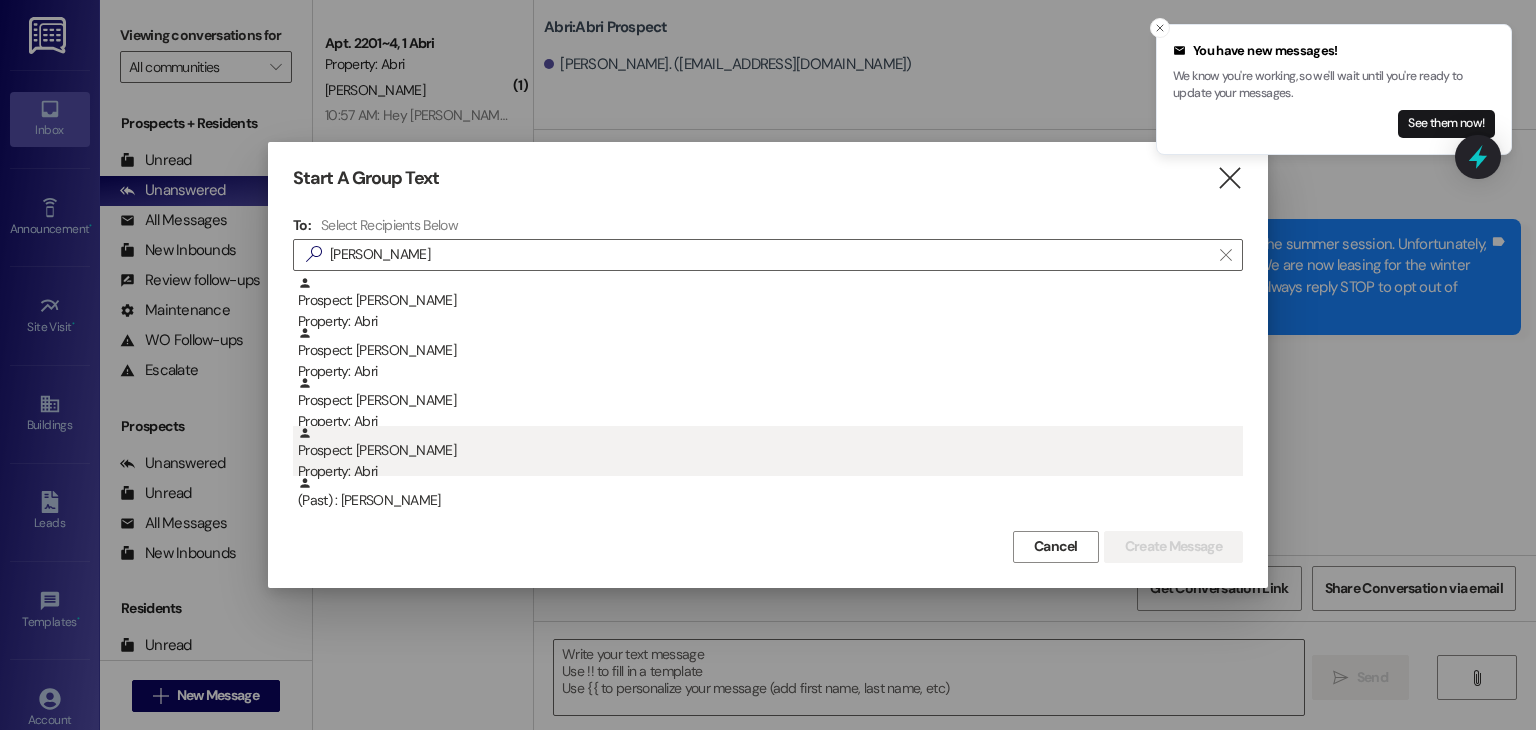 click on "Prospect: [PERSON_NAME] Property: Abri" at bounding box center [770, 454] 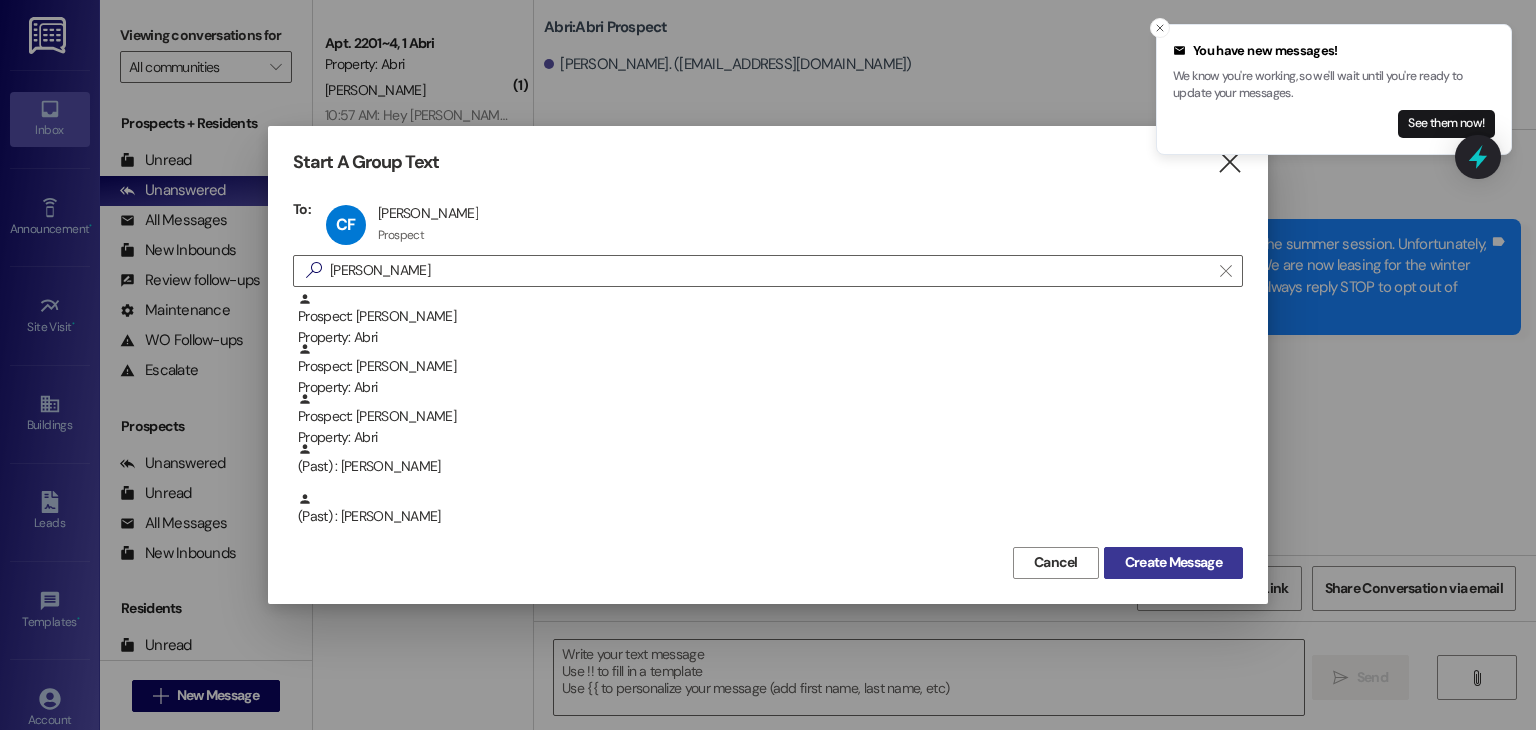 click on "Create Message" at bounding box center [1173, 562] 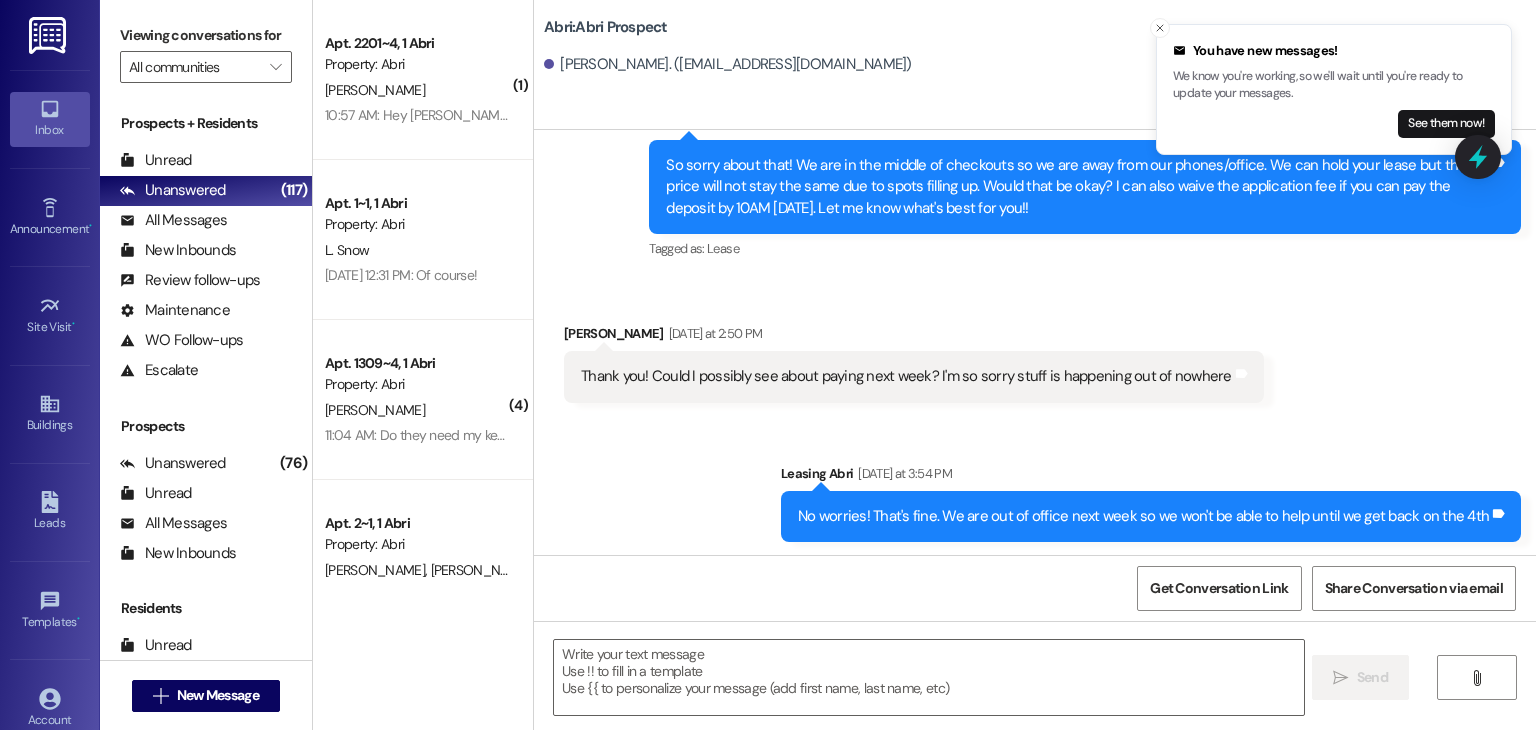 scroll, scrollTop: 1575, scrollLeft: 0, axis: vertical 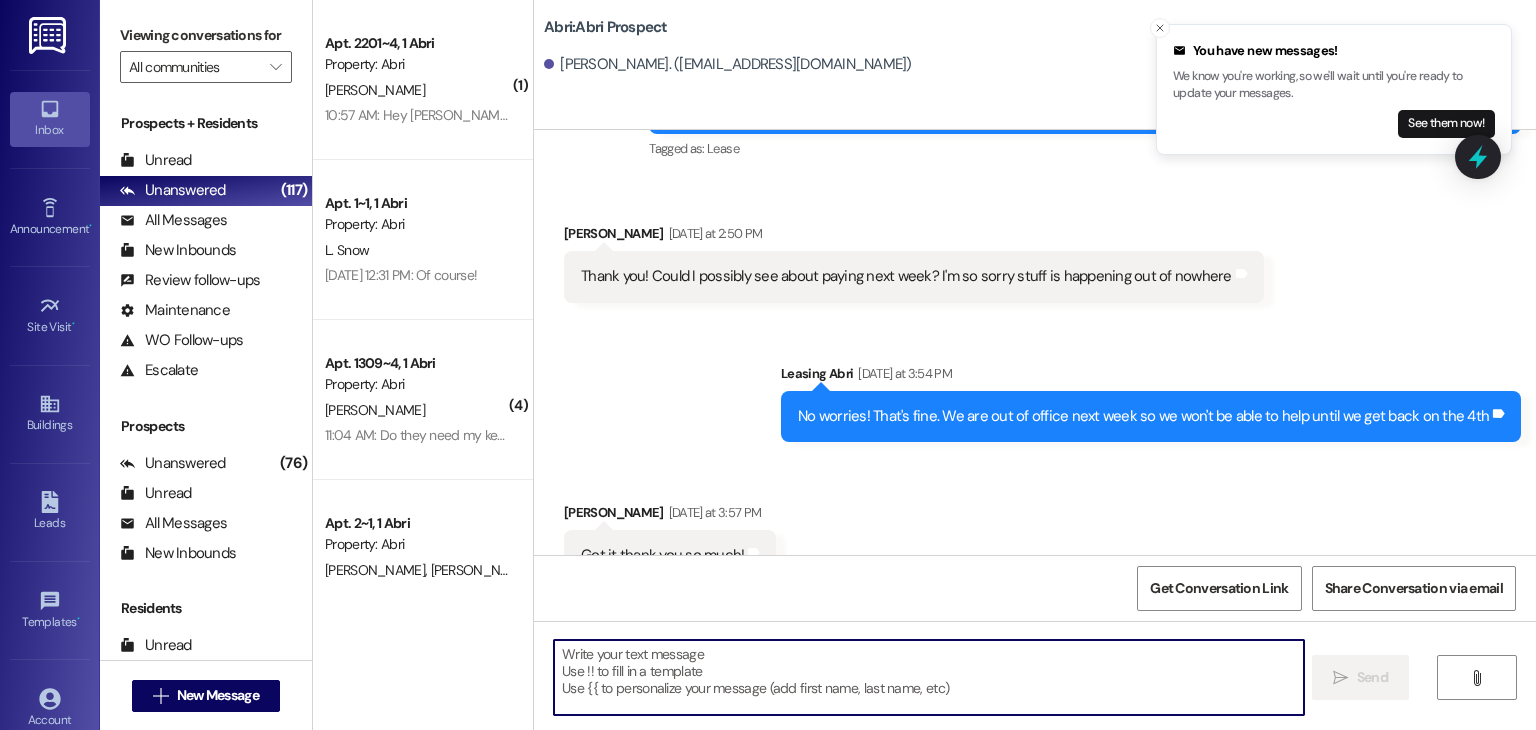 click at bounding box center (928, 677) 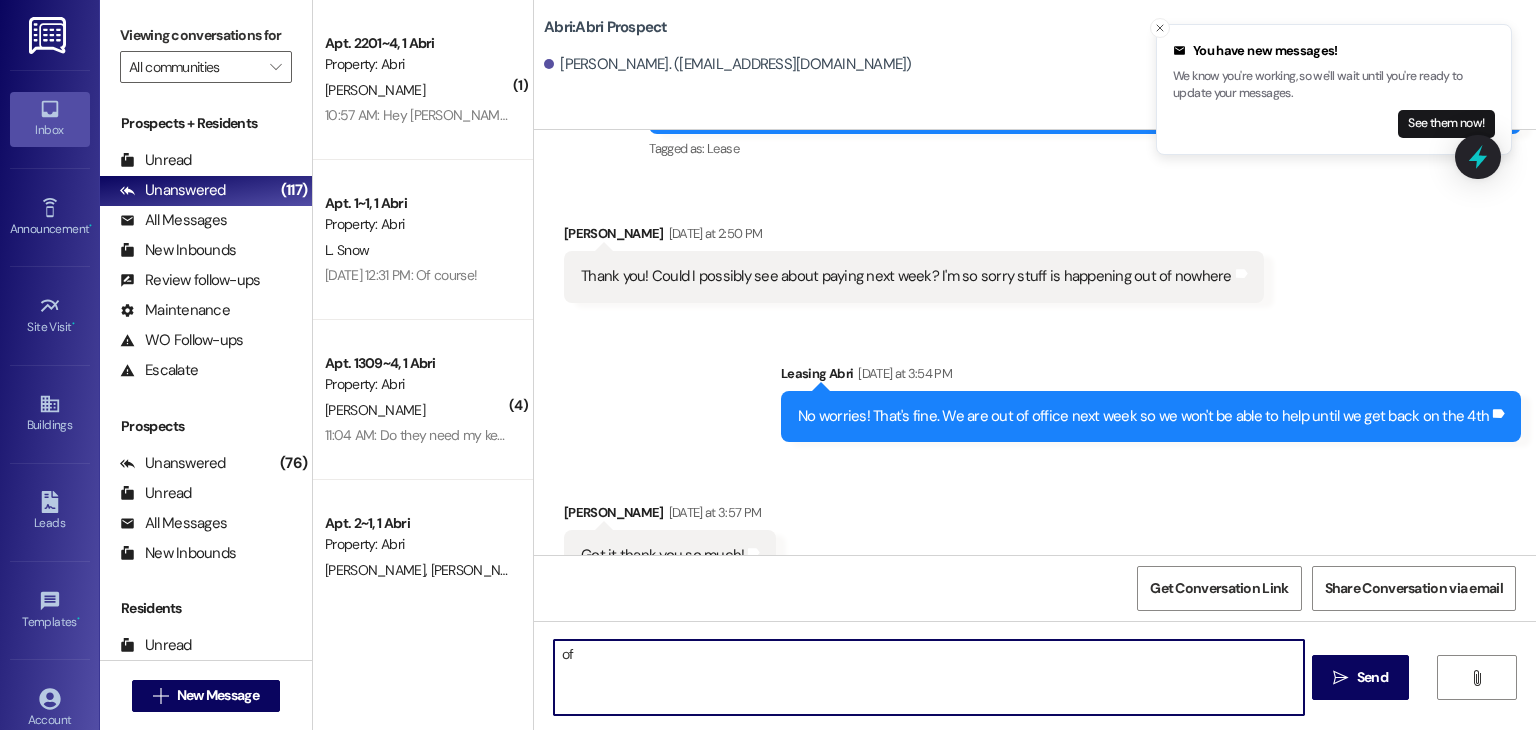 type on "o" 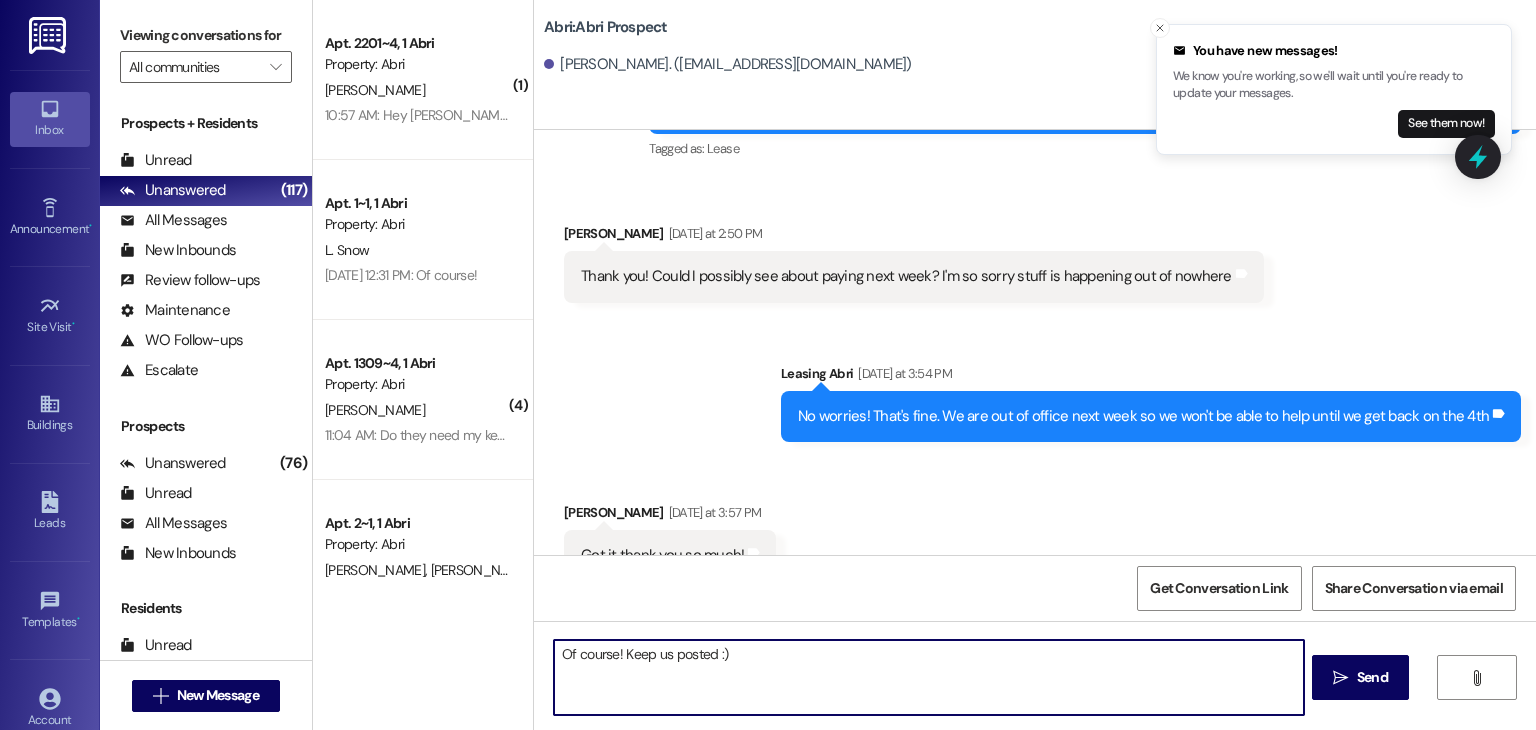 type on "Of course! Keep us posted :)" 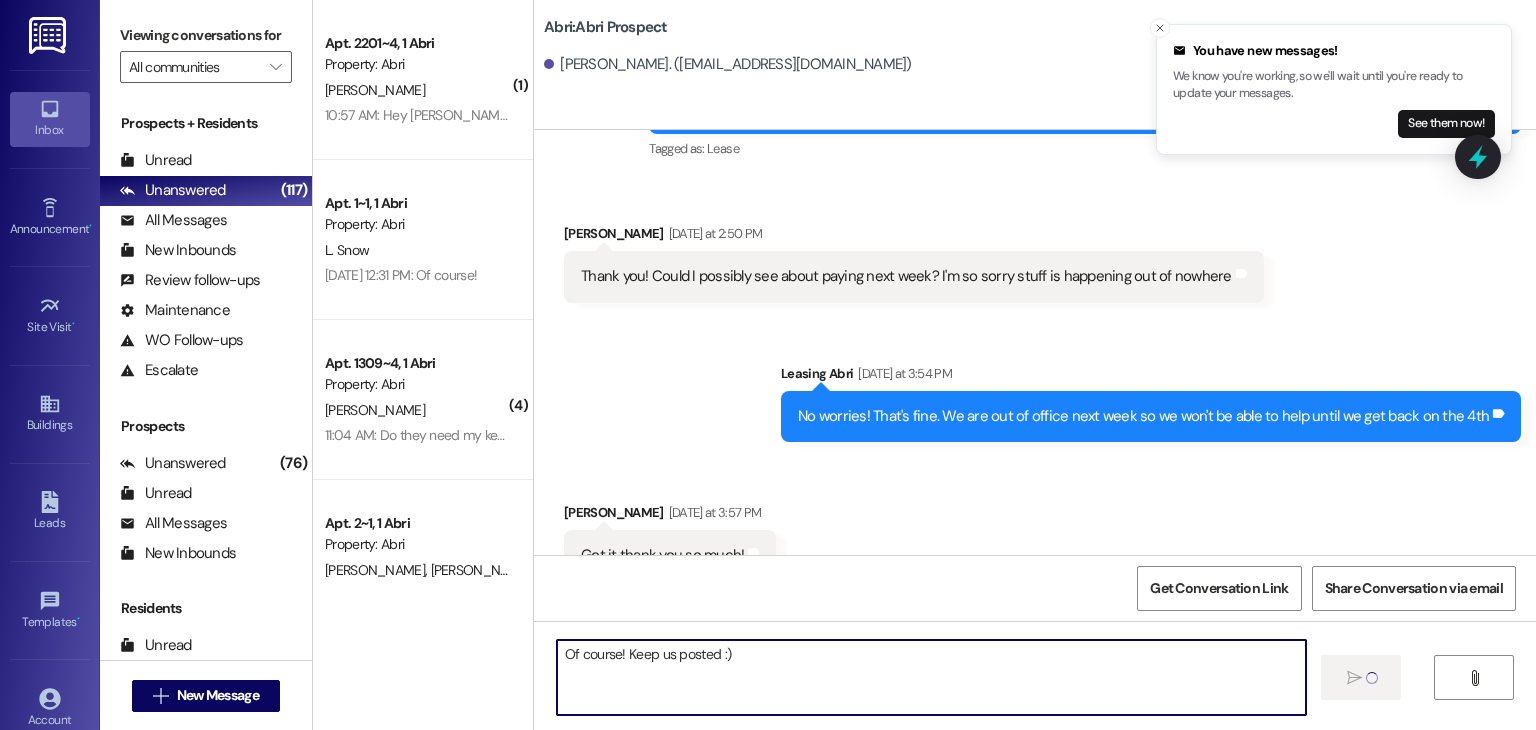 type 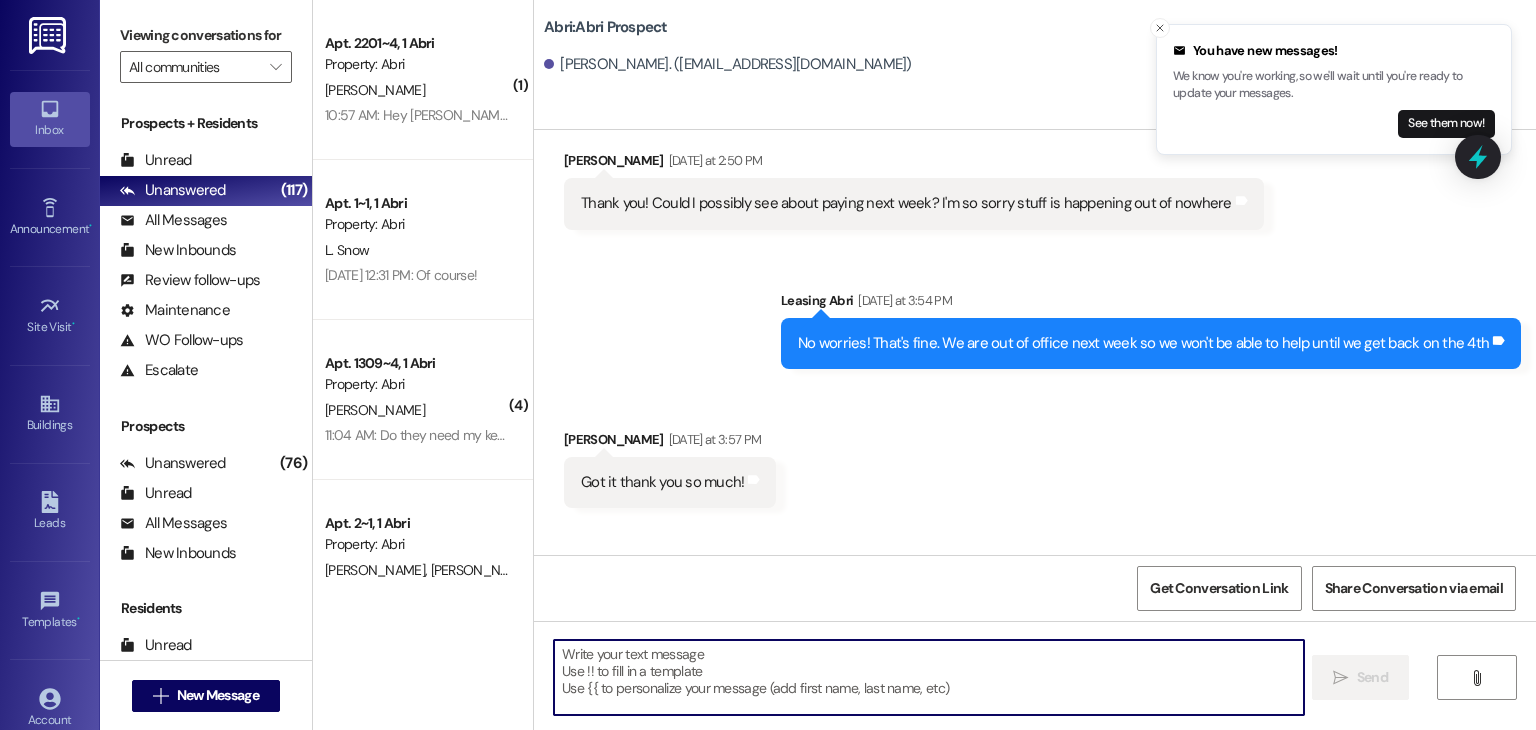 scroll, scrollTop: 1714, scrollLeft: 0, axis: vertical 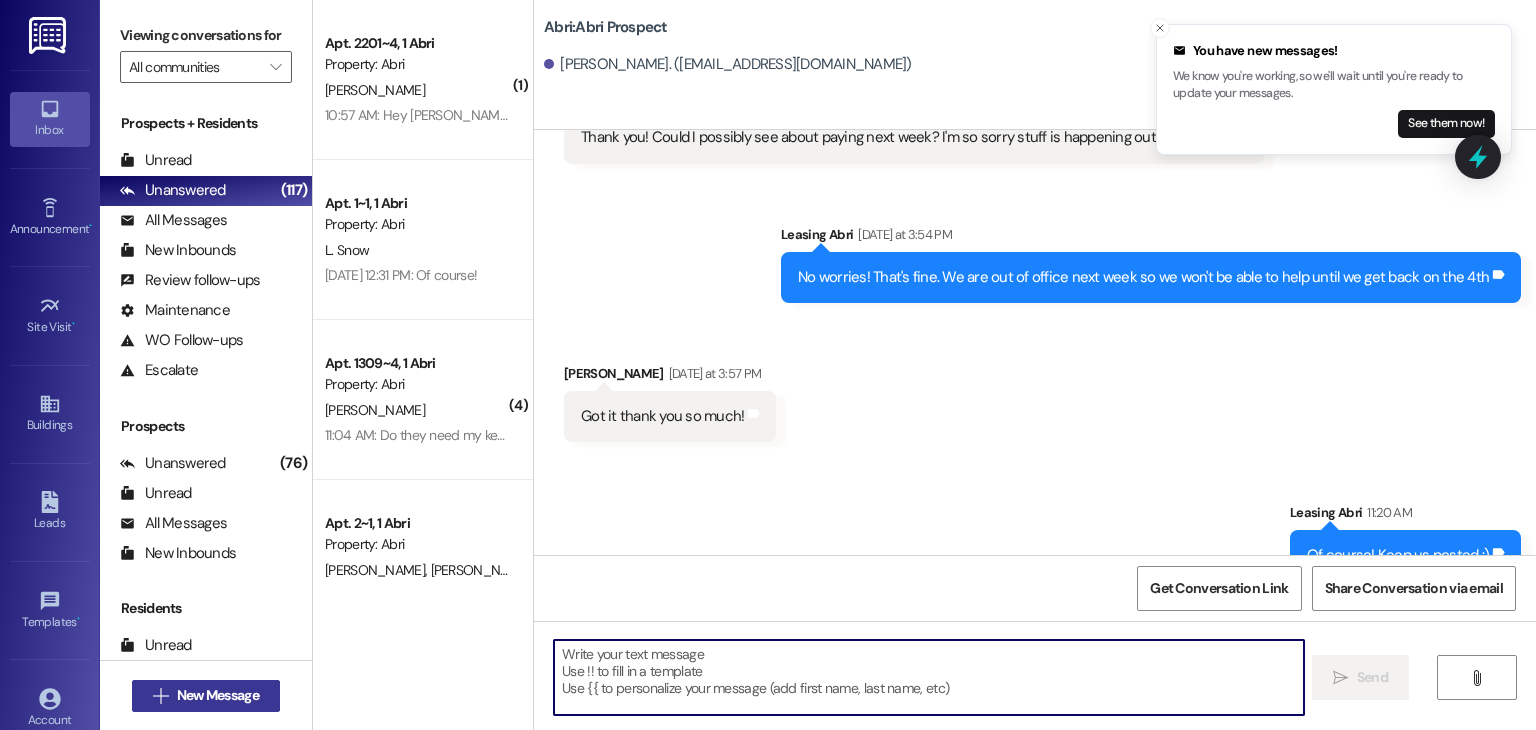click on "New Message" at bounding box center [218, 695] 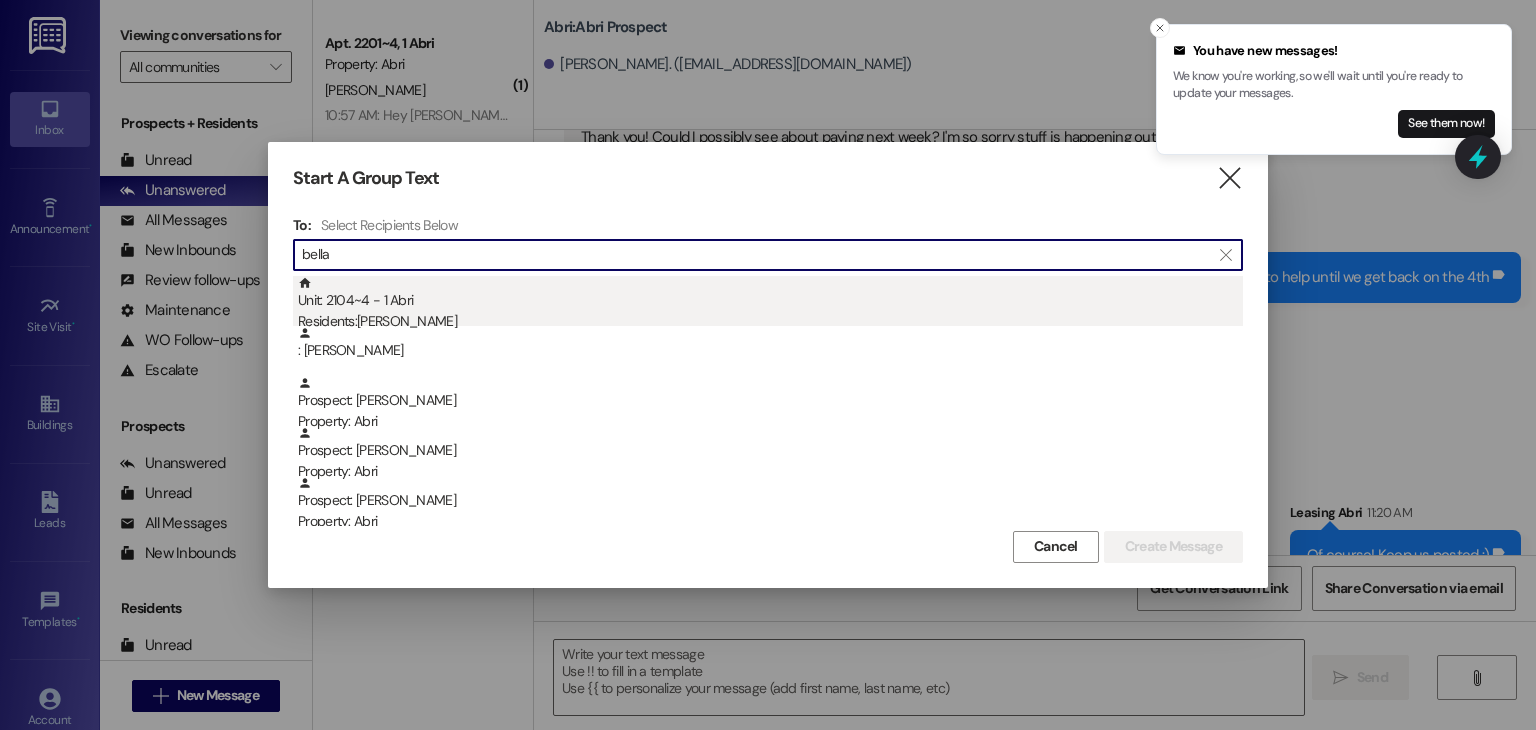 type on "bella" 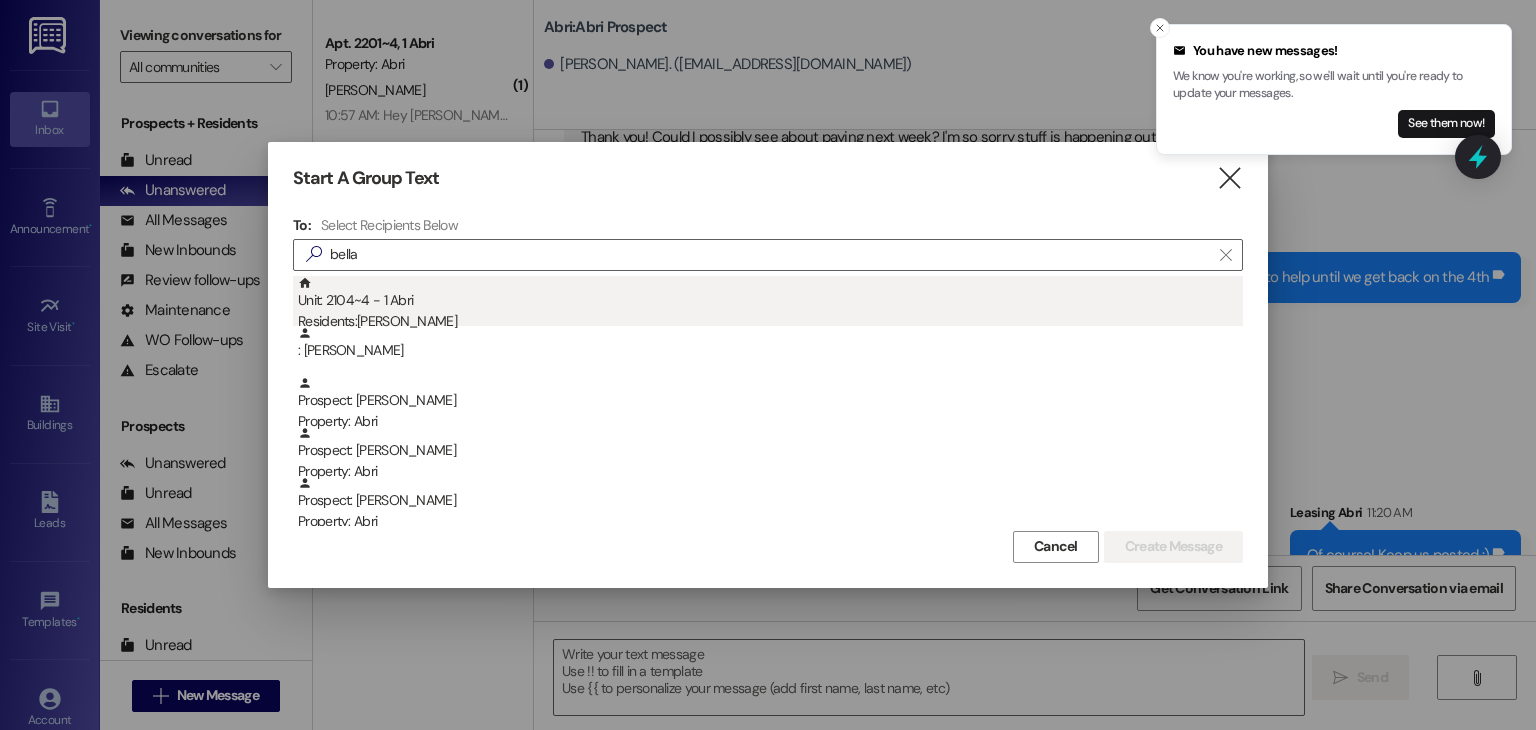 click on "Residents:  [PERSON_NAME]" at bounding box center (770, 321) 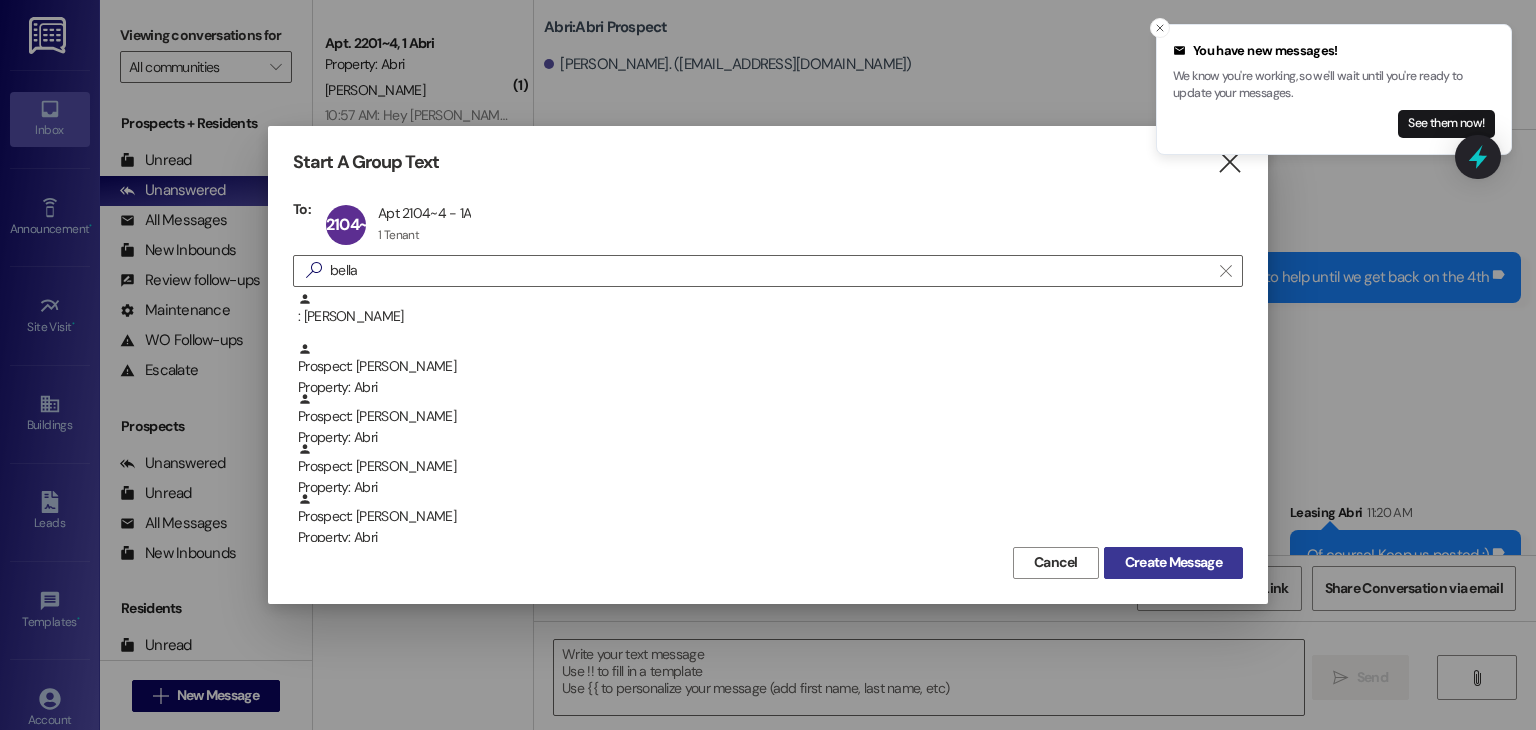 click on "Create Message" at bounding box center (1173, 562) 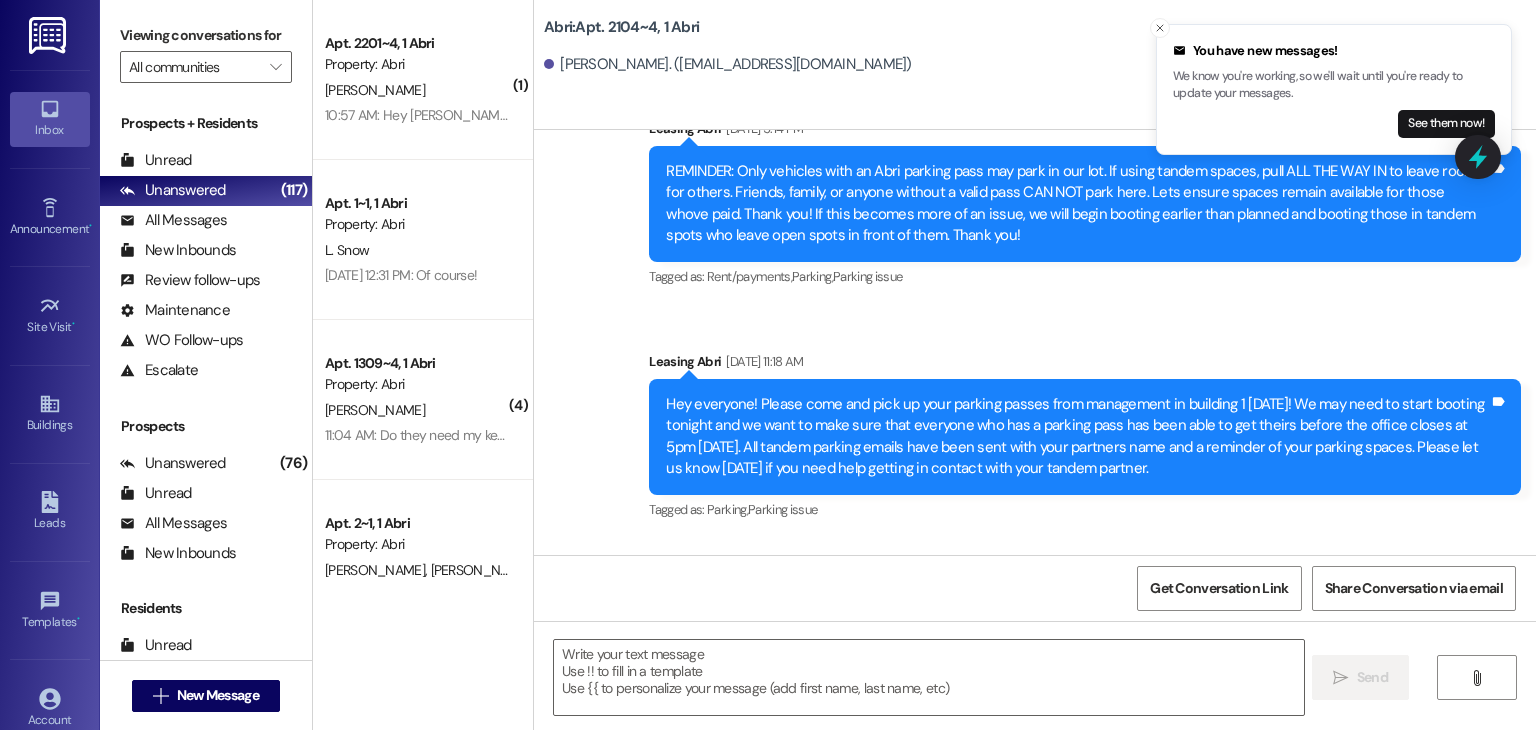 scroll, scrollTop: 17131, scrollLeft: 0, axis: vertical 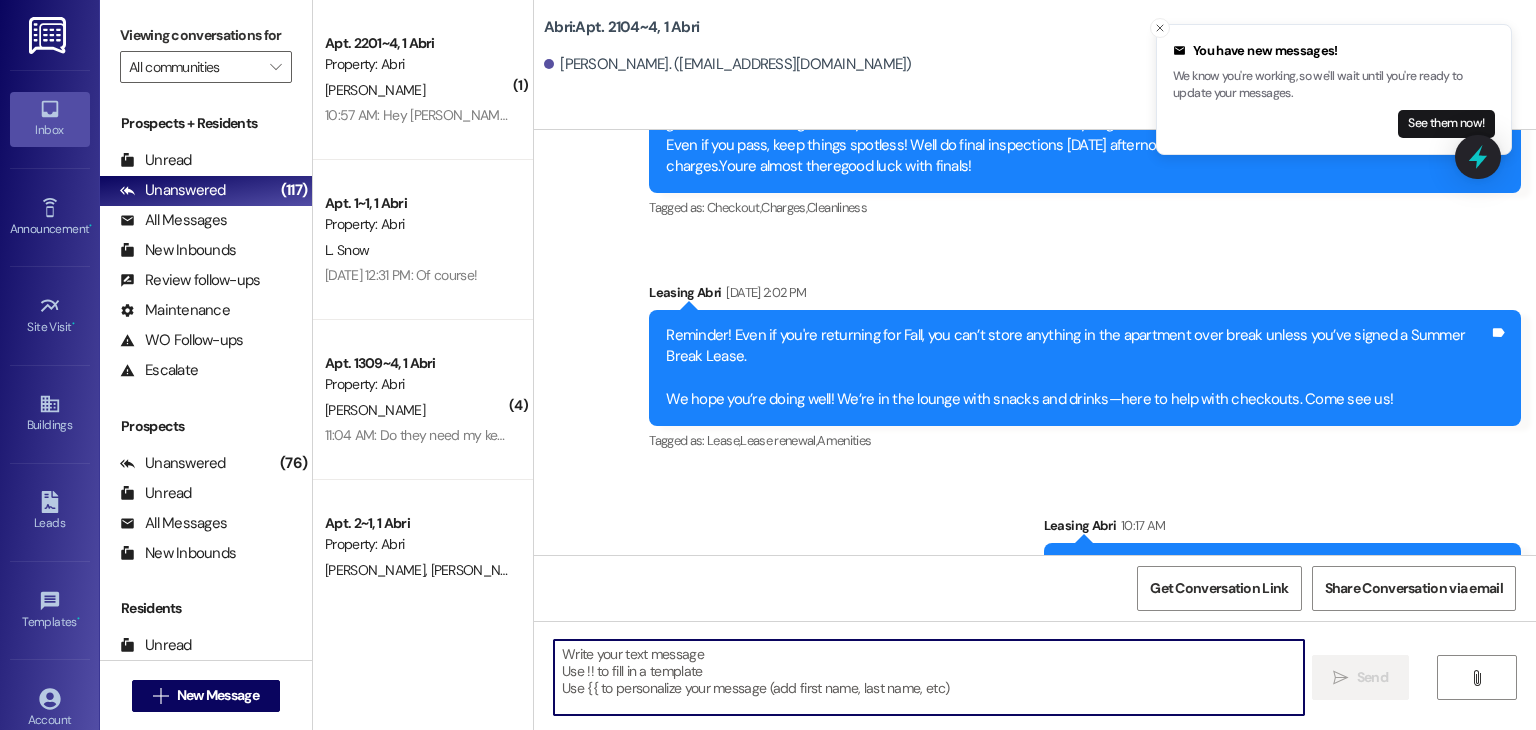 click at bounding box center (928, 677) 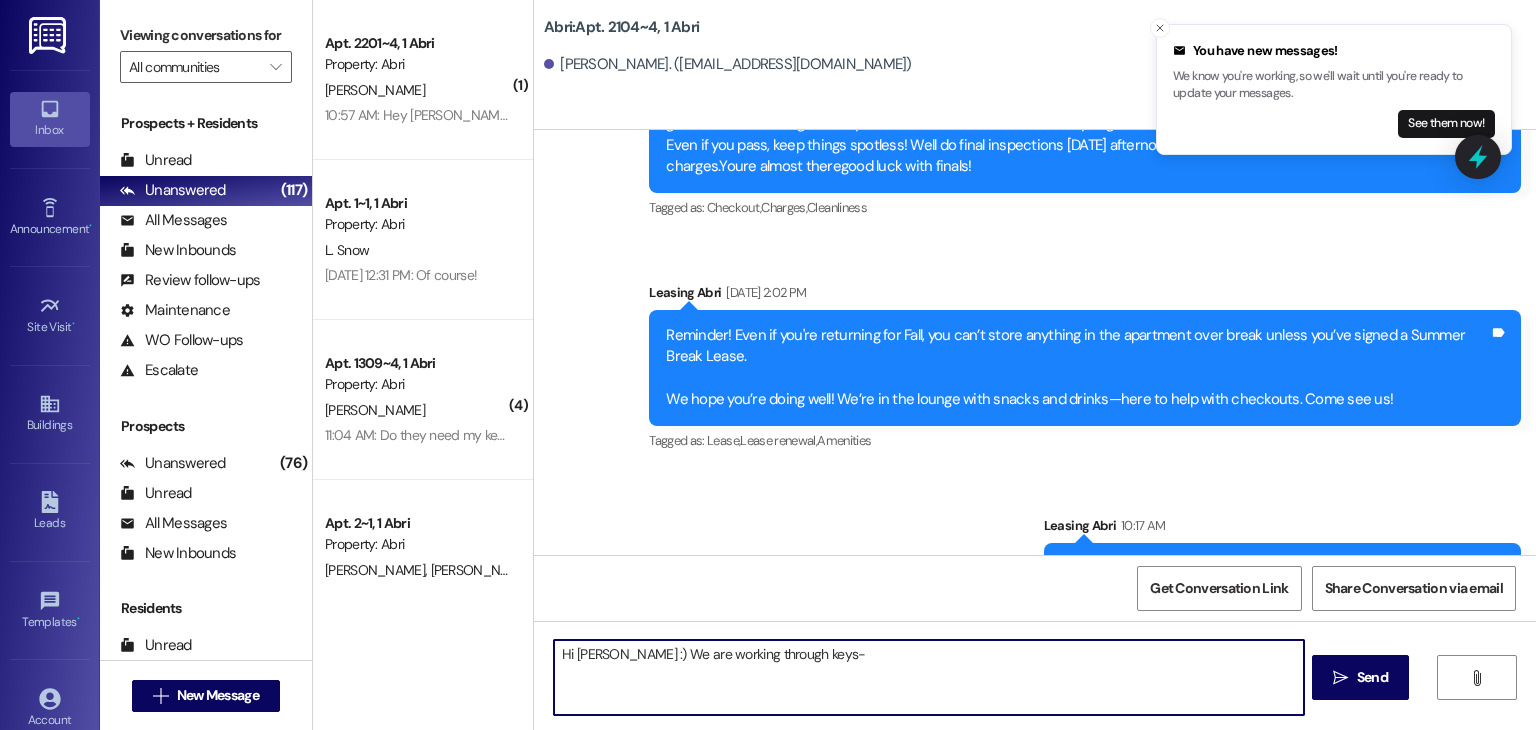 click on "Hi [PERSON_NAME] :) We are working through keys-" at bounding box center [928, 677] 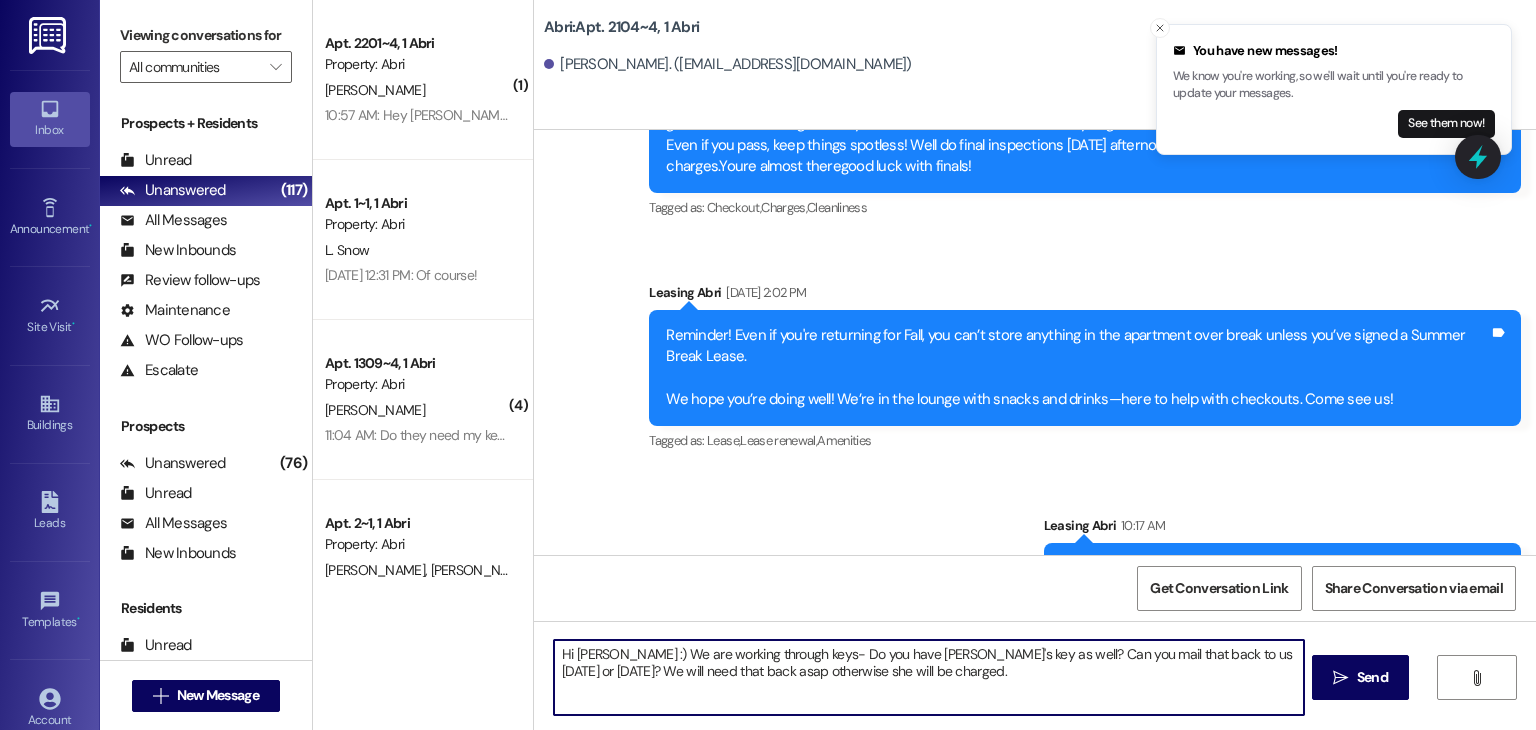 click on "Hi [PERSON_NAME] :) We are working through keys- Do you have [PERSON_NAME]'s key as well? Can you mail that back to us [DATE] or [DATE]? We will need that back asap otherwise she will be charged." at bounding box center [928, 677] 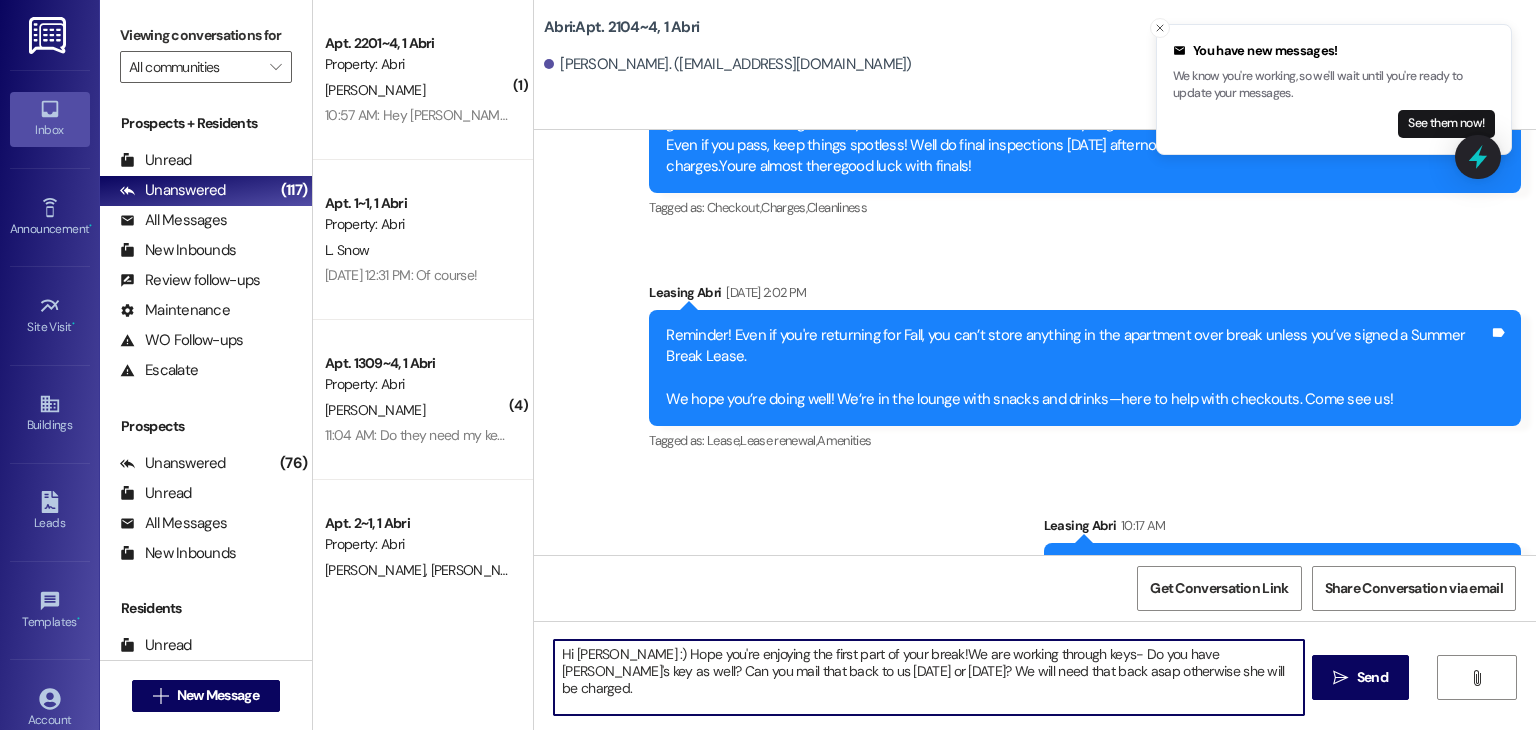type on "Hi [PERSON_NAME] :) Hope you're enjoying the first part of your break! We are working through keys- Do you have [PERSON_NAME]'s key as well? Can you mail that back to us [DATE] or [DATE]? We will need that back asap otherwise she will be charged." 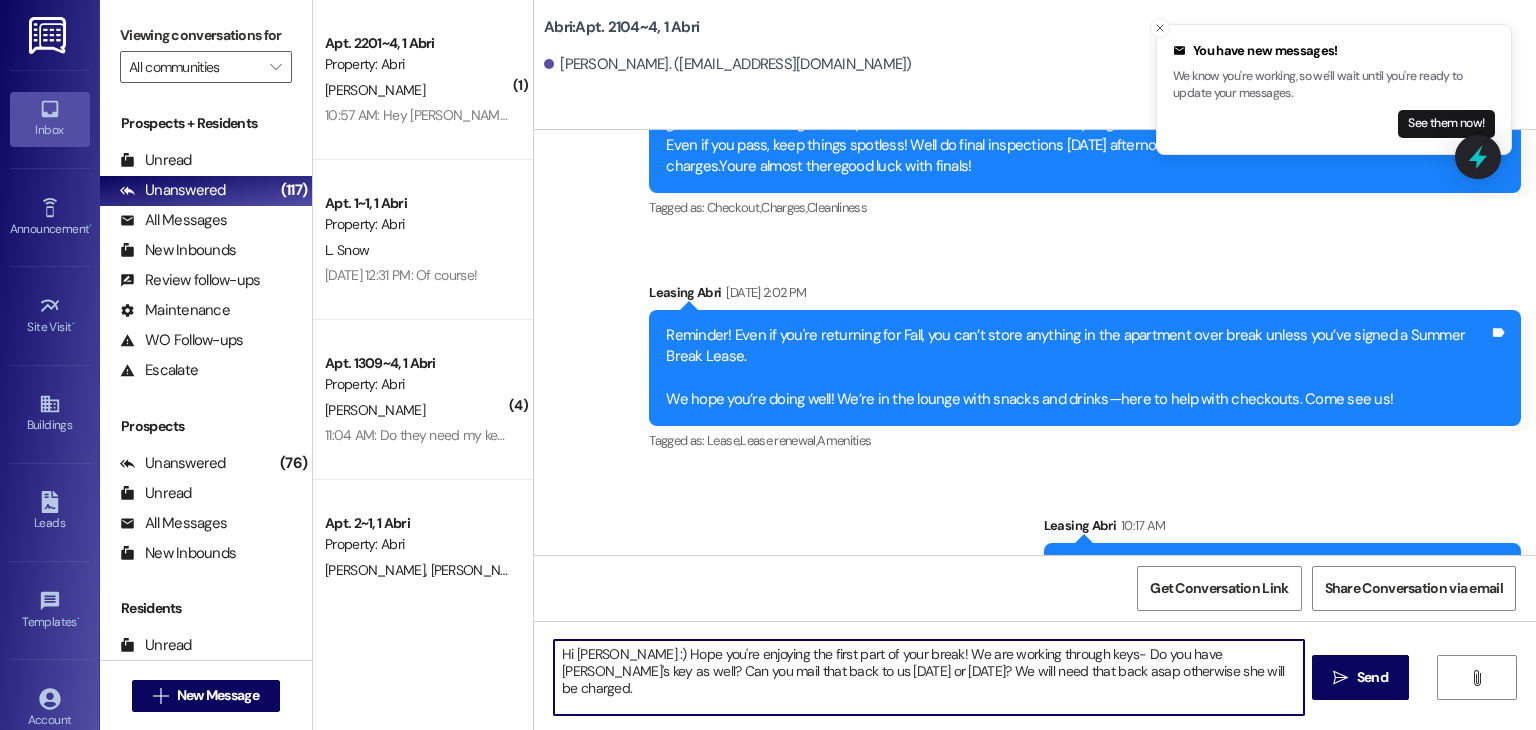click on "Hi [PERSON_NAME] :) Hope you're enjoying the first part of your break! We are working through keys- Do you have [PERSON_NAME]'s key as well? Can you mail that back to us [DATE] or [DATE]? We will need that back asap otherwise she will be charged." at bounding box center (928, 677) 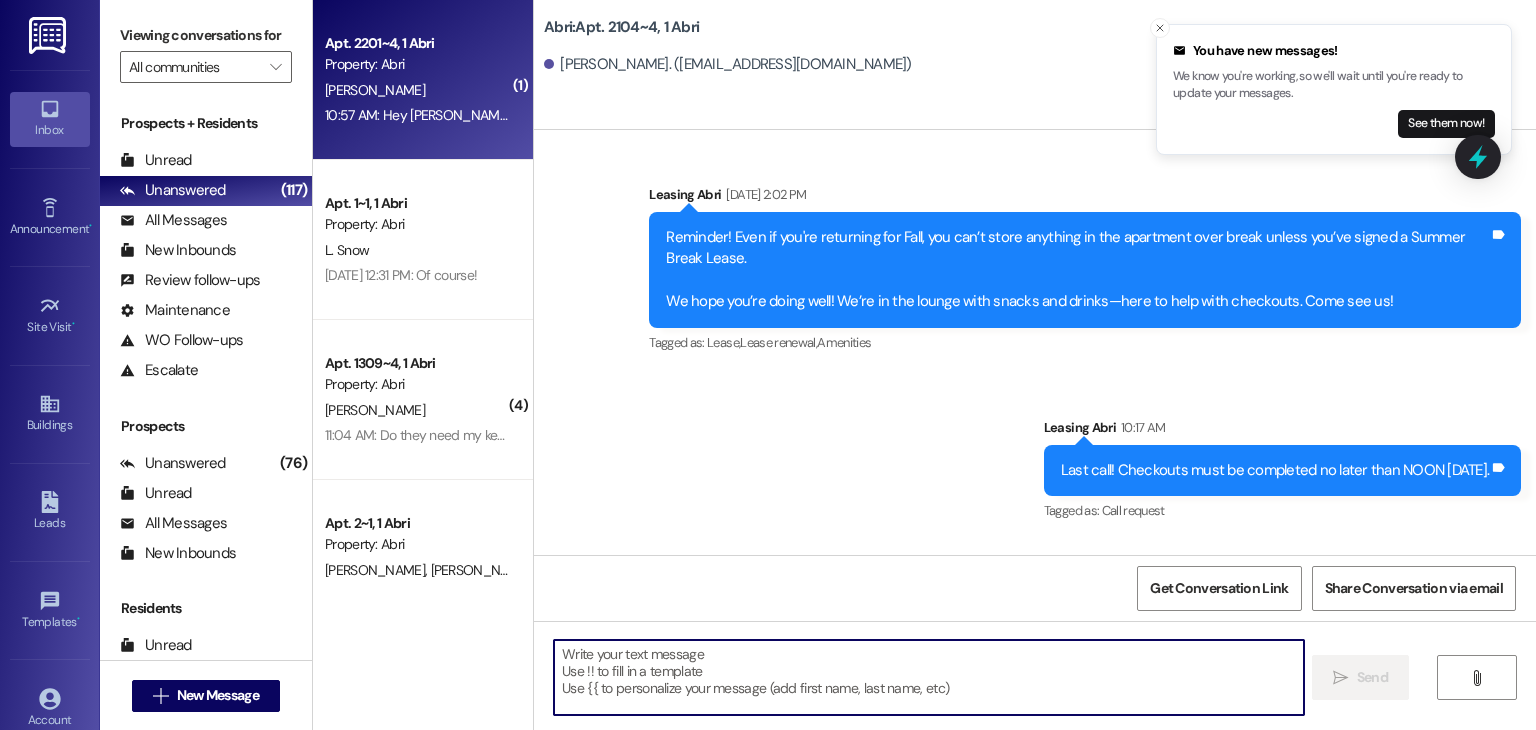 scroll, scrollTop: 17292, scrollLeft: 0, axis: vertical 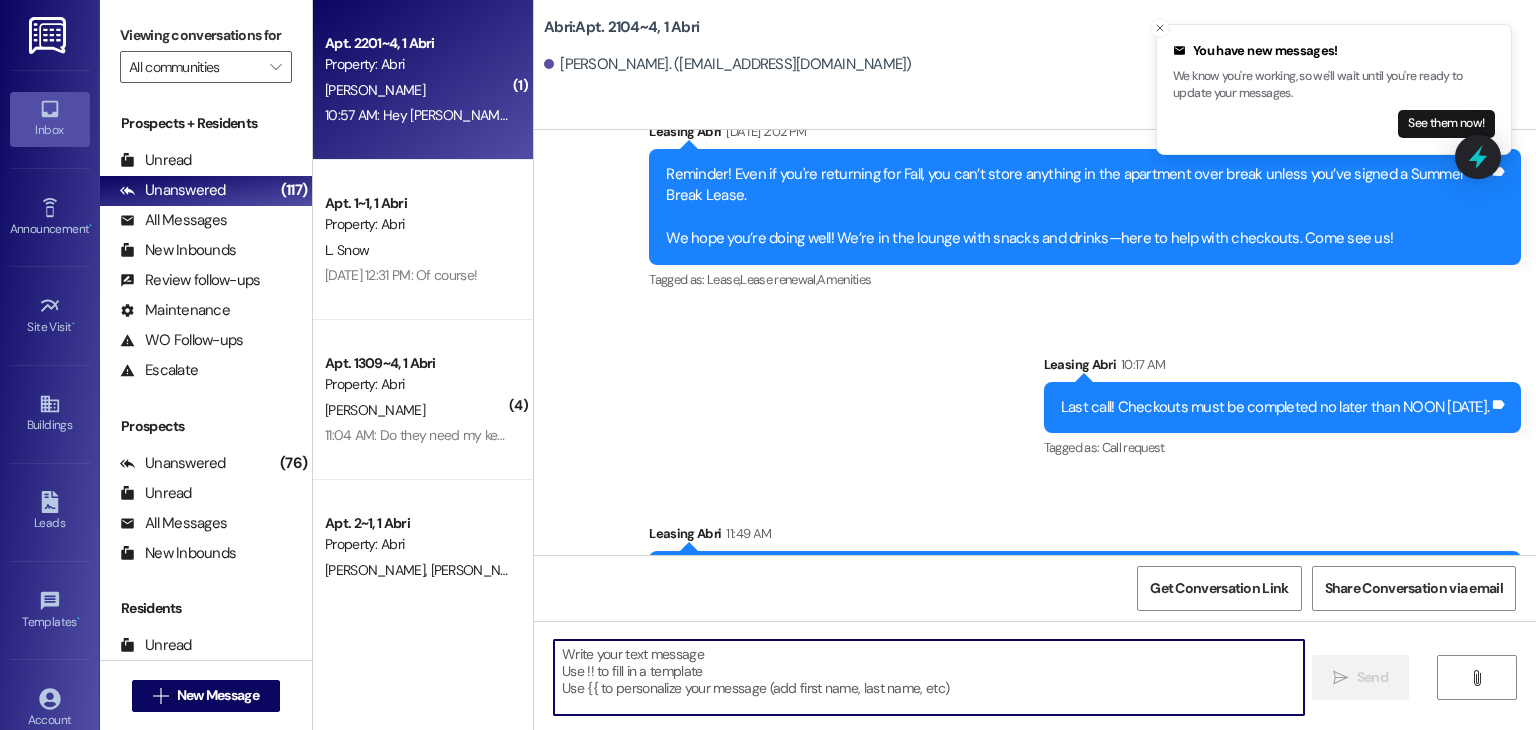 type 